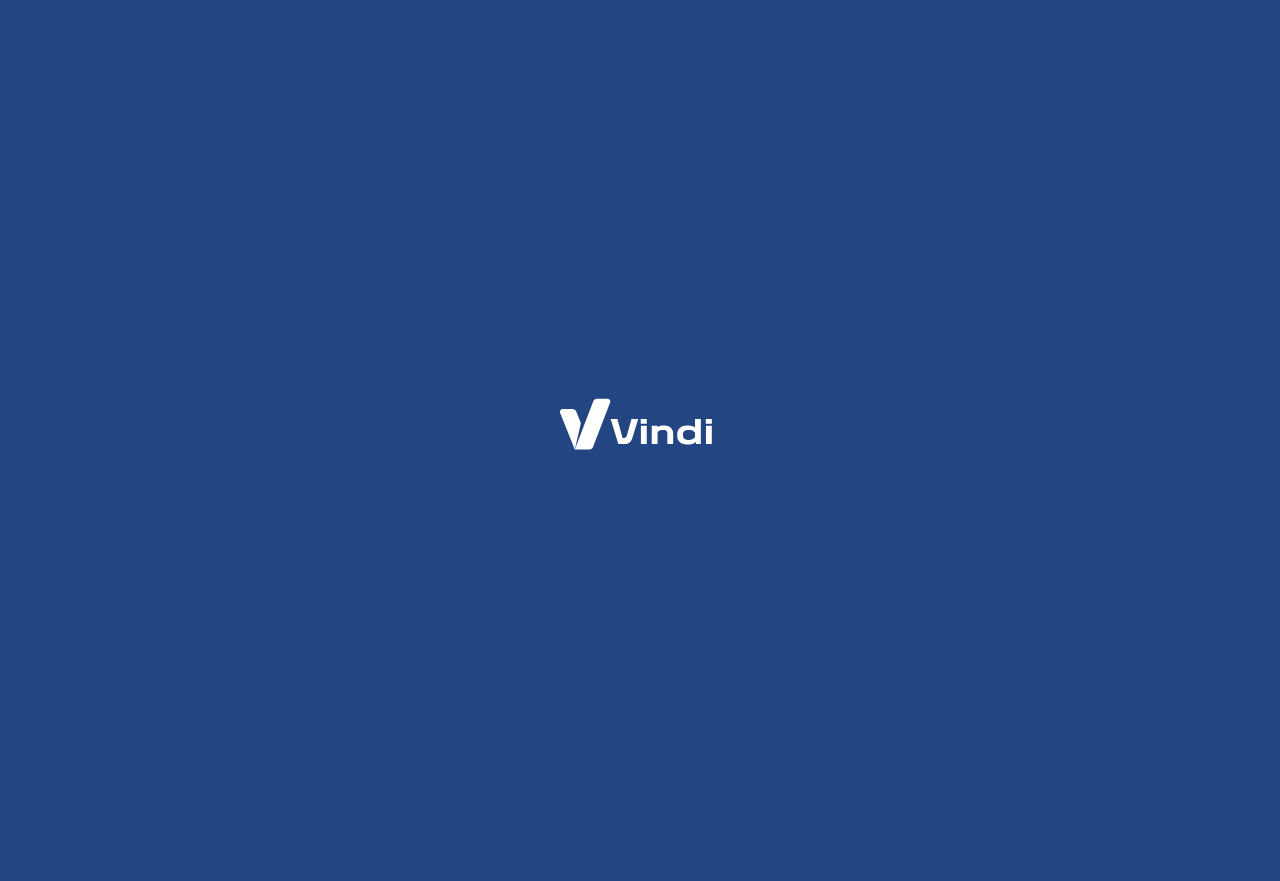 scroll, scrollTop: 0, scrollLeft: 0, axis: both 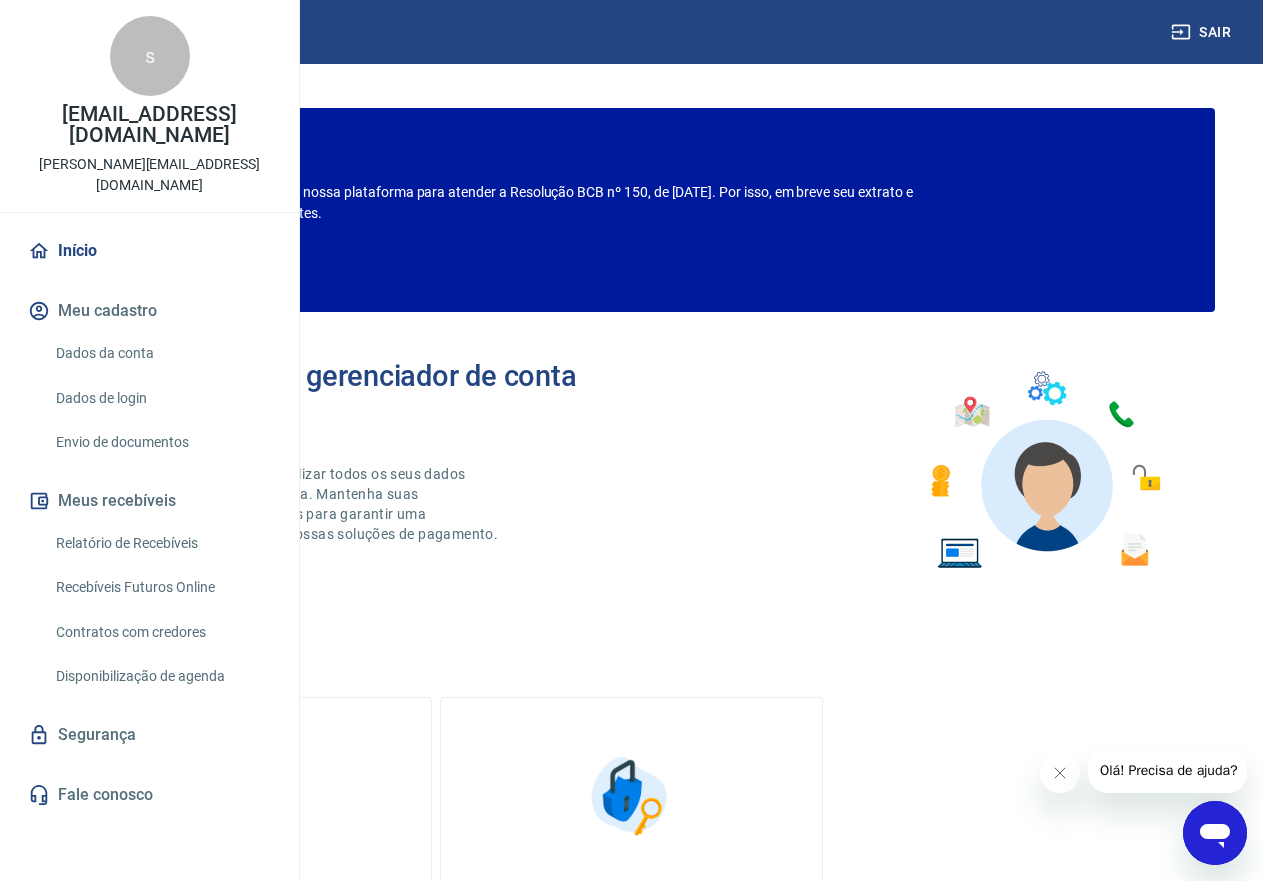 click on "Dados da conta" at bounding box center (161, 353) 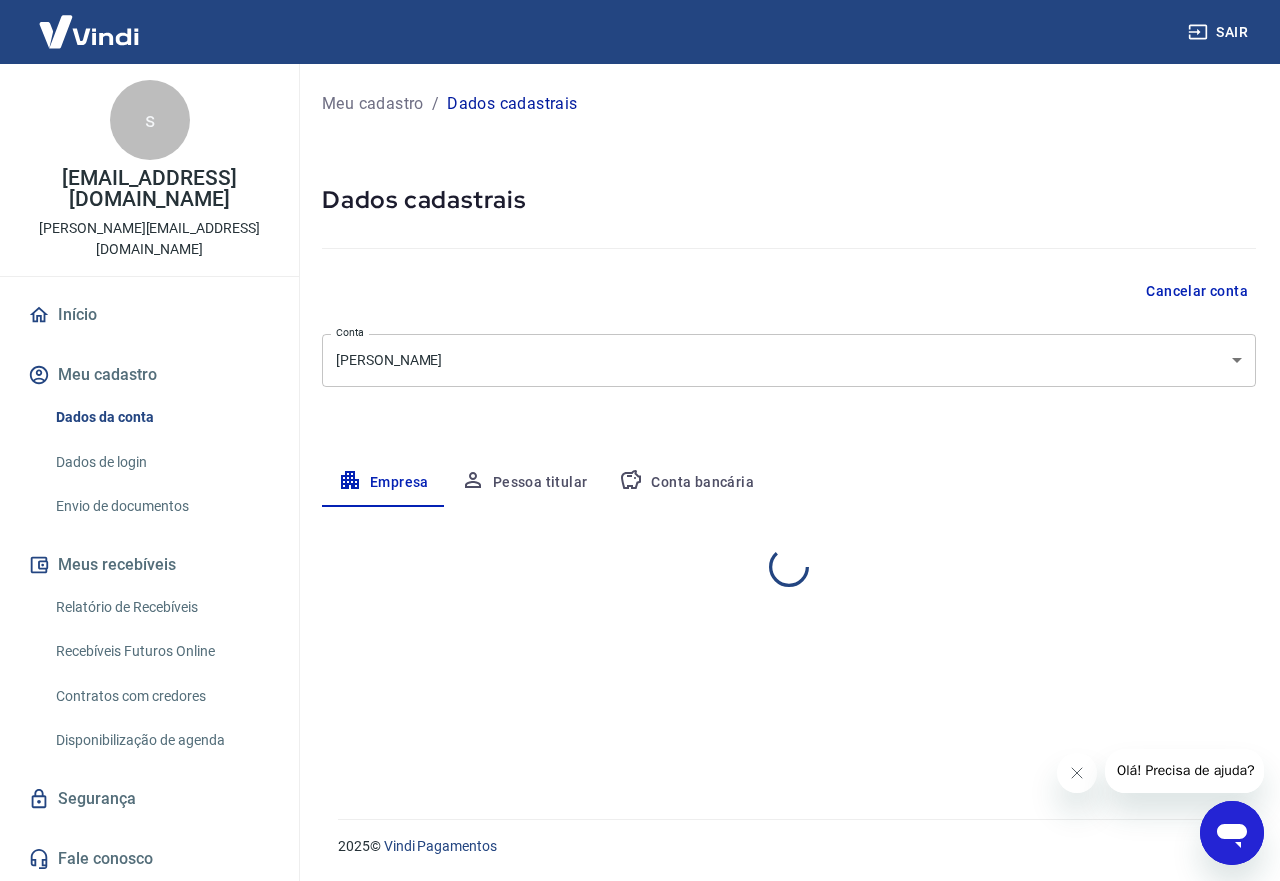 select on "SP" 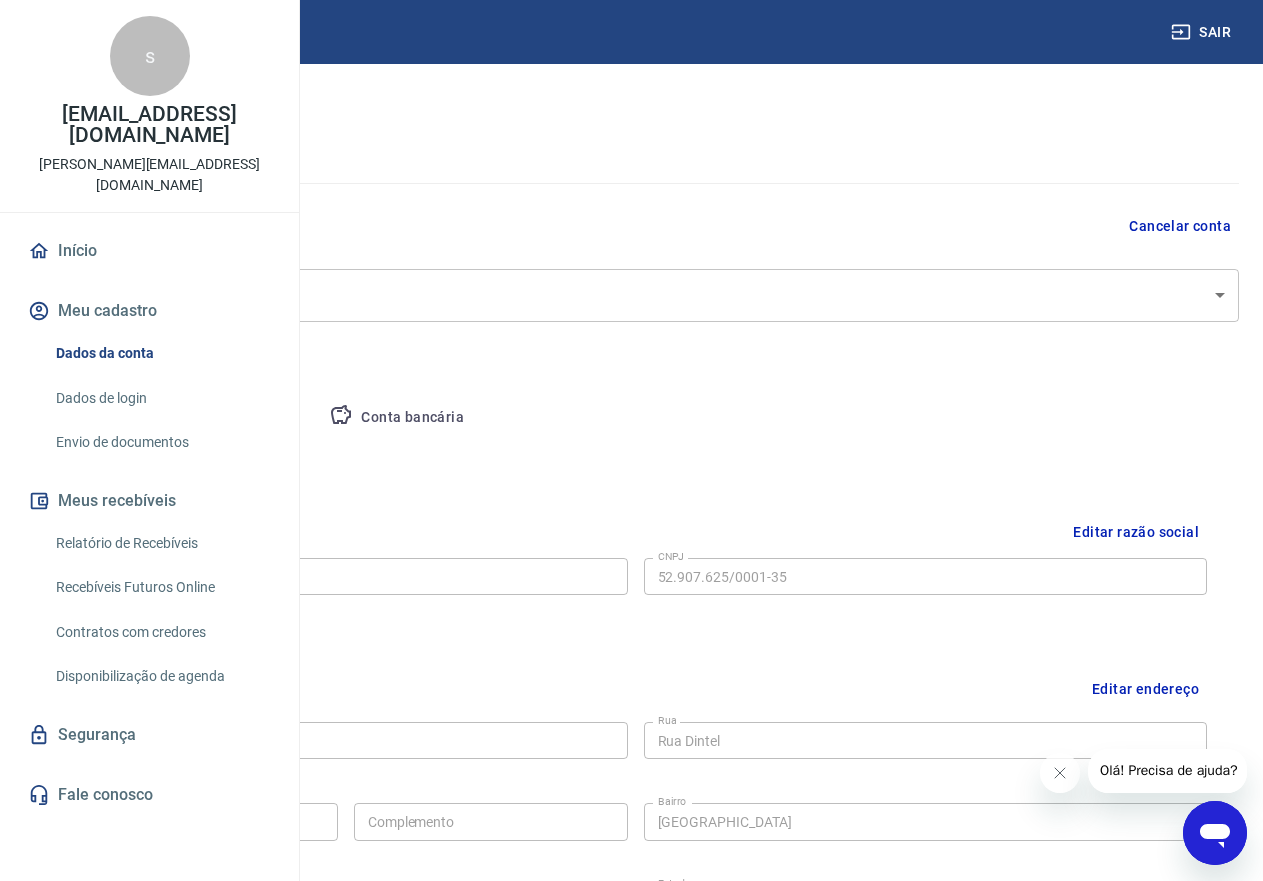 scroll, scrollTop: 100, scrollLeft: 0, axis: vertical 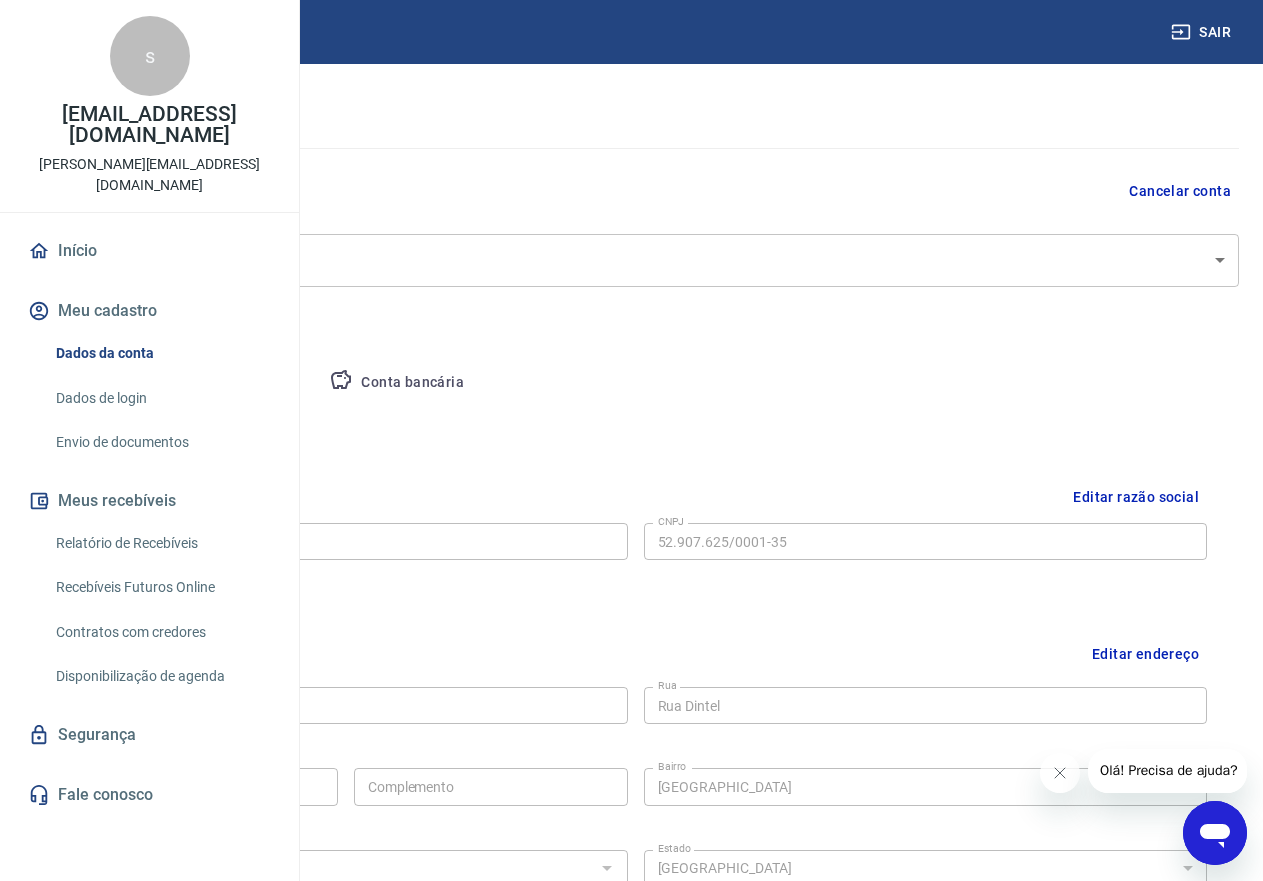 click on "Conta bancária" at bounding box center (396, 383) 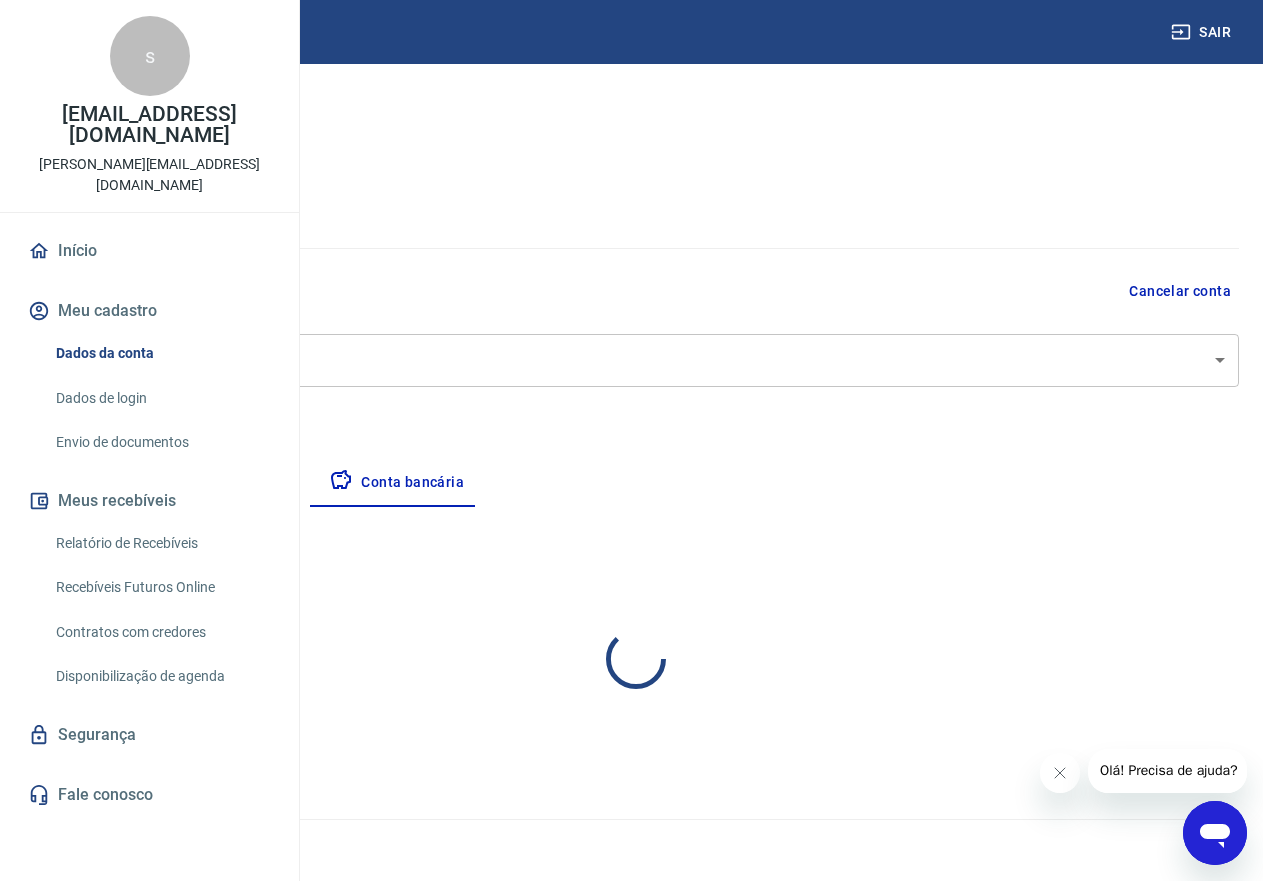scroll, scrollTop: 0, scrollLeft: 0, axis: both 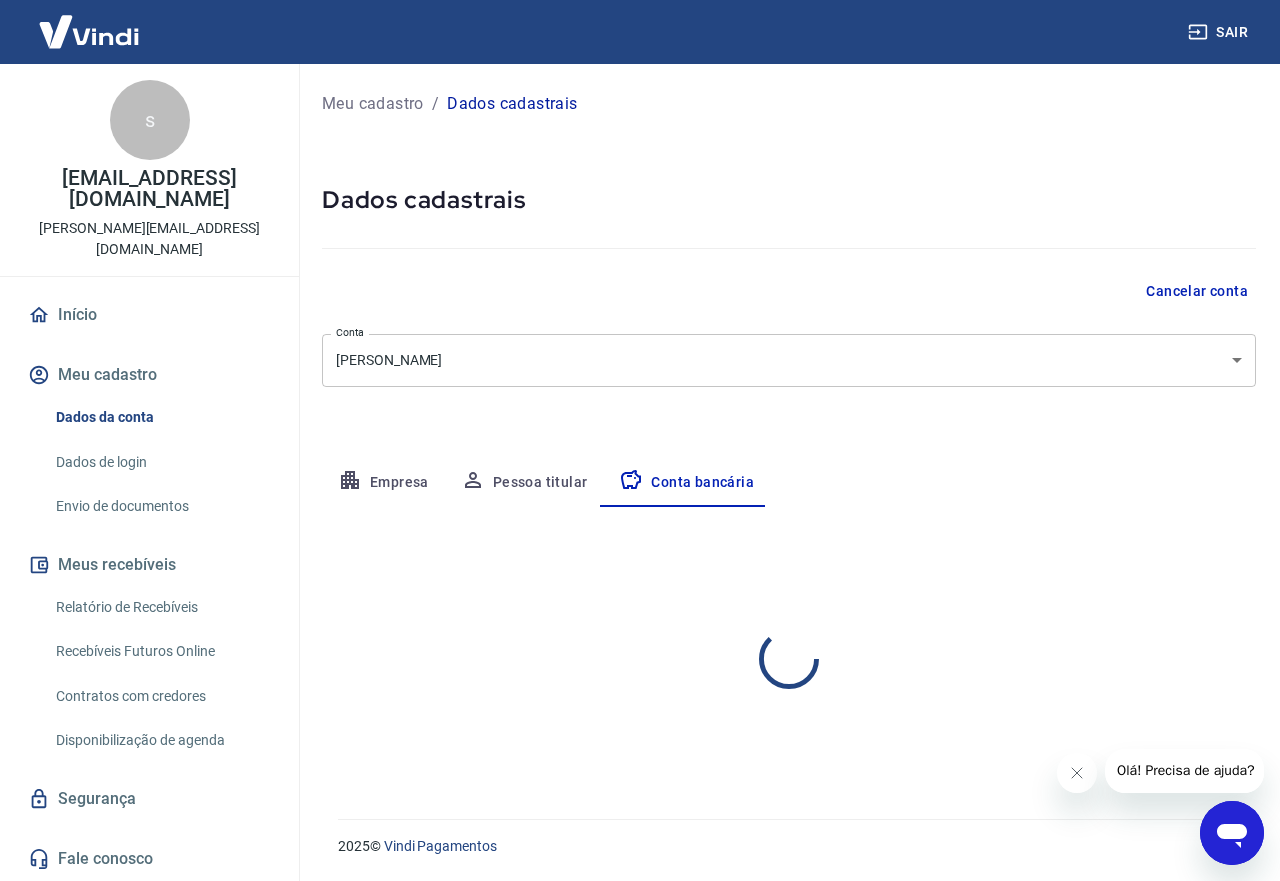 select on "1" 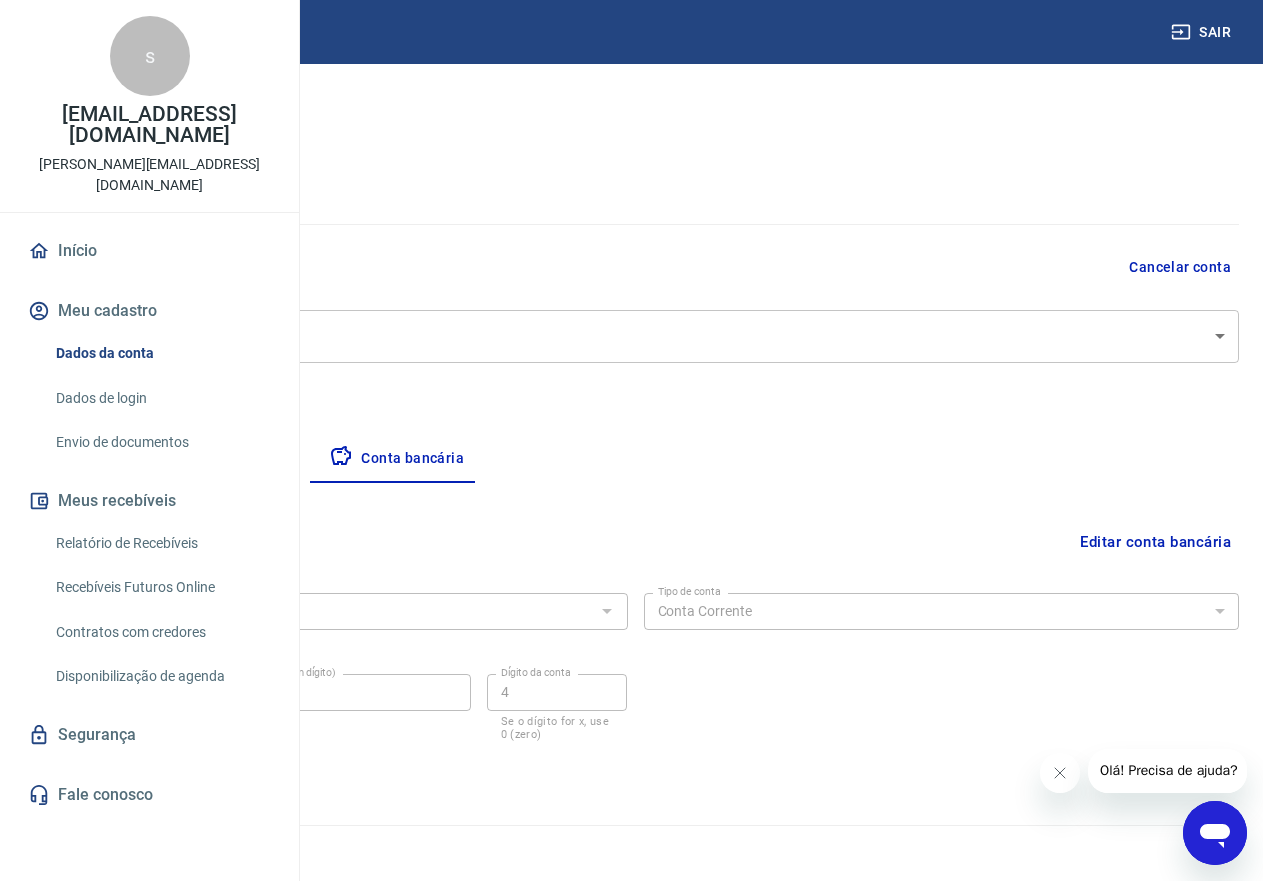 scroll, scrollTop: 30, scrollLeft: 0, axis: vertical 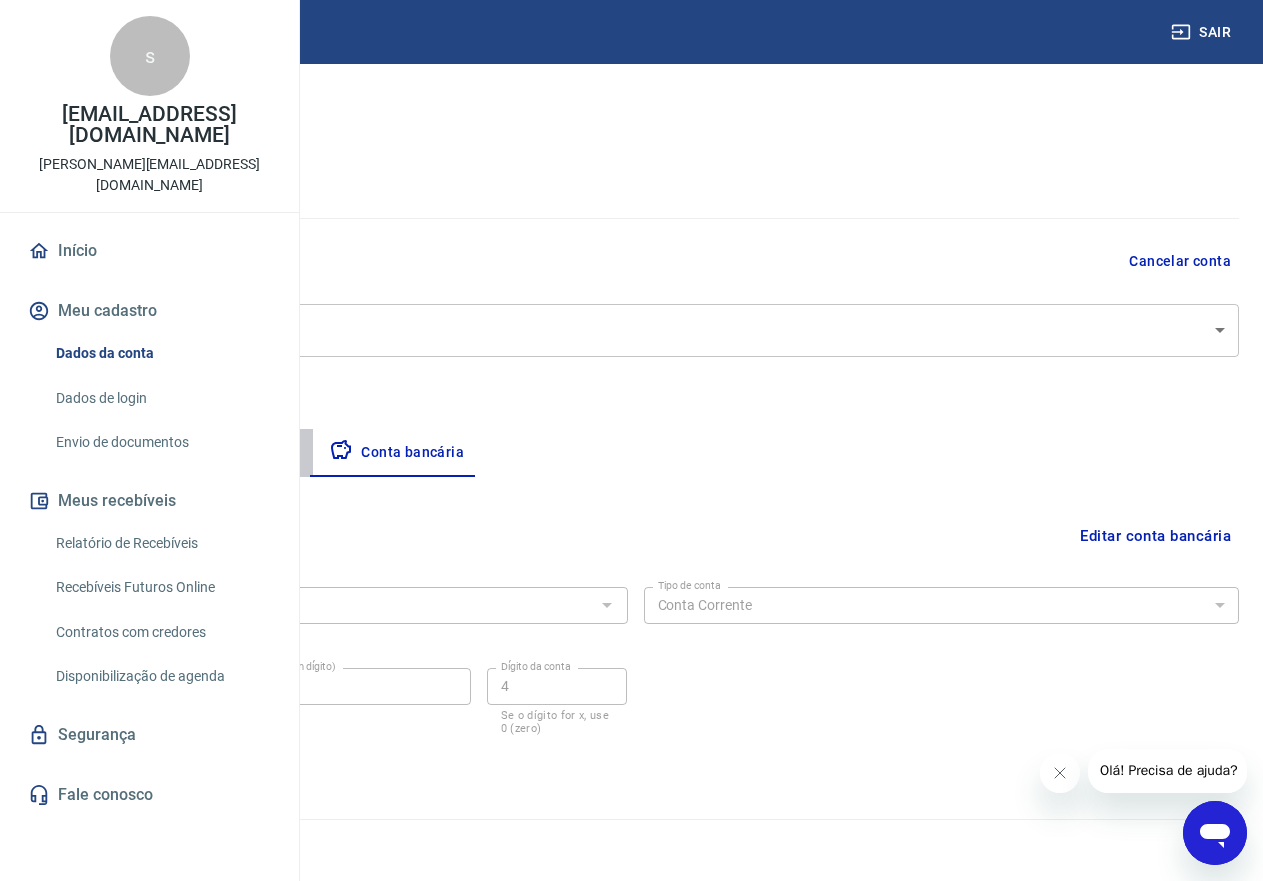 click on "Pessoa titular" at bounding box center [234, 453] 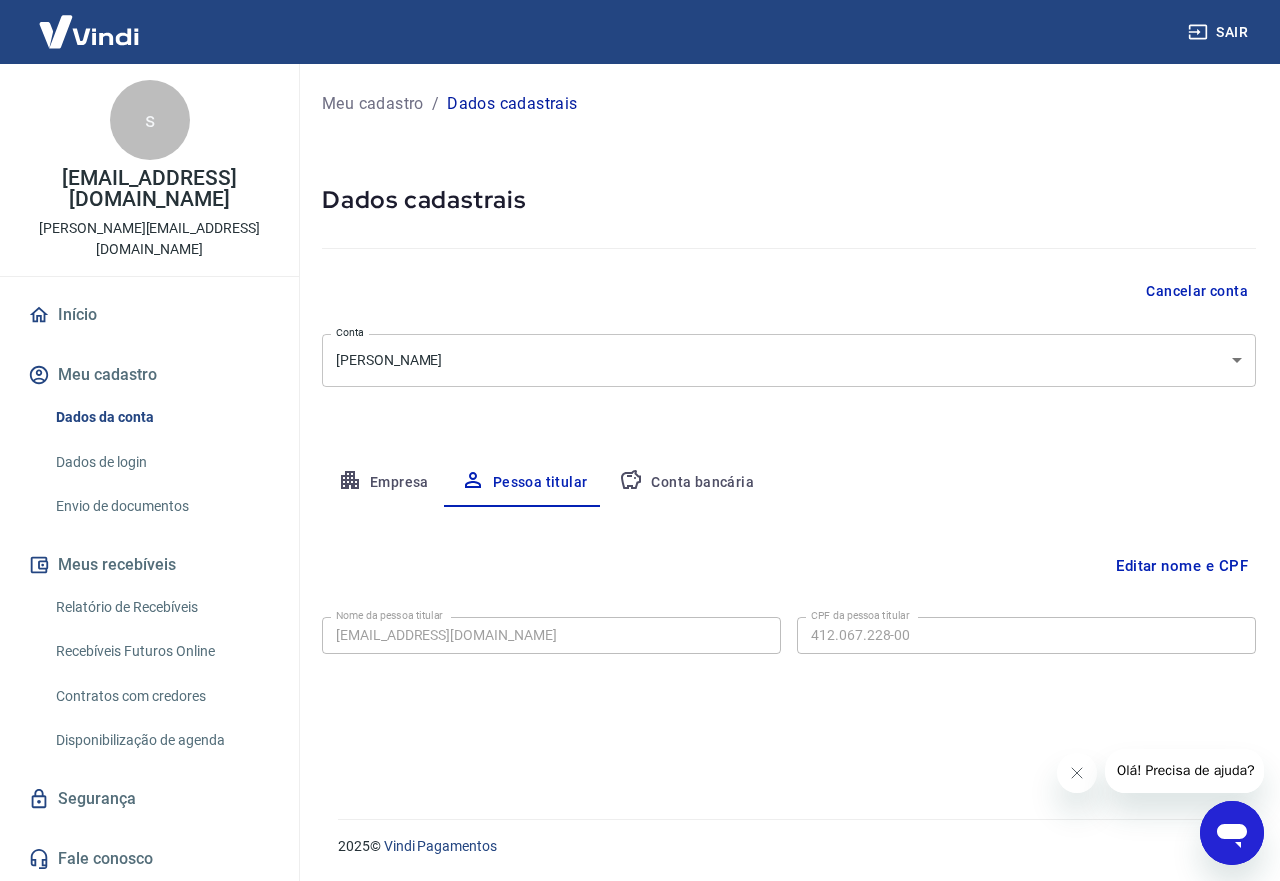 click on "Empresa" at bounding box center [383, 483] 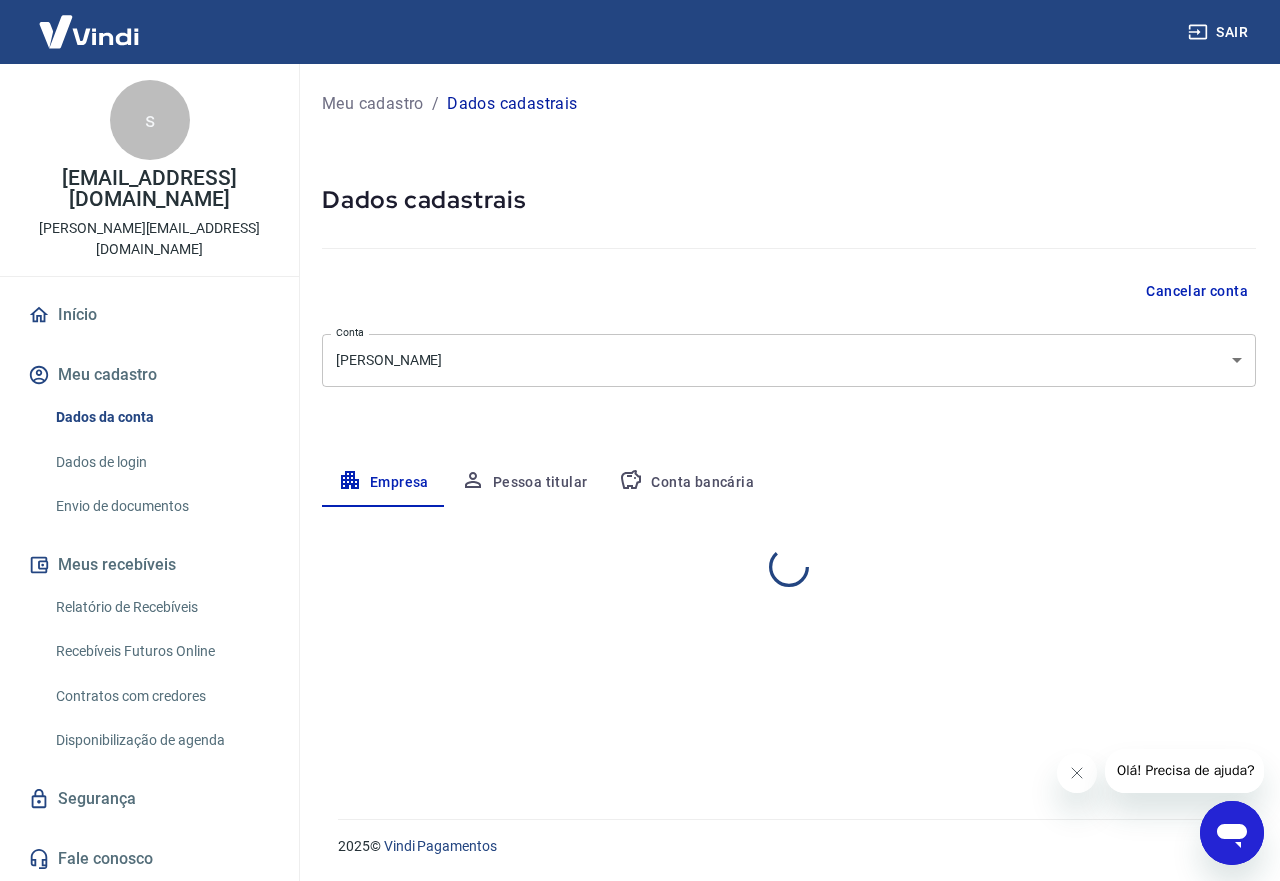 select on "SP" 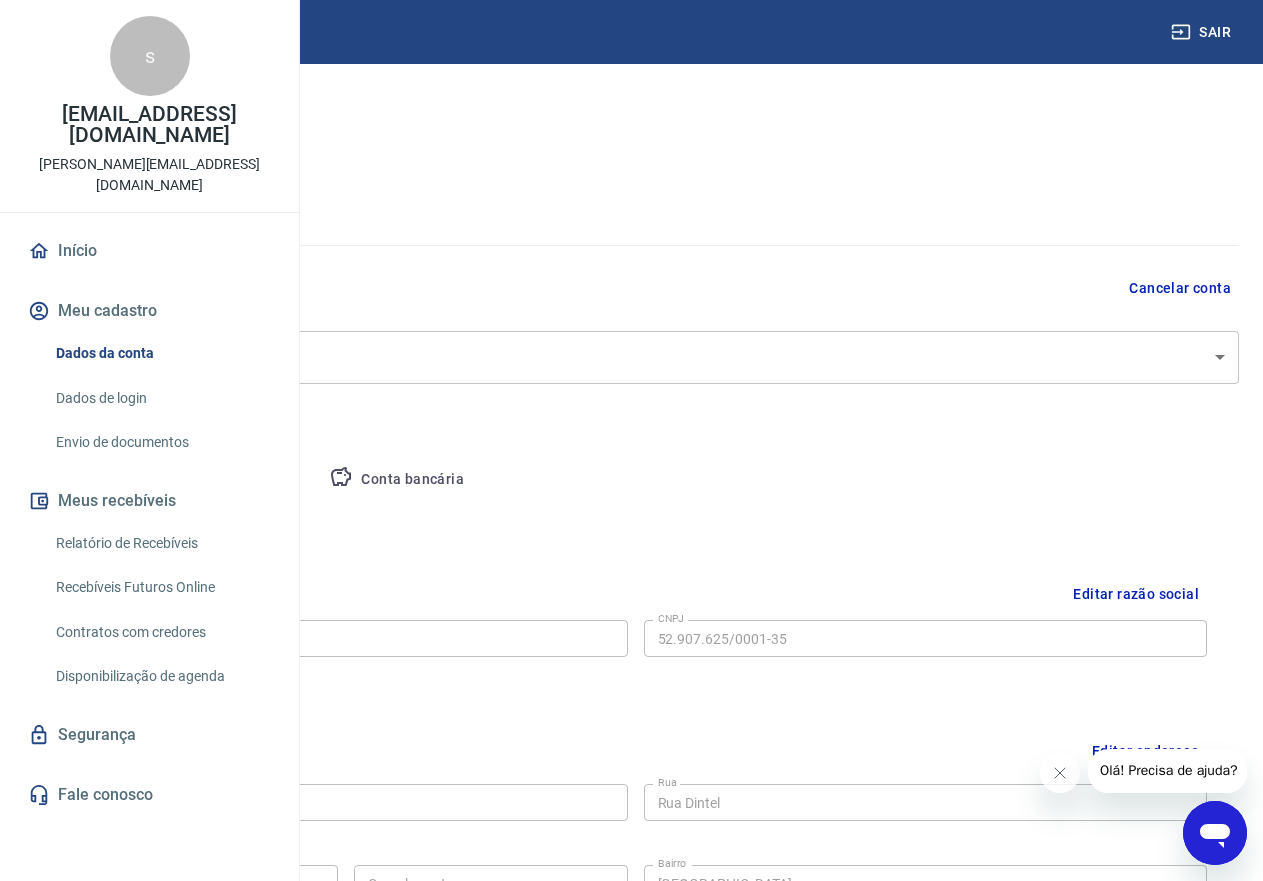 scroll, scrollTop: 0, scrollLeft: 0, axis: both 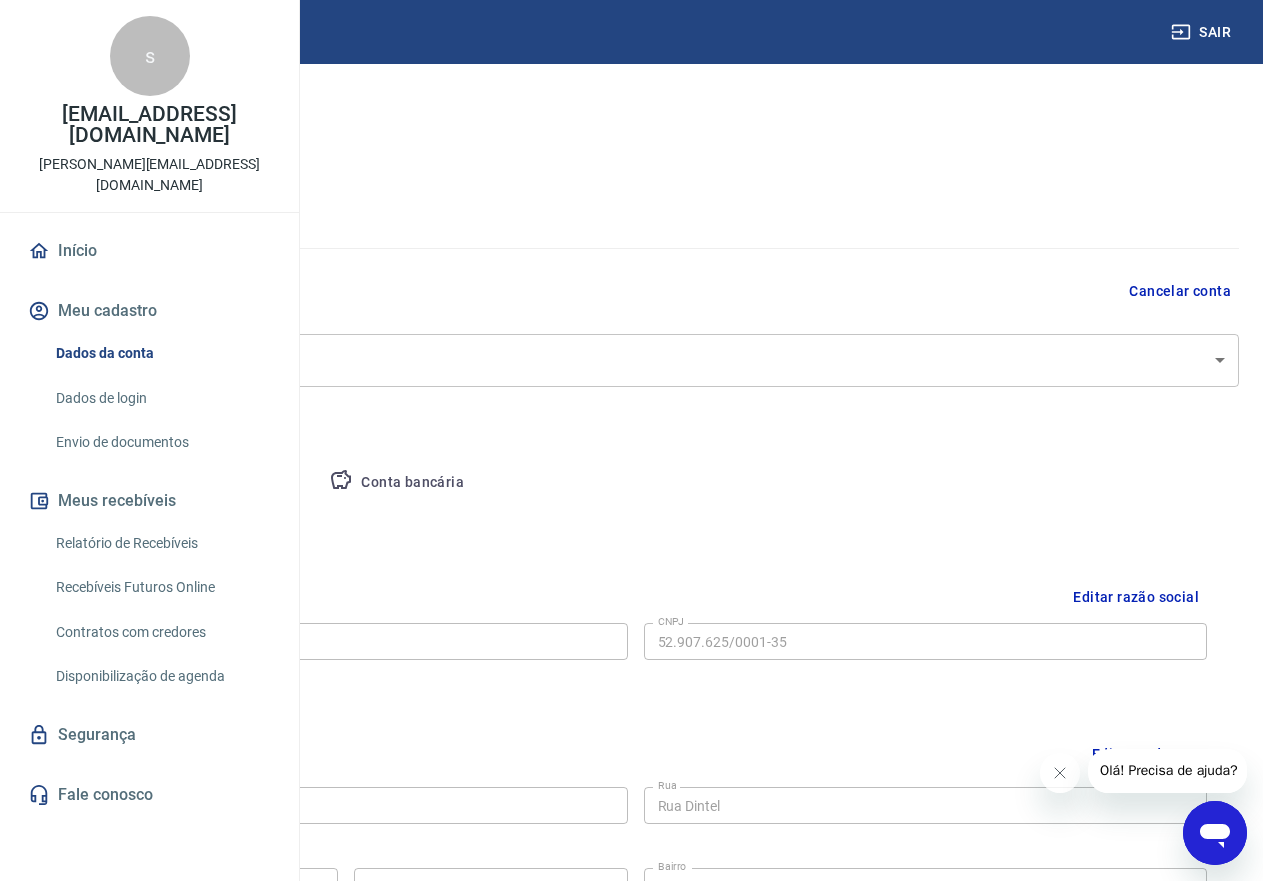 click on "Envio de documentos" at bounding box center (161, 442) 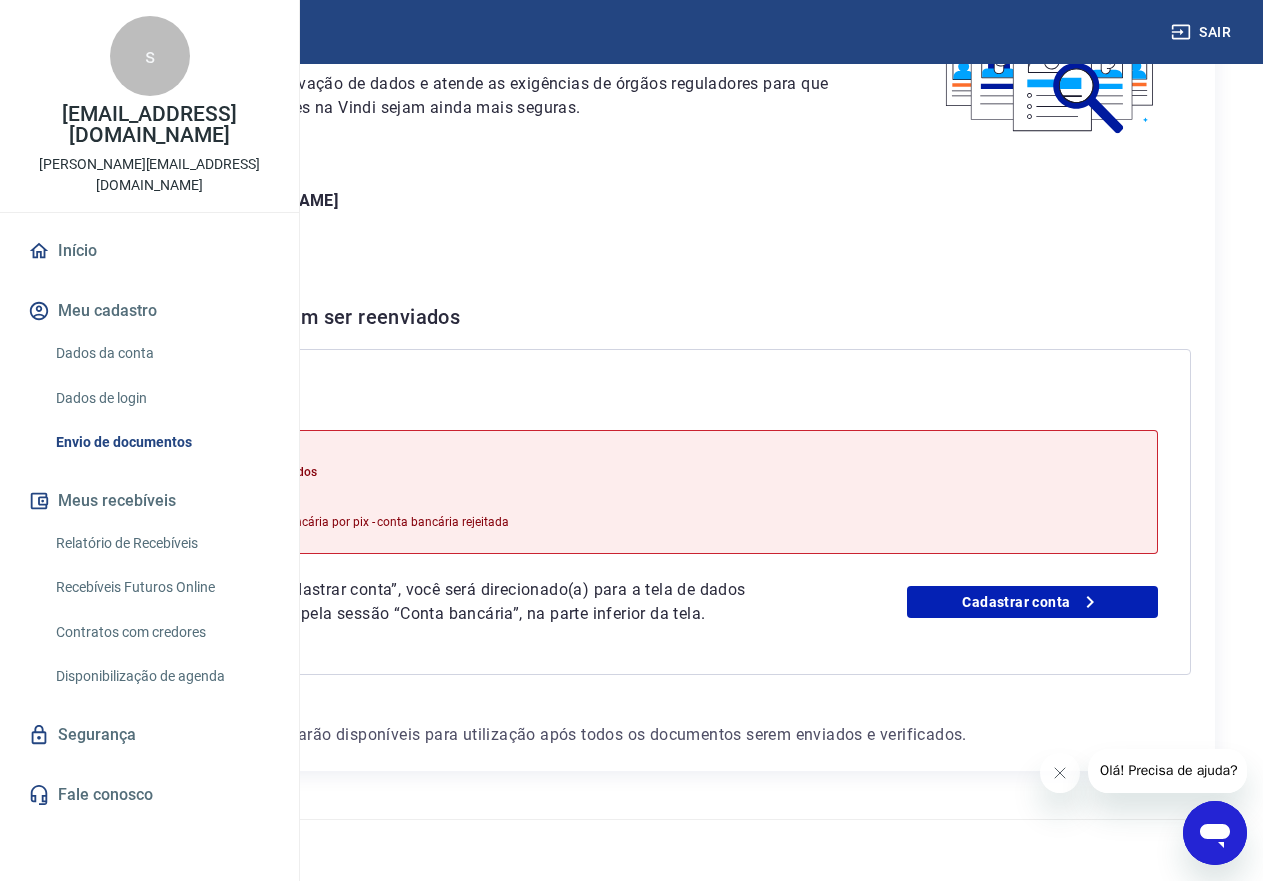 scroll, scrollTop: 259, scrollLeft: 0, axis: vertical 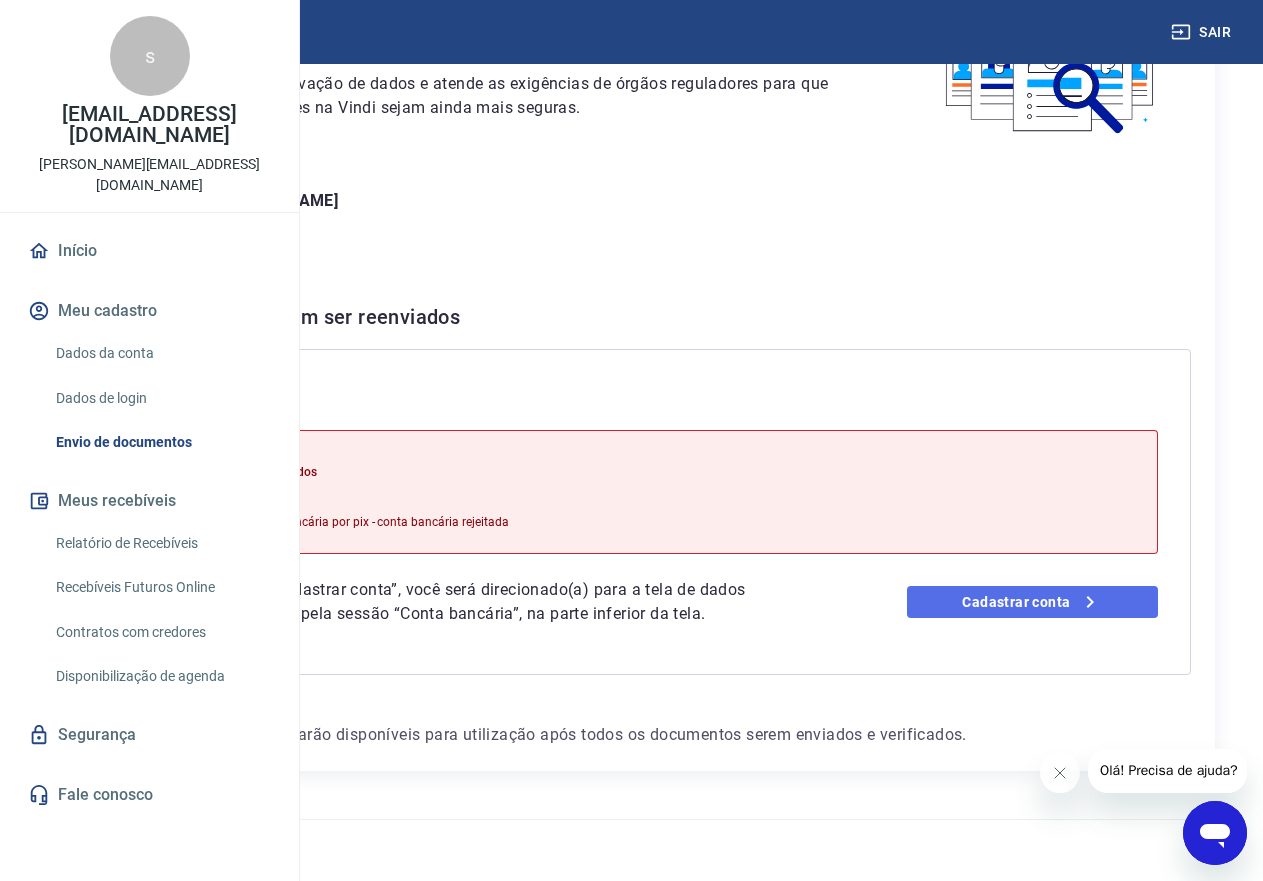 click on "Cadastrar conta" at bounding box center [1032, 602] 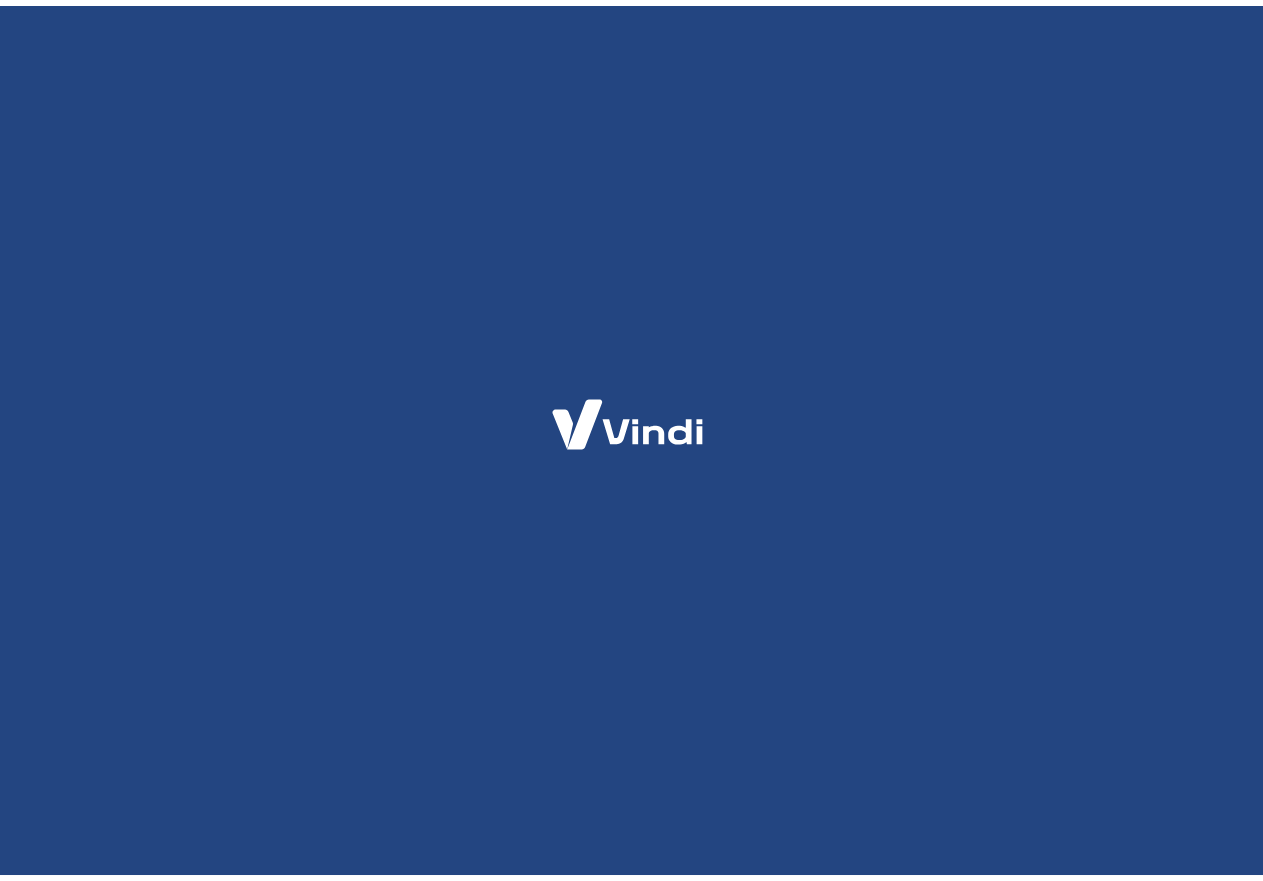 scroll, scrollTop: 0, scrollLeft: 0, axis: both 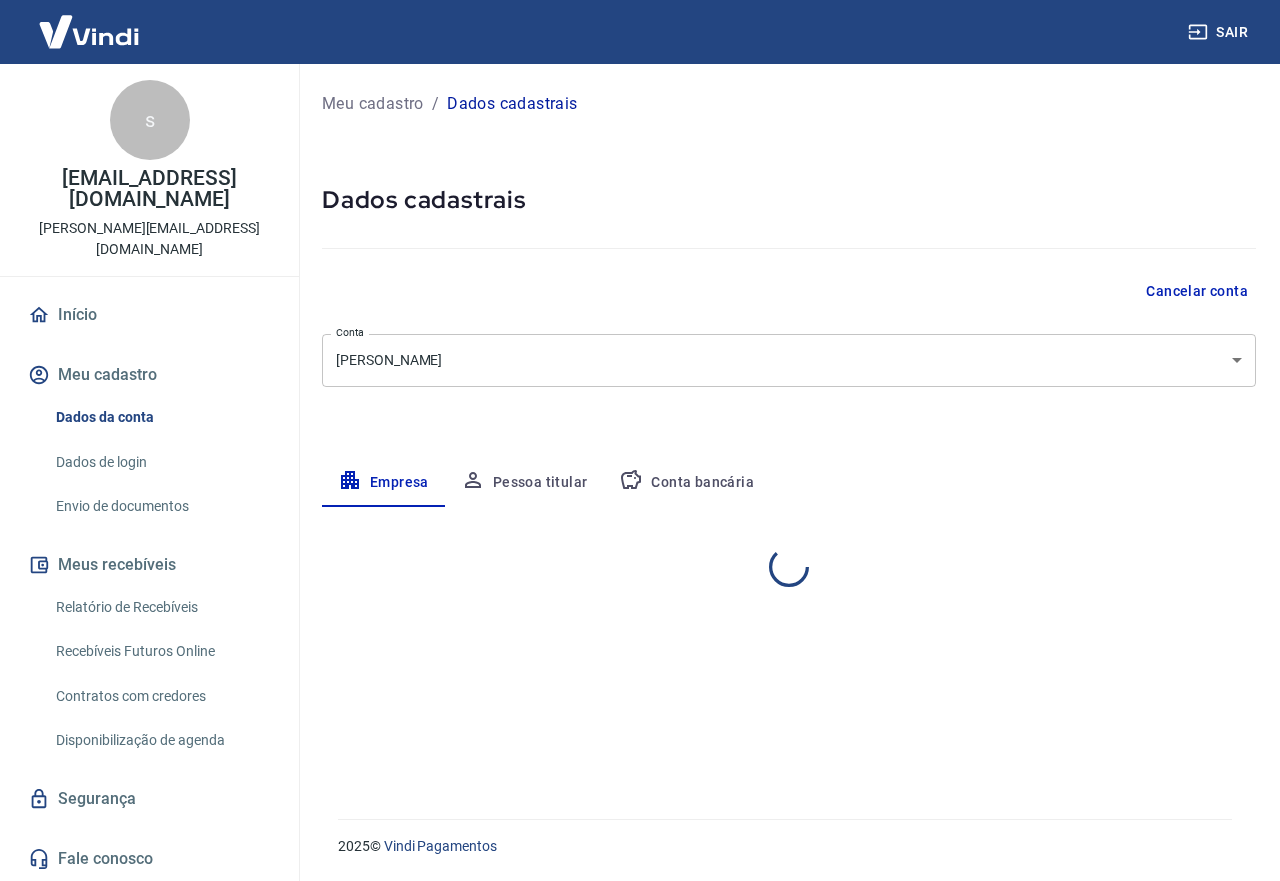 select on "SP" 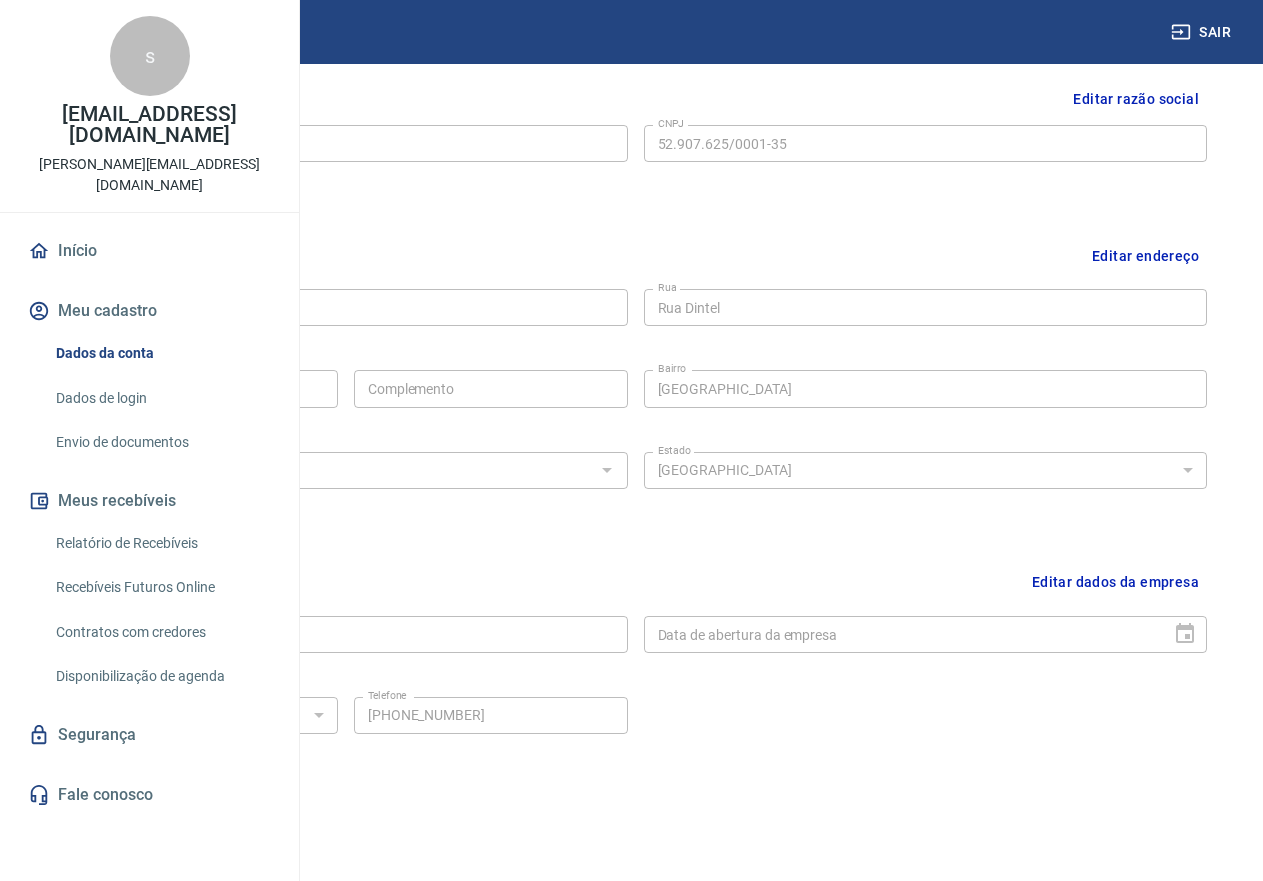 scroll, scrollTop: 561, scrollLeft: 0, axis: vertical 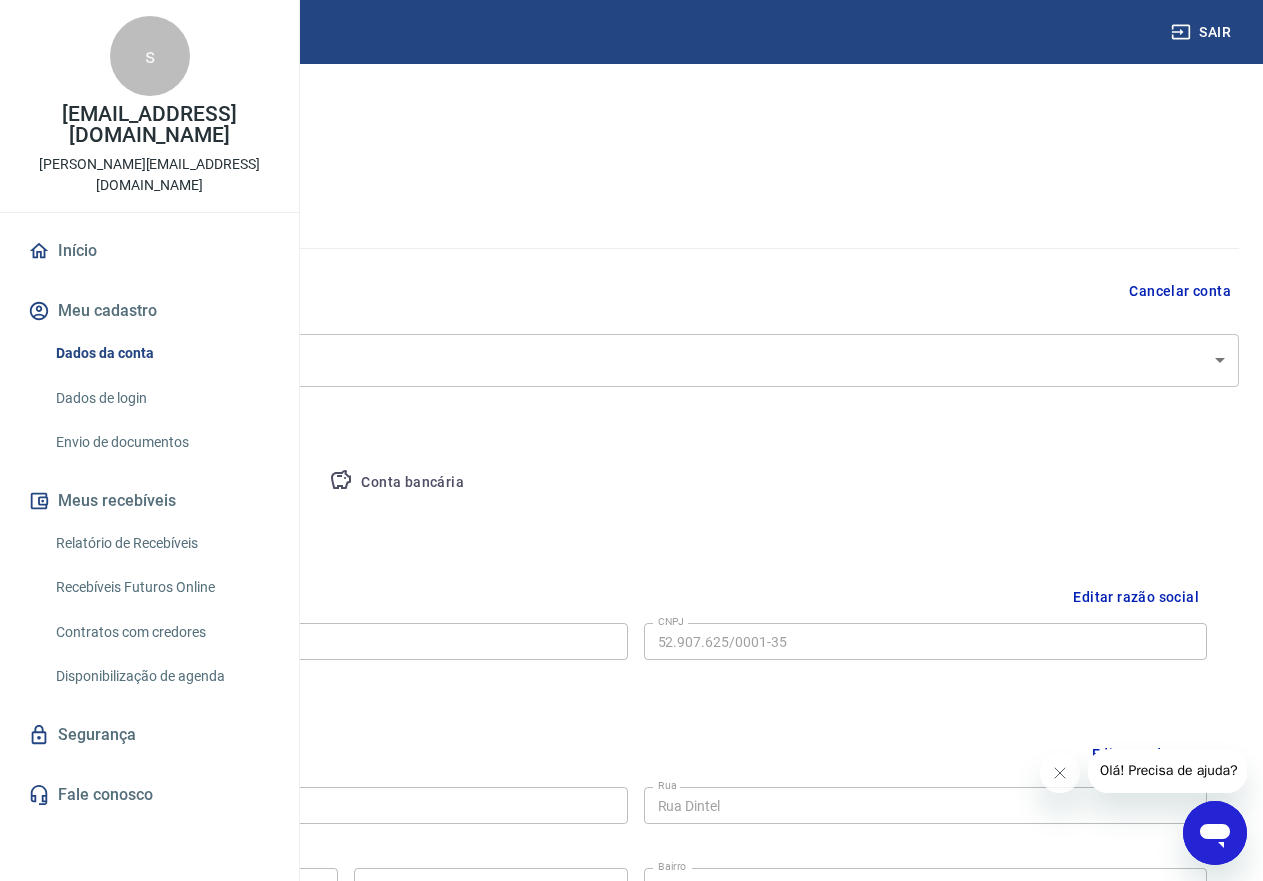 click on "Conta bancária" at bounding box center [396, 483] 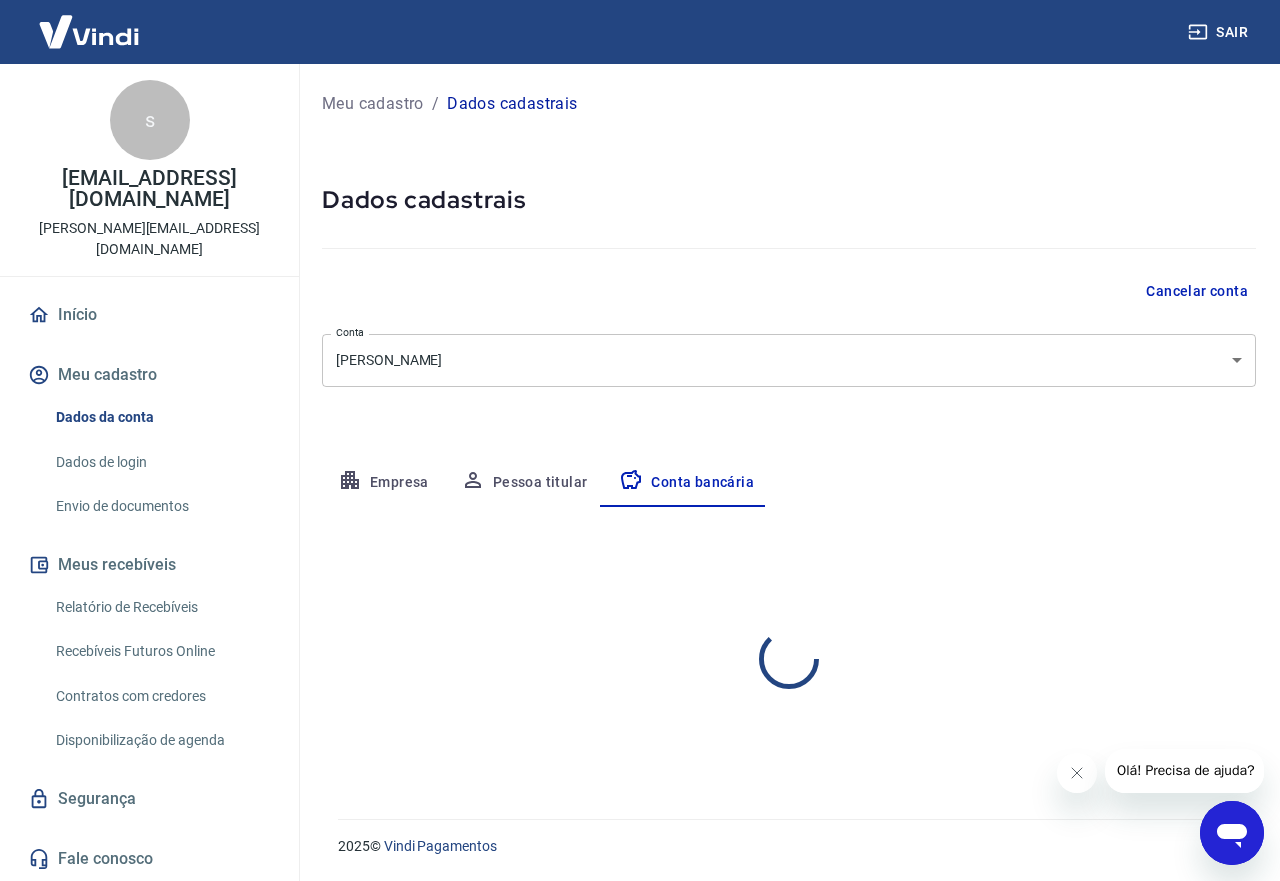select on "1" 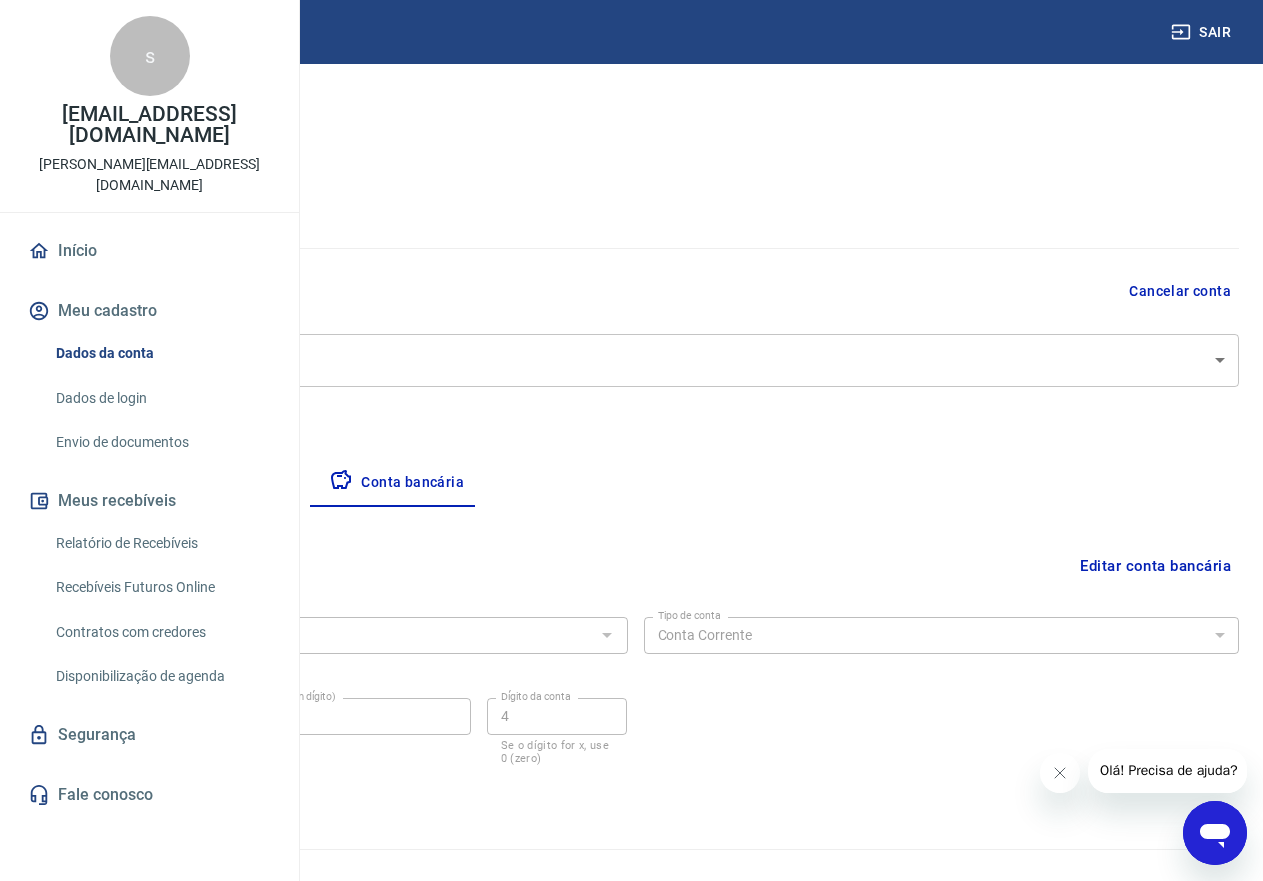 click at bounding box center (606, 635) 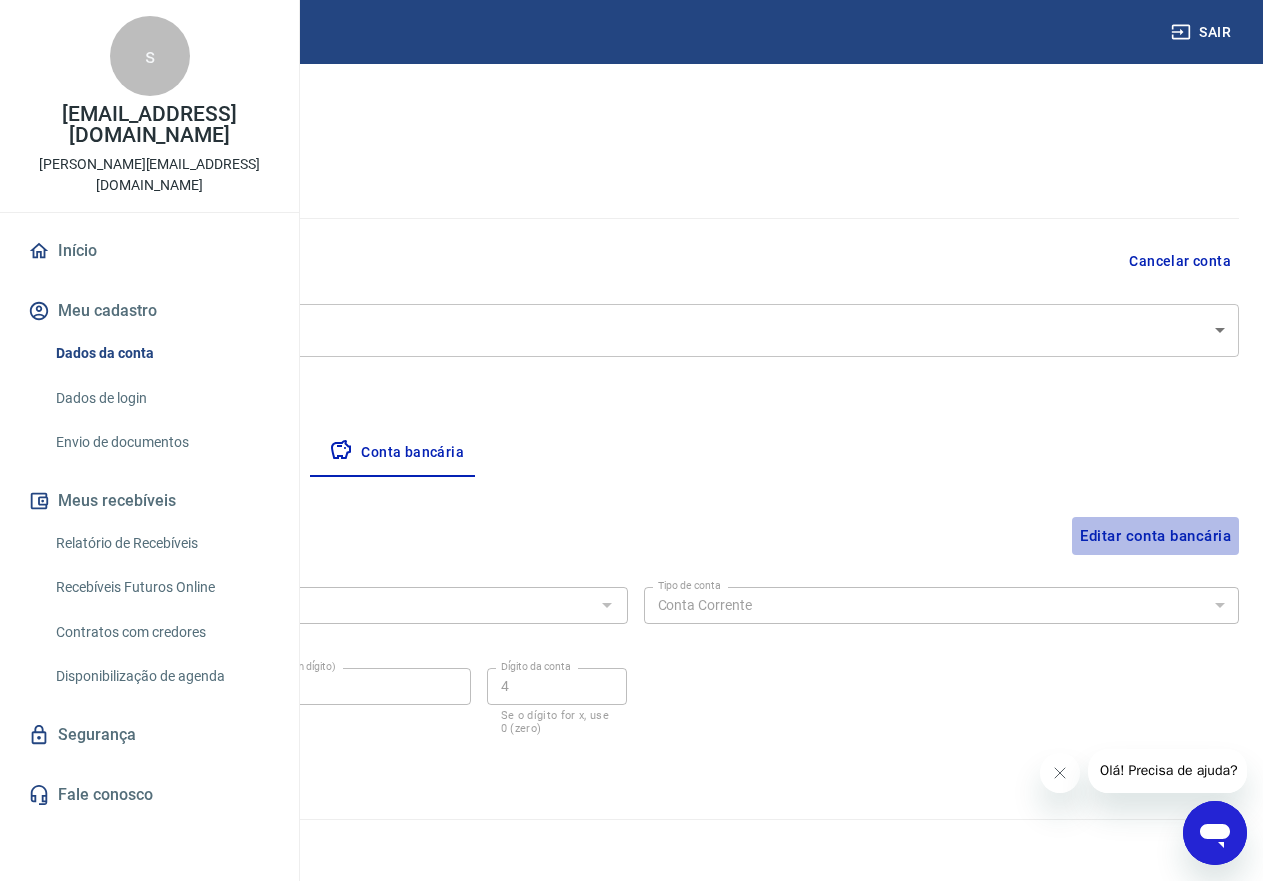 click on "Editar conta bancária" at bounding box center (1155, 536) 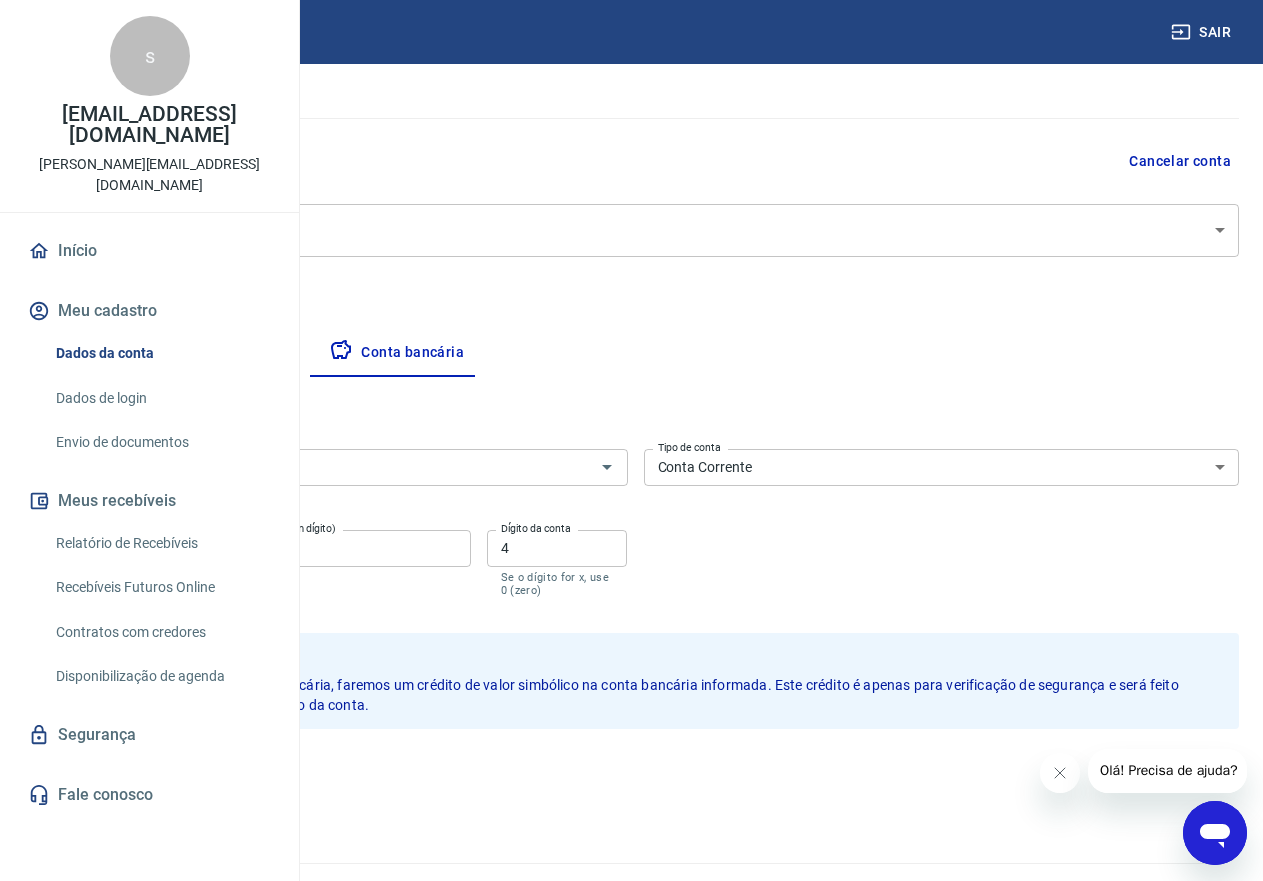 scroll, scrollTop: 174, scrollLeft: 0, axis: vertical 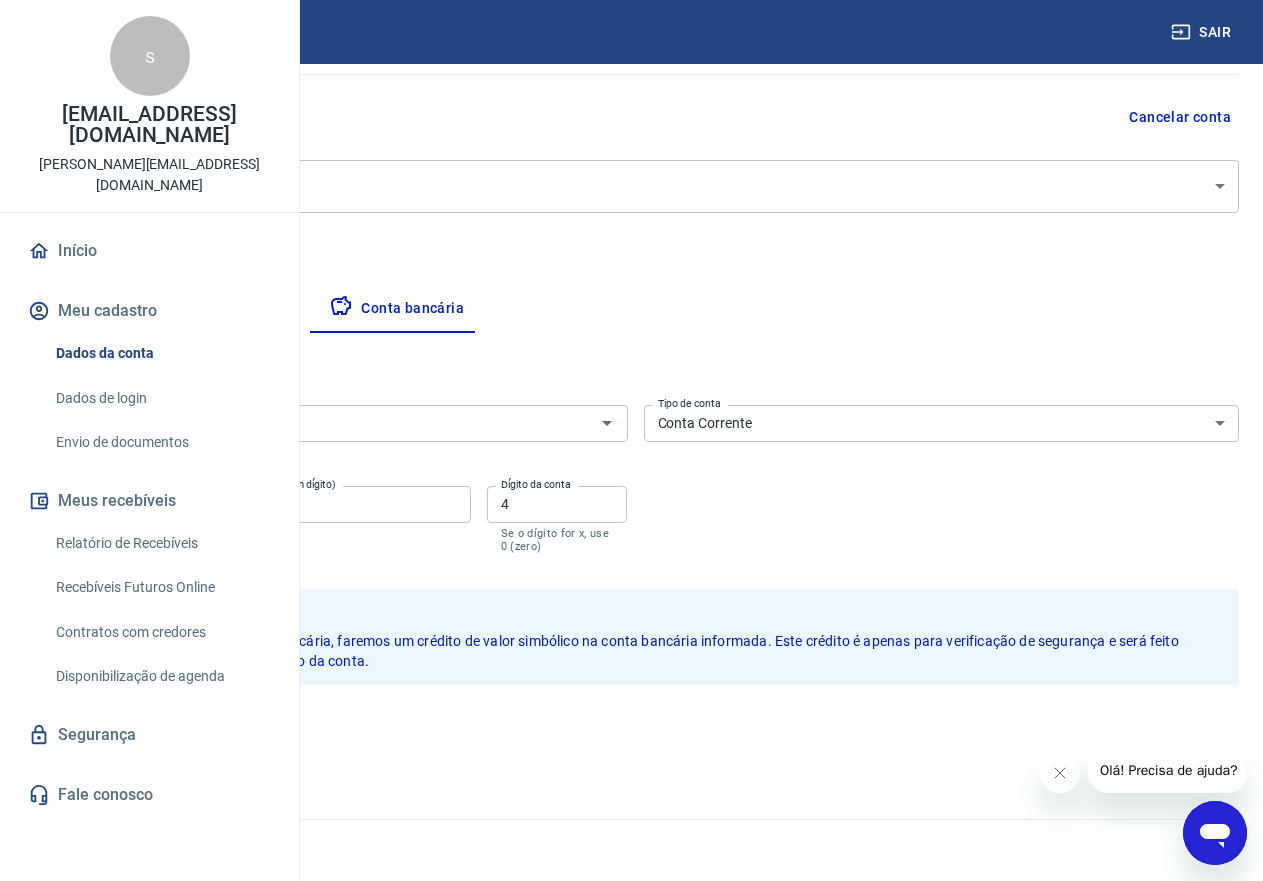 click on "Sair s sheilla_goia@hotmail.com sheila_goia@hotmail.com Início Meu cadastro Dados da conta Dados de login Envio de documentos Meus recebíveis Relatório de Recebíveis Recebíveis Futuros Online Contratos com credores Disponibilização de agenda Segurança Fale conosco Meu cadastro / Dados cadastrais Dados cadastrais Cancelar conta Conta Sheila Lopes Goia [object Object] Conta Empresa Pessoa titular Conta bancária Editar conta bancária Banco 341 - ITAÚ UNIBANCO S.A. Banco Tipo de conta Conta Corrente Conta Poupança Tipo de conta Agência (sem dígito) 1667 Agência (sem dígito) Conta (sem dígito) 33269 Conta (sem dígito) Dígito da conta 4 Dígito da conta Se o dígito for x, use 0 (zero) Atenção Ao cadastrar uma nova conta bancária, faremos um crédito de valor simbólico na conta bancária informada. Este crédito é apenas para verificação de segurança e será feito automaticamente após a alteração da conta. Salvar Cancelar 2025  ©   Vindi Pagamentos" at bounding box center (631, 266) 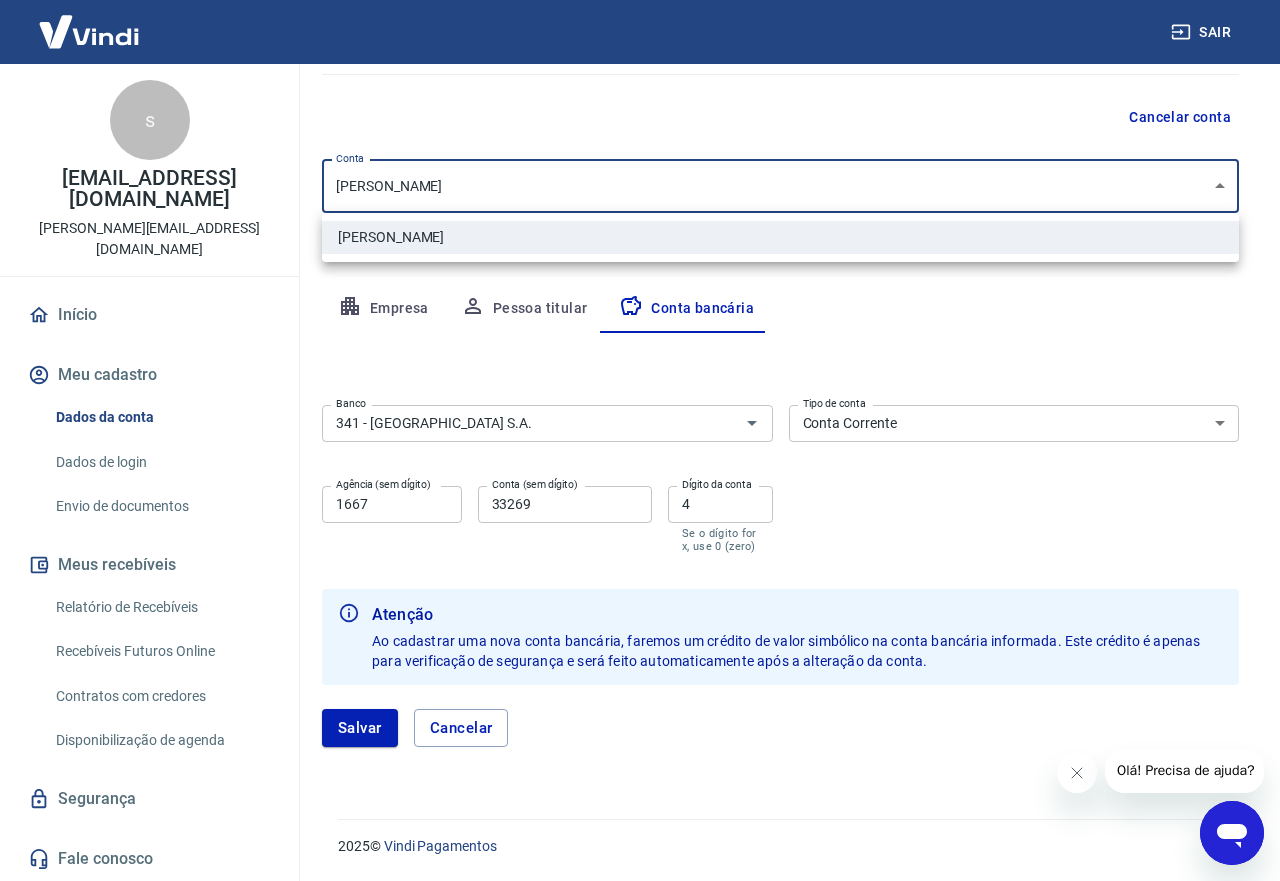 click on "[PERSON_NAME]" at bounding box center (780, 237) 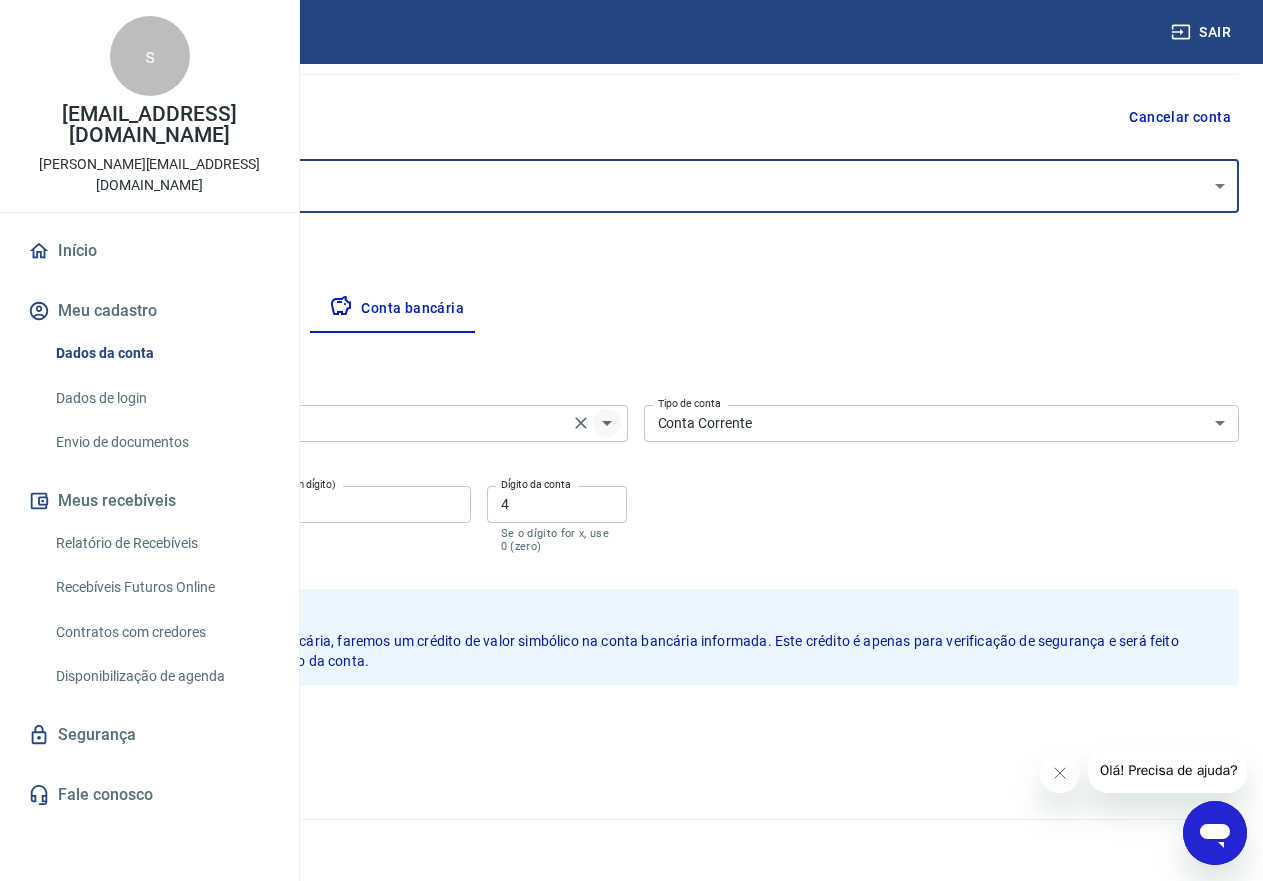 click 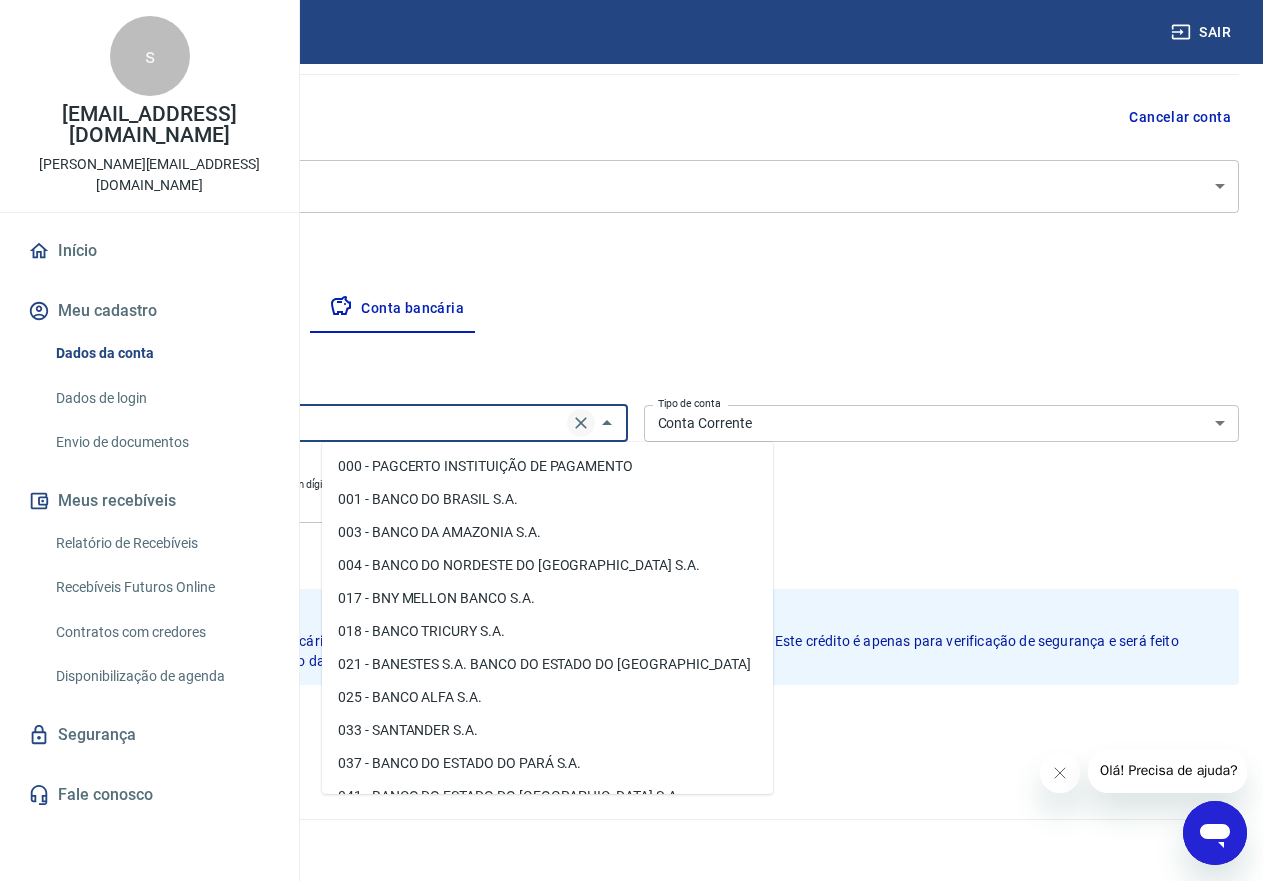 scroll, scrollTop: 1720, scrollLeft: 0, axis: vertical 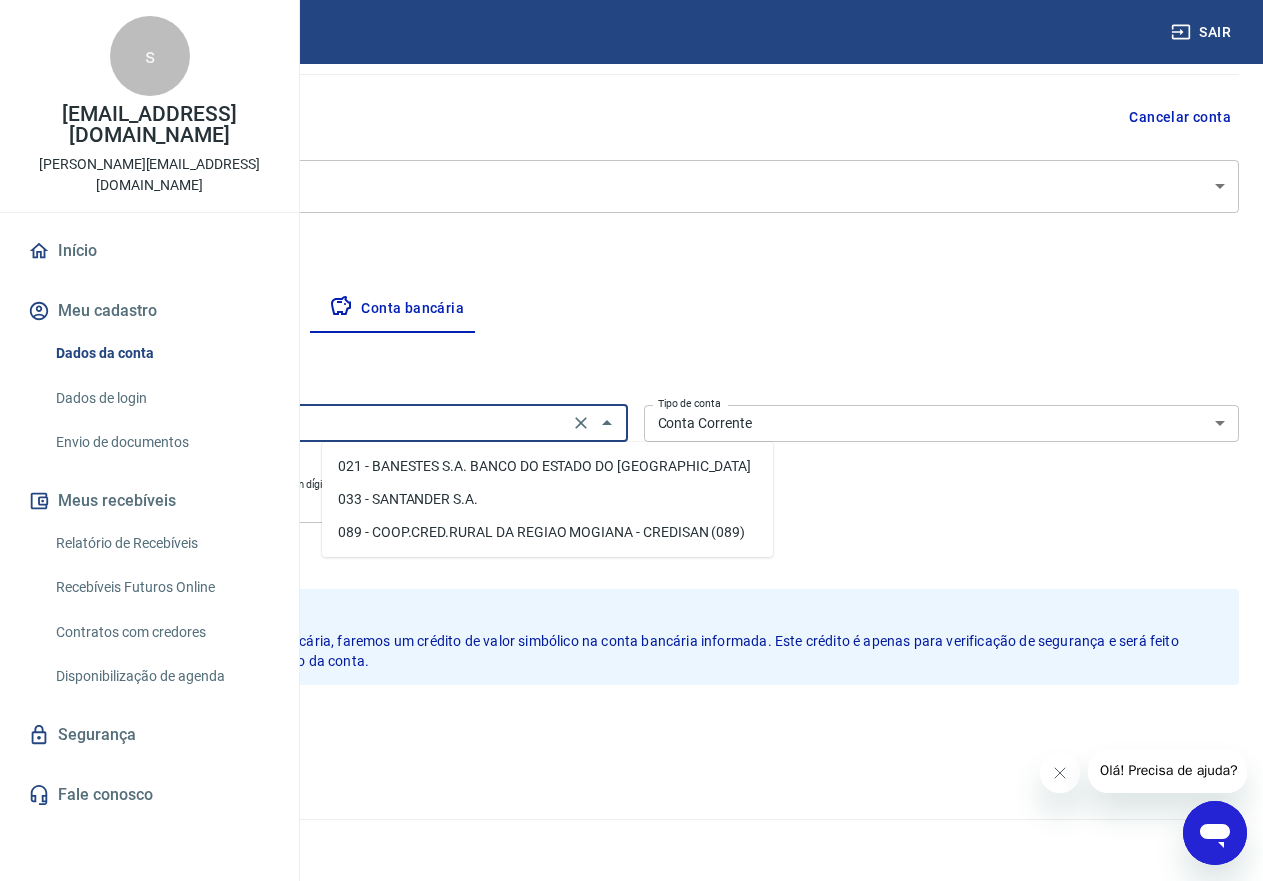 click on "san" at bounding box center [300, 423] 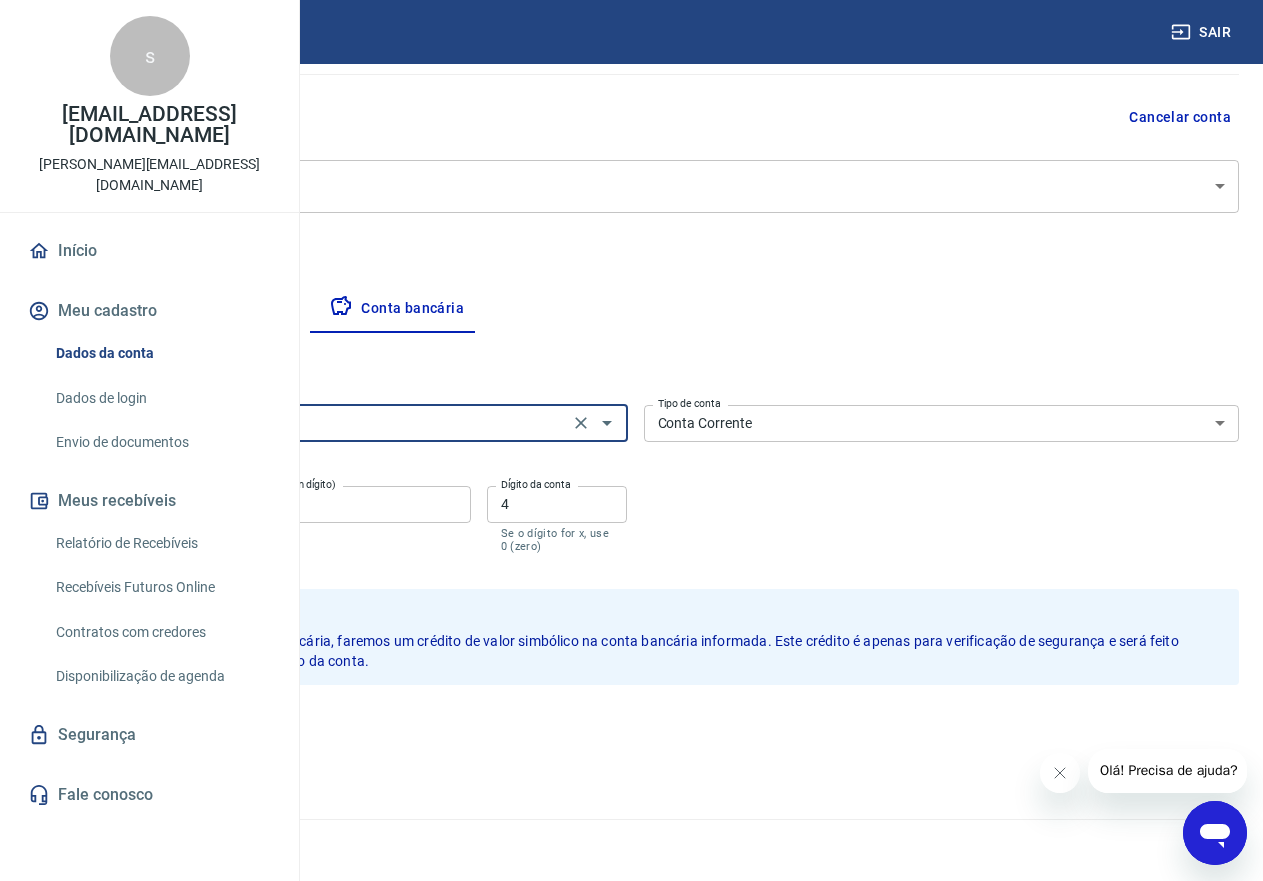 type on "033 - SANTANDER S.A." 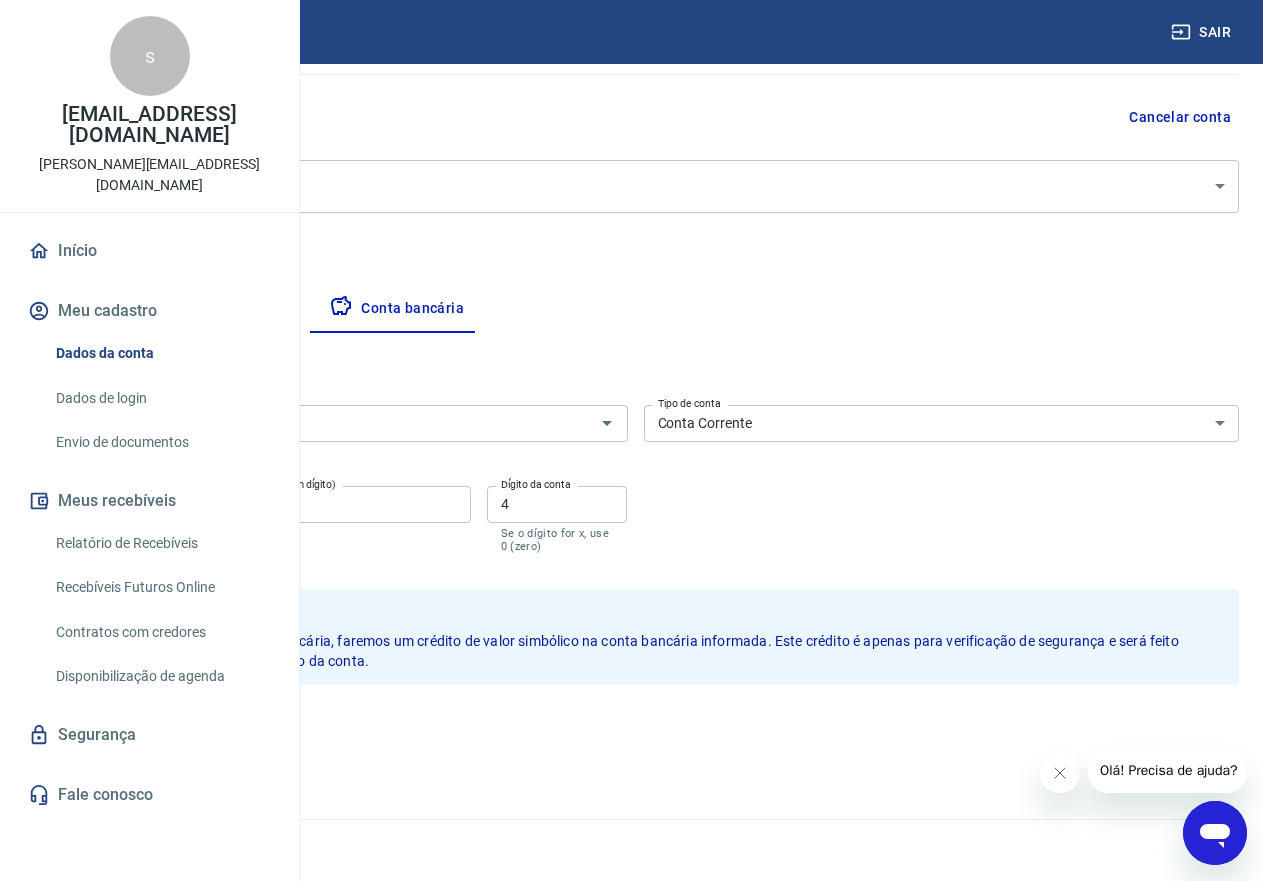 type on "1" 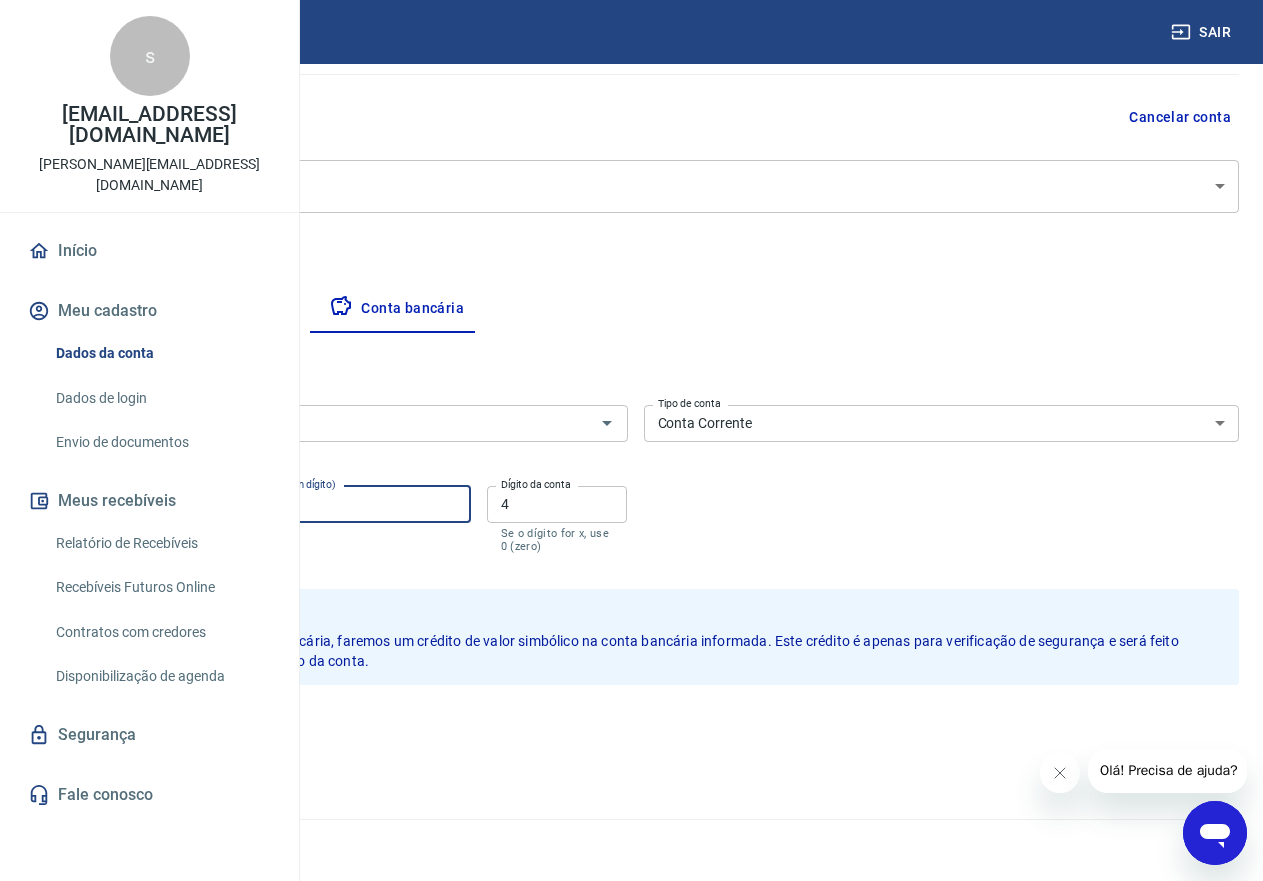 click on "33269" at bounding box center [353, 504] 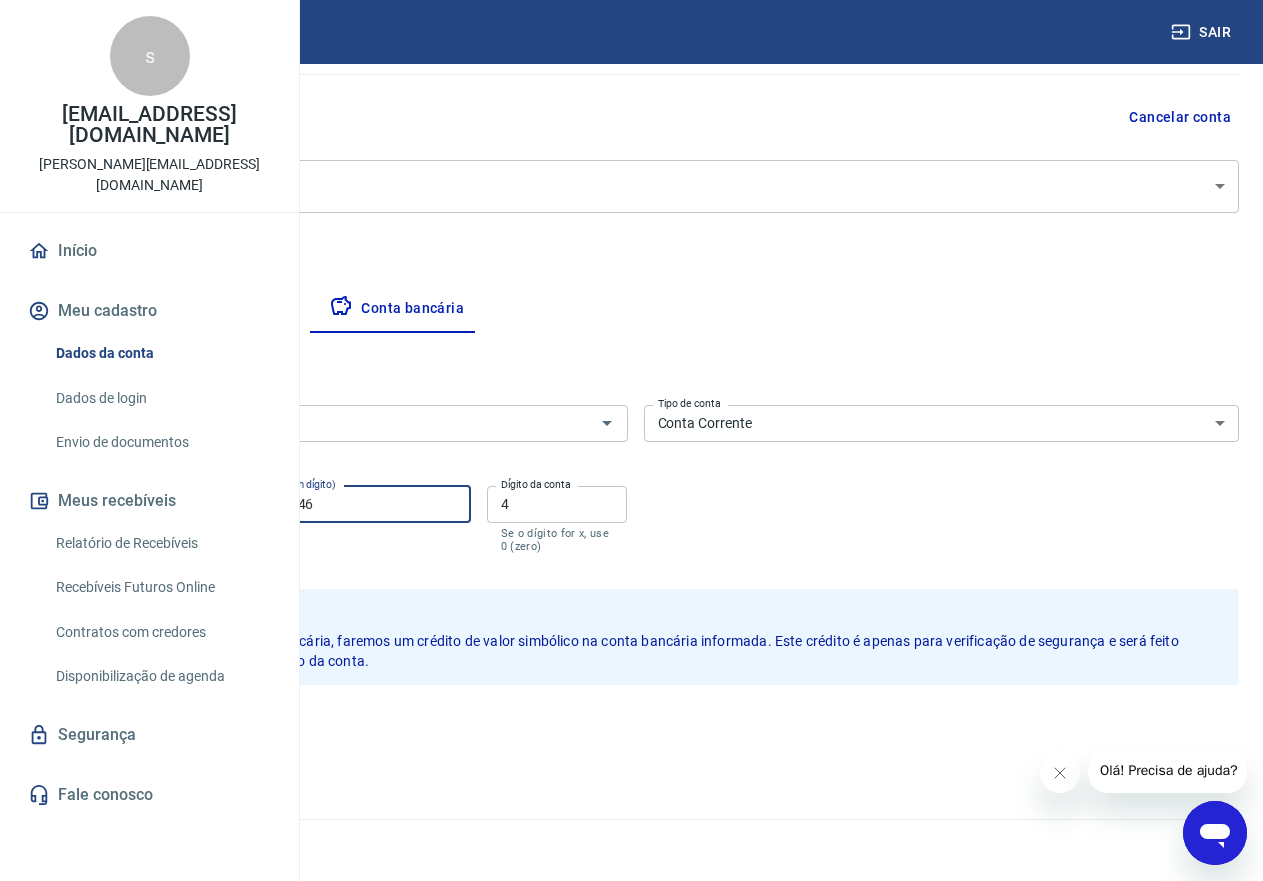 type on "01013346" 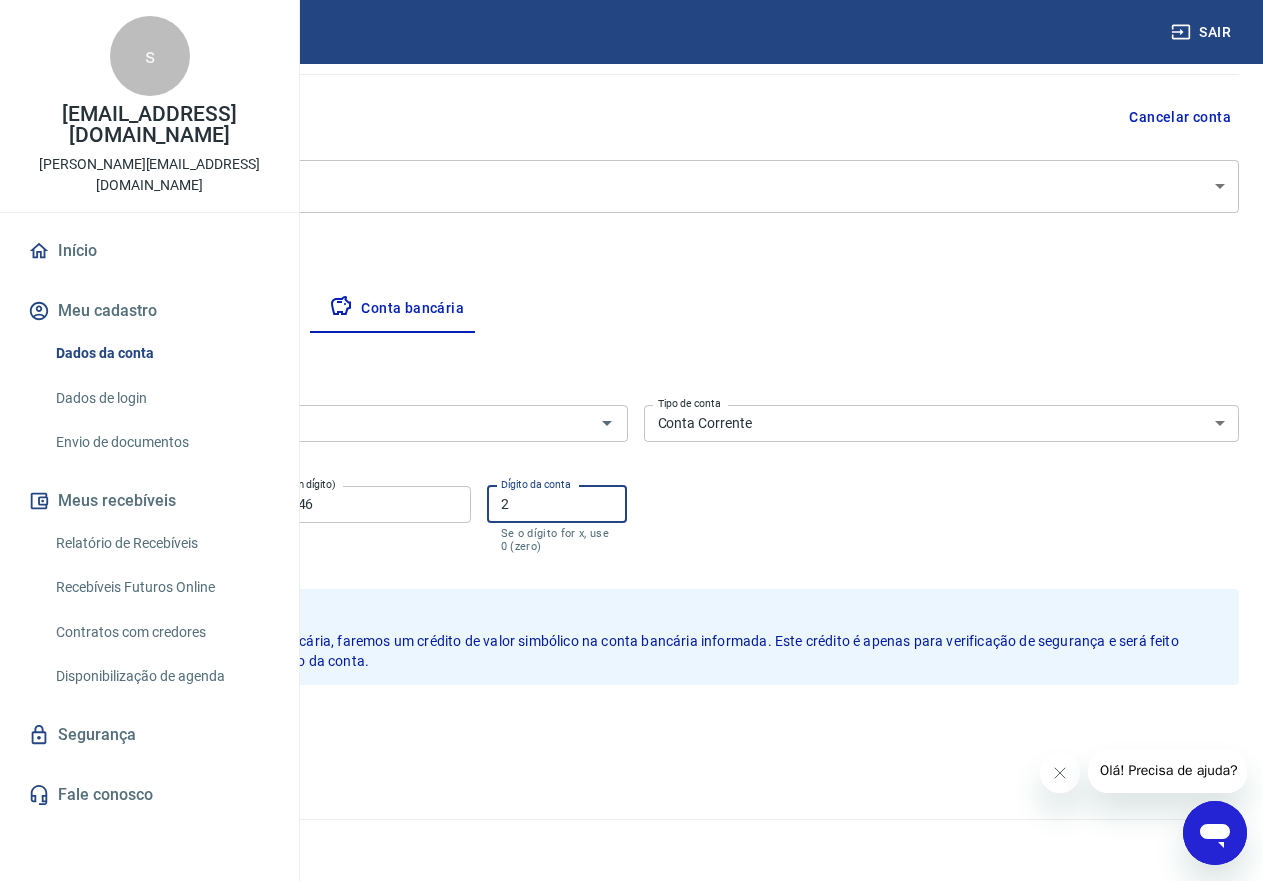 type on "2" 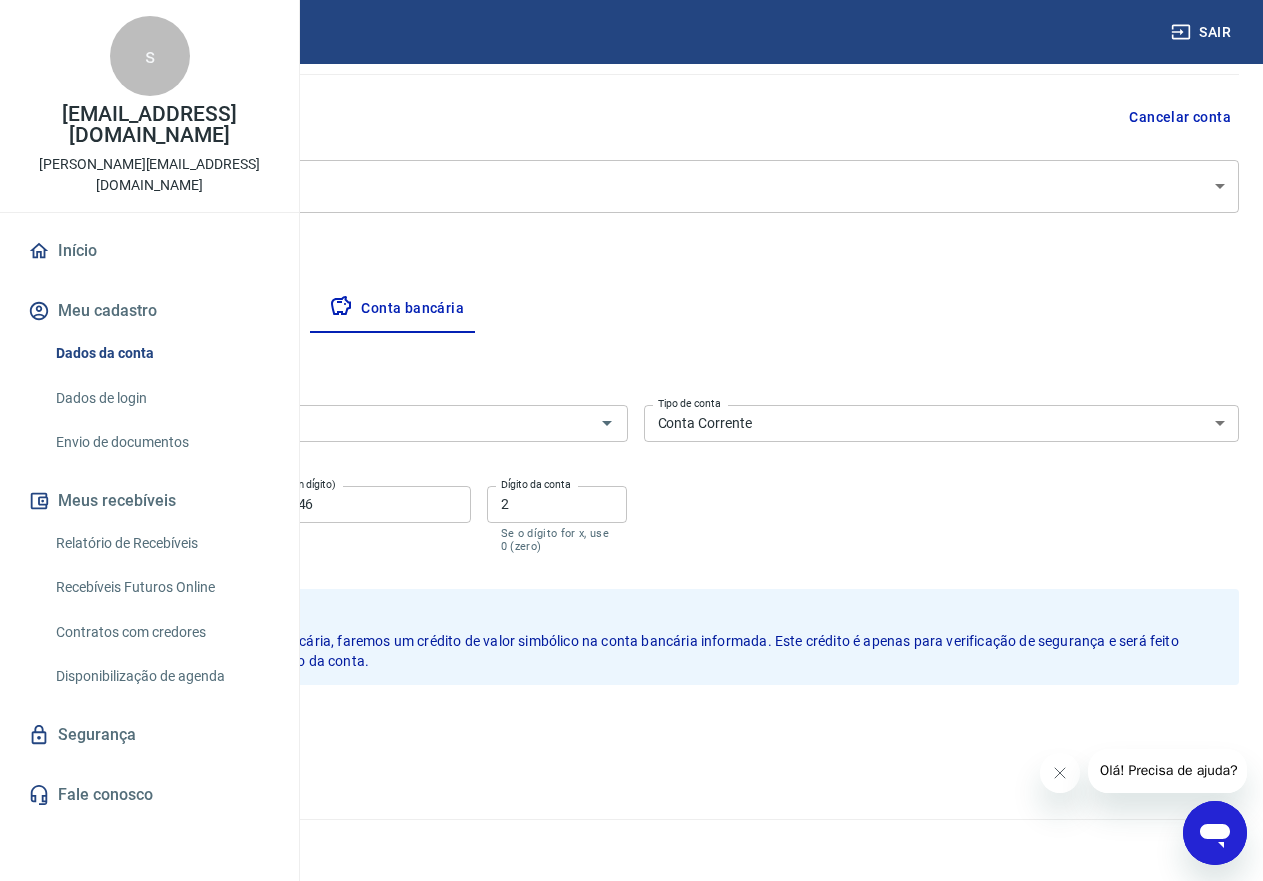 click on "Salvar" at bounding box center (70, 728) 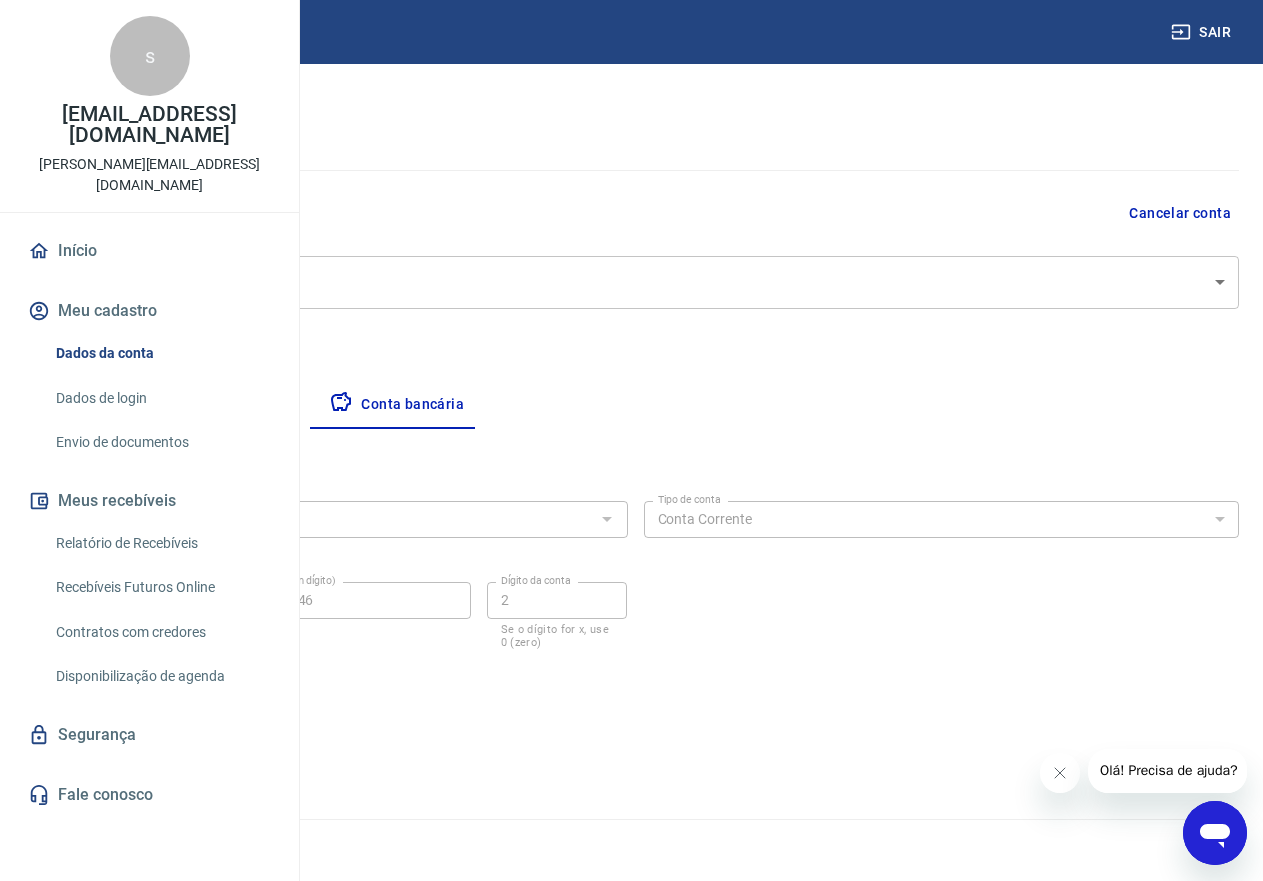 scroll, scrollTop: 0, scrollLeft: 0, axis: both 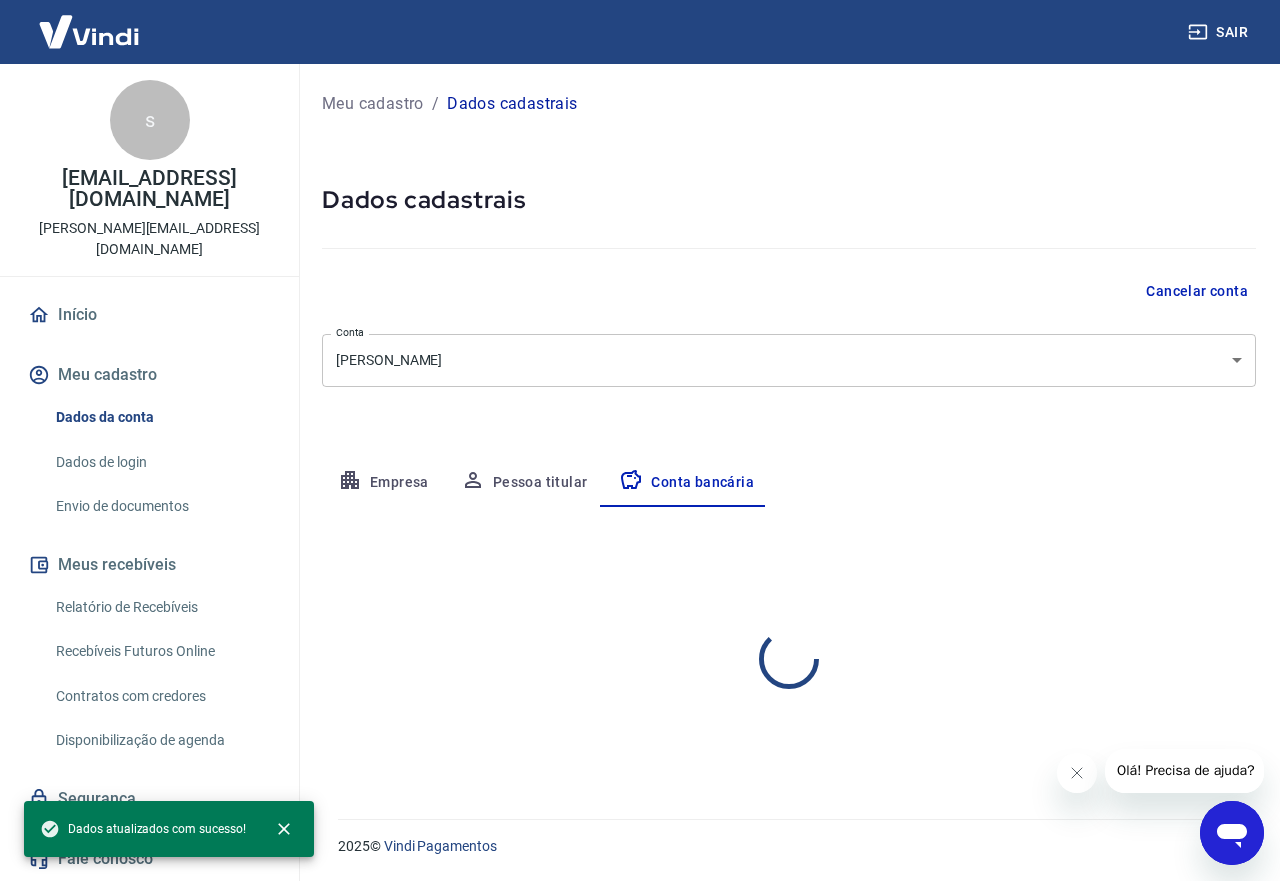 select on "1" 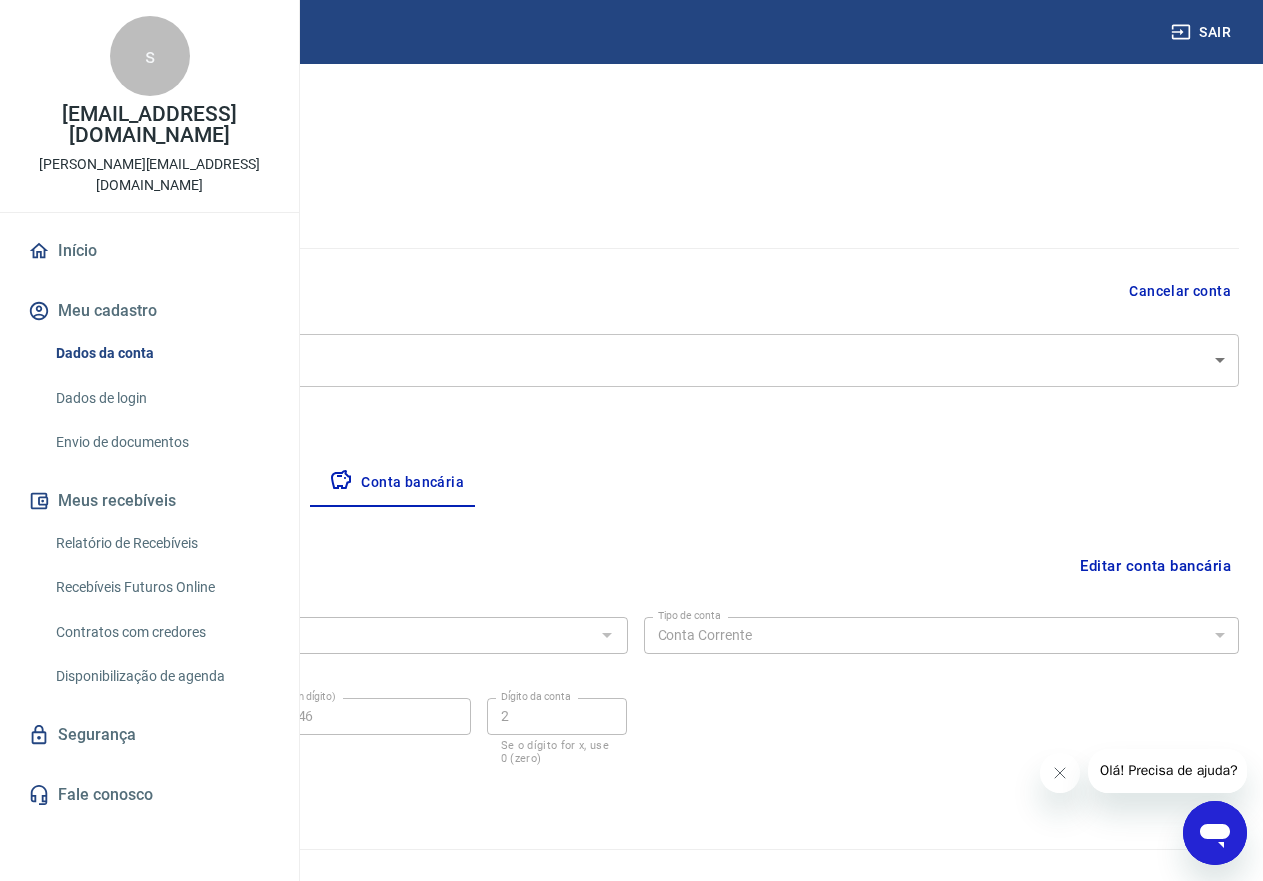 scroll, scrollTop: 30, scrollLeft: 0, axis: vertical 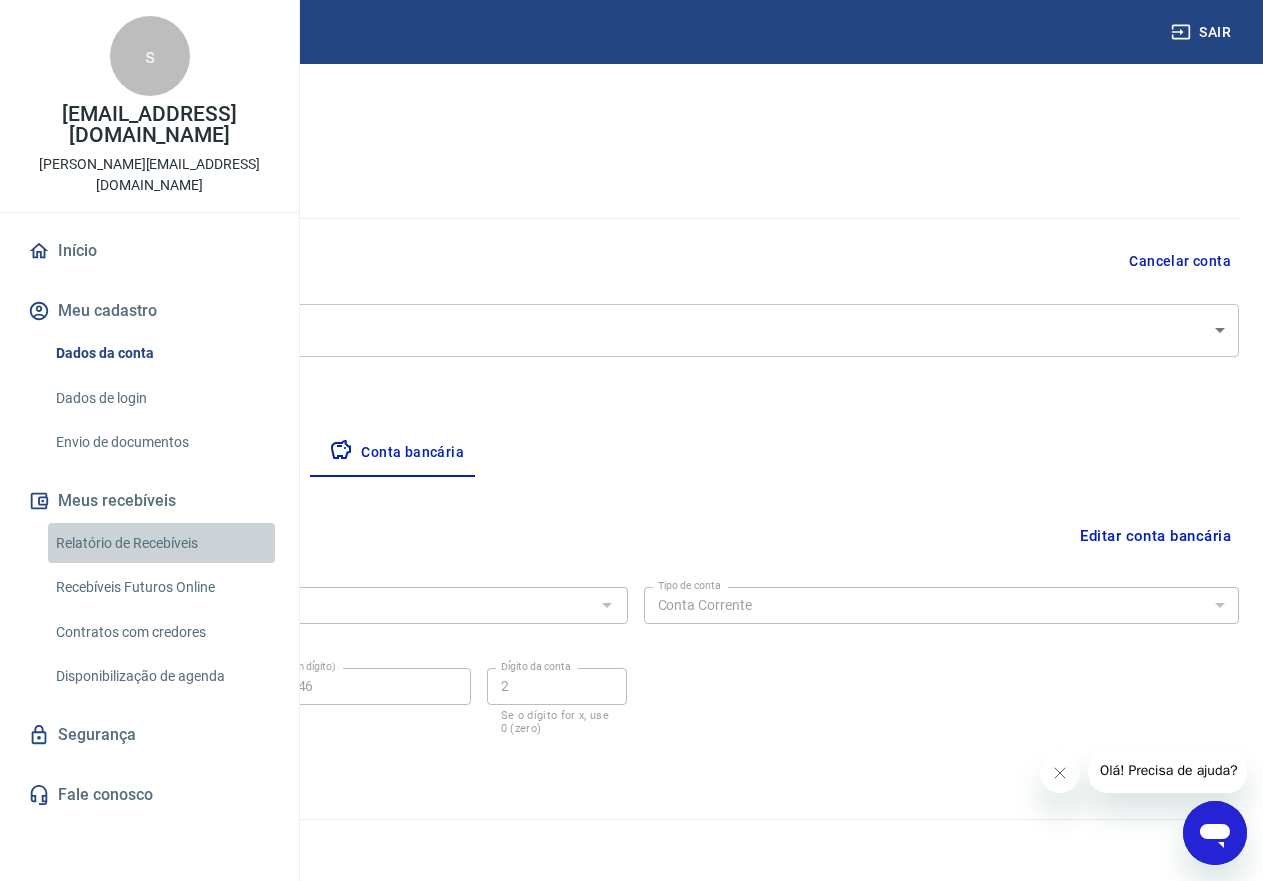 click on "Relatório de Recebíveis" at bounding box center [161, 543] 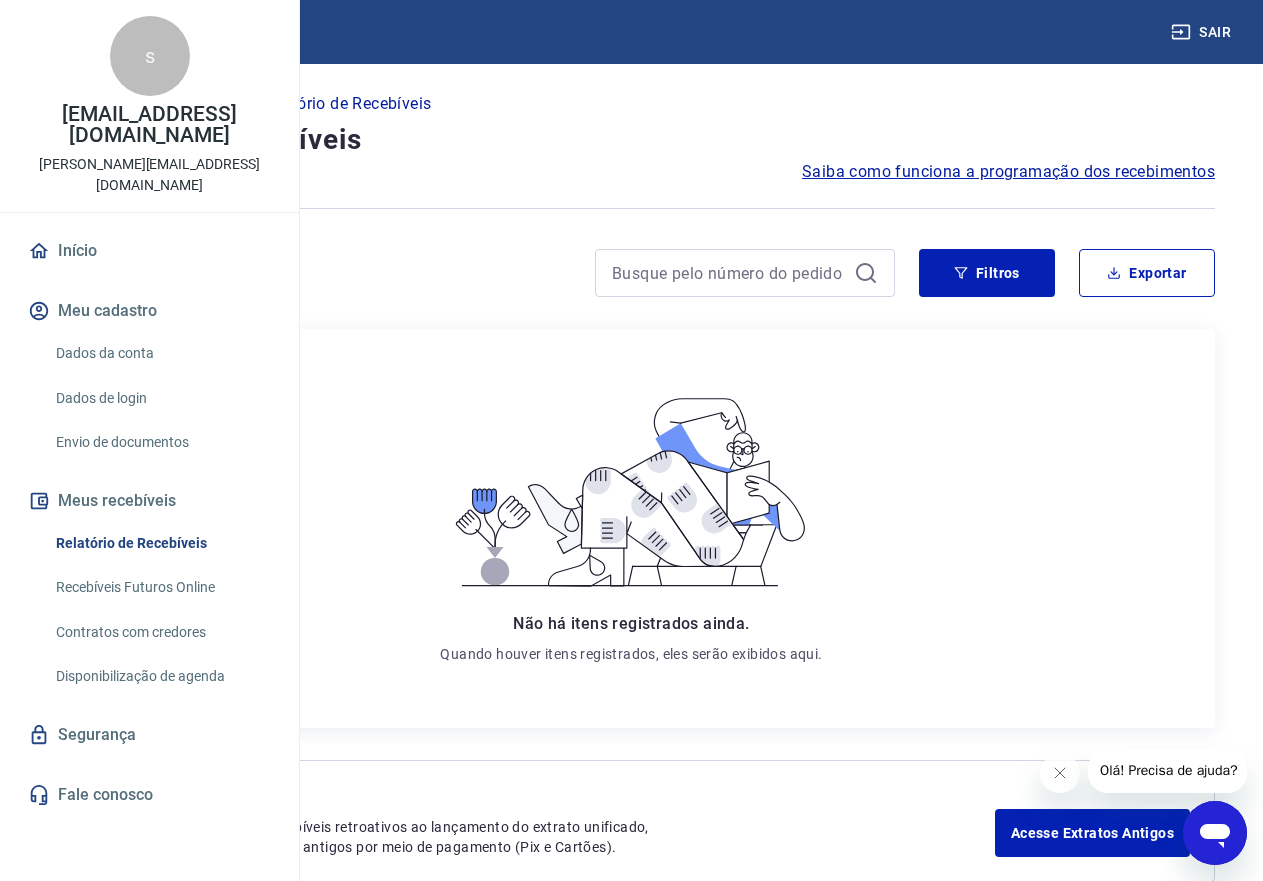 click on "Recebíveis Futuros Online" at bounding box center [161, 587] 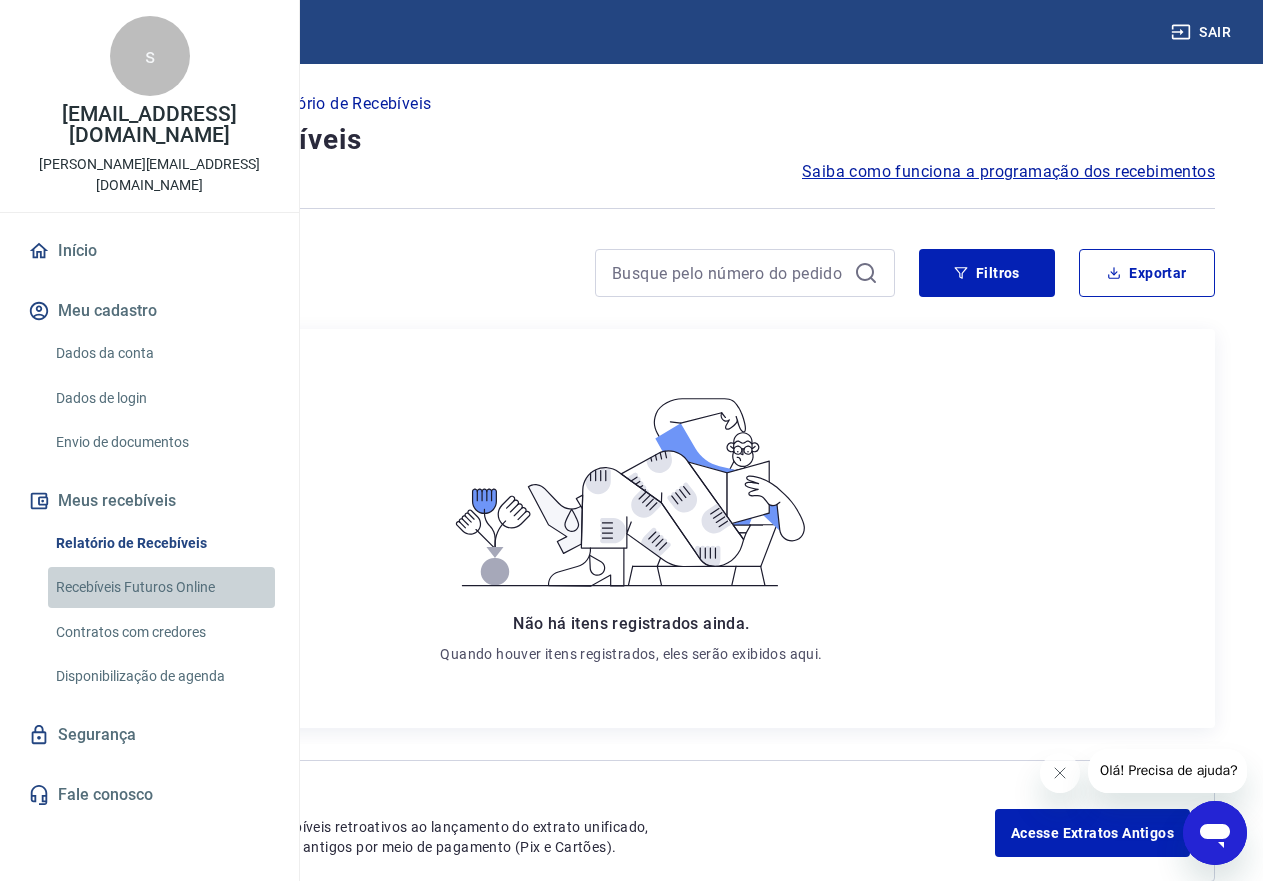 click on "Recebíveis Futuros Online" at bounding box center [161, 587] 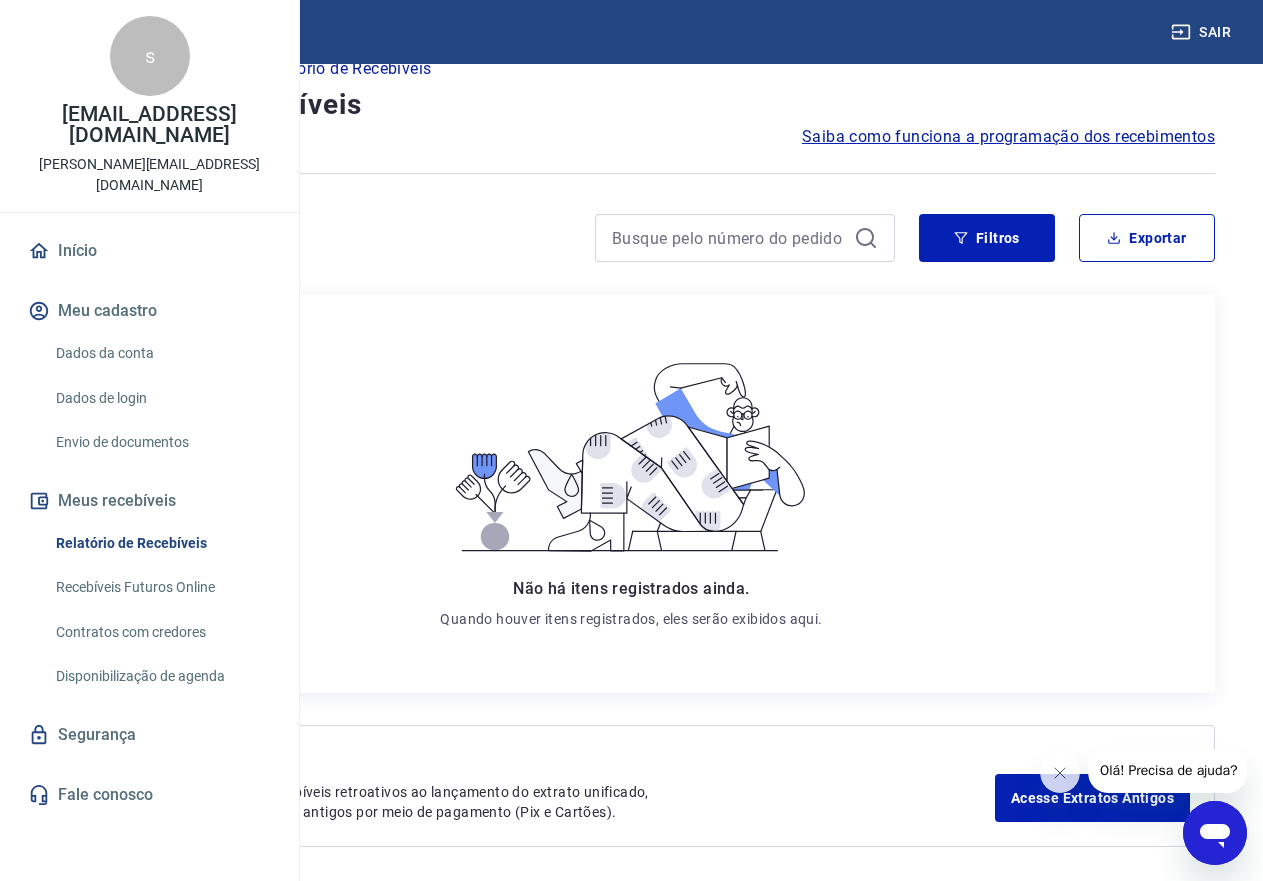scroll, scrollTop: 0, scrollLeft: 0, axis: both 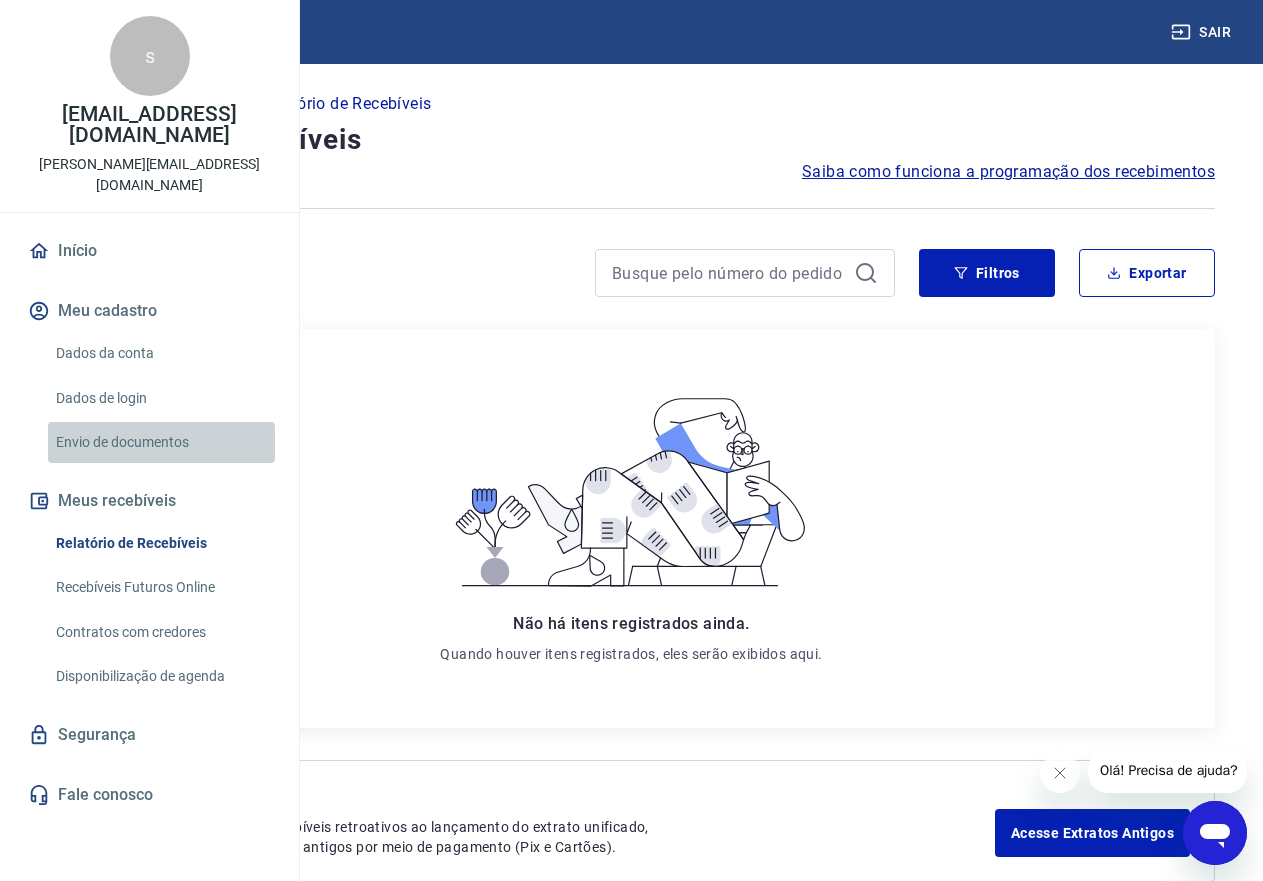 click on "Envio de documentos" at bounding box center (161, 442) 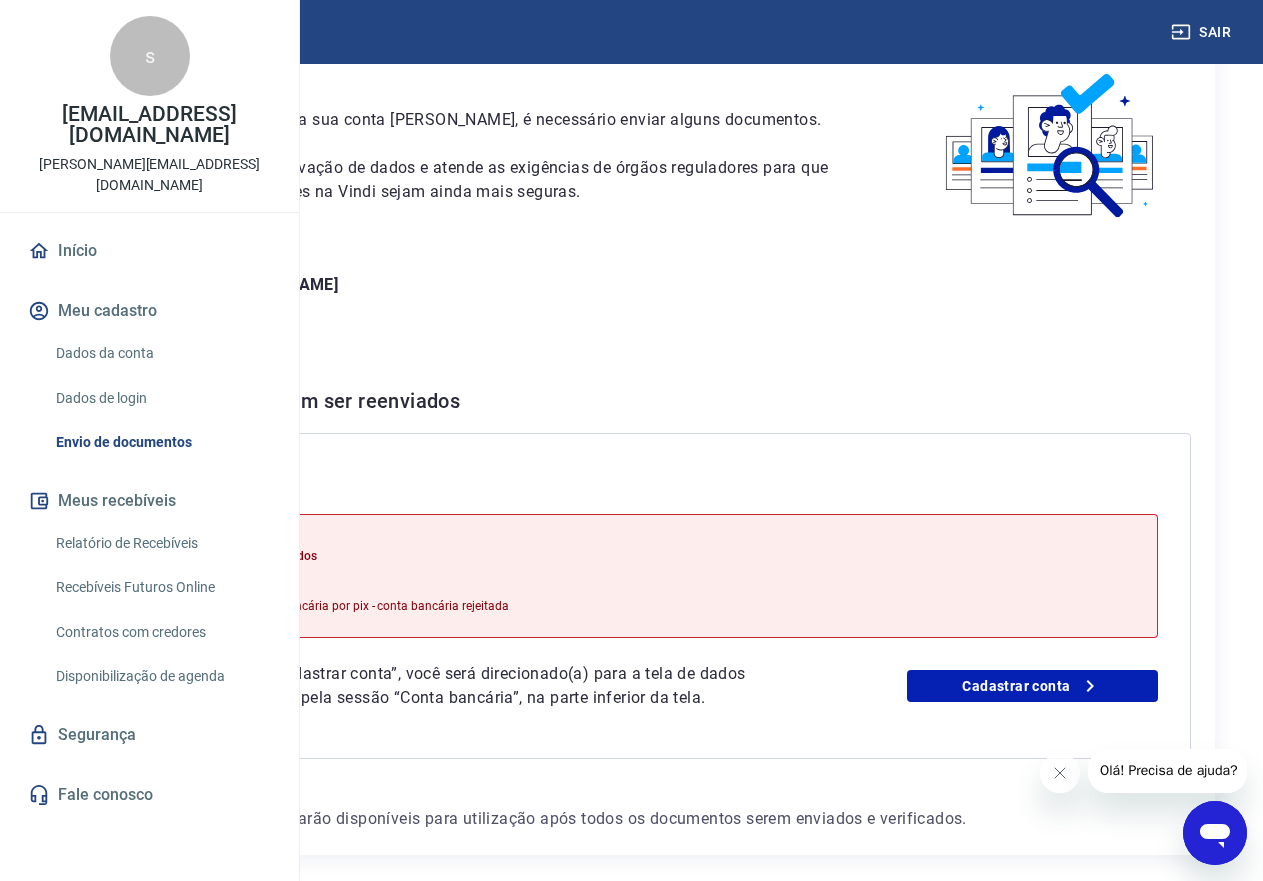 scroll, scrollTop: 200, scrollLeft: 0, axis: vertical 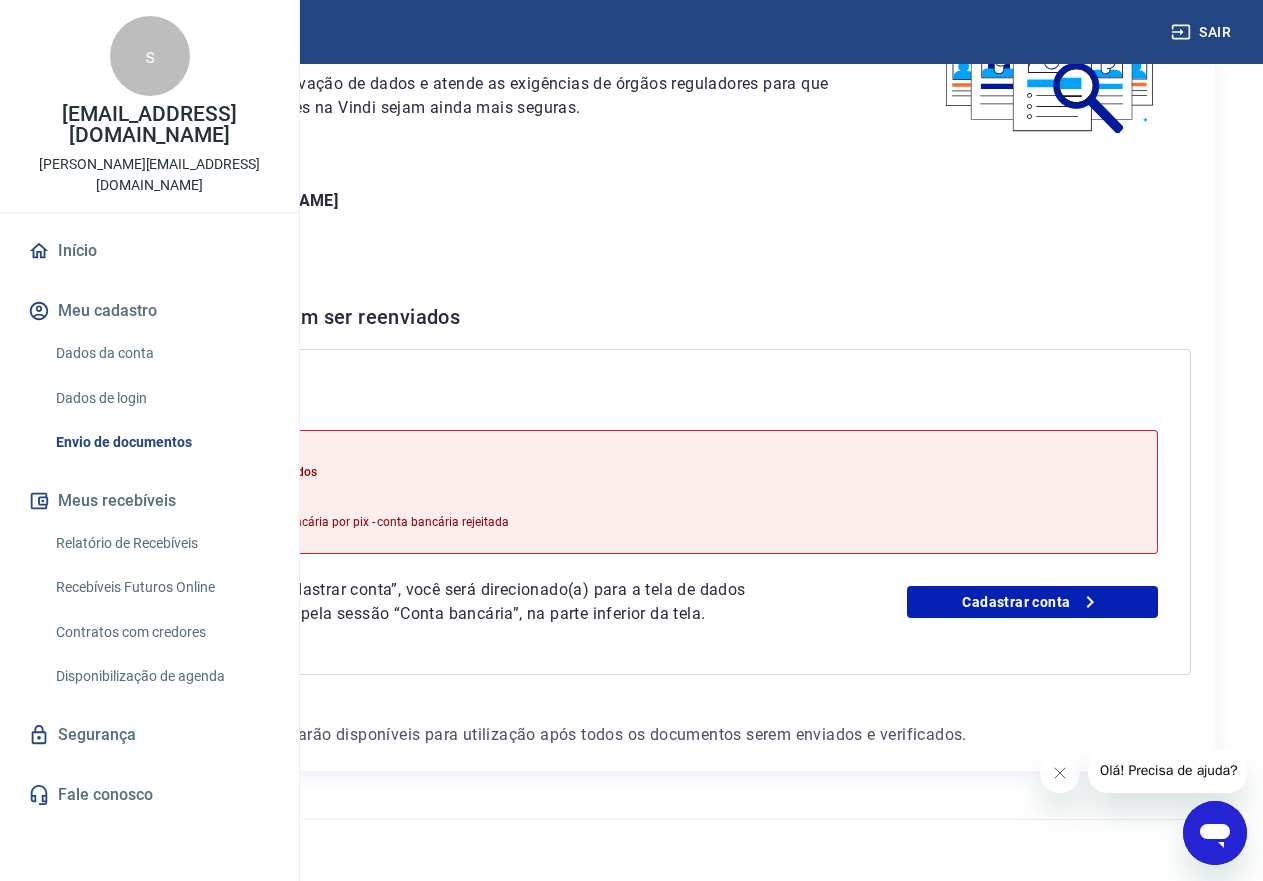 click on "Validação de conta bancária por pix - conta bancária rejeitada" at bounding box center (341, 522) 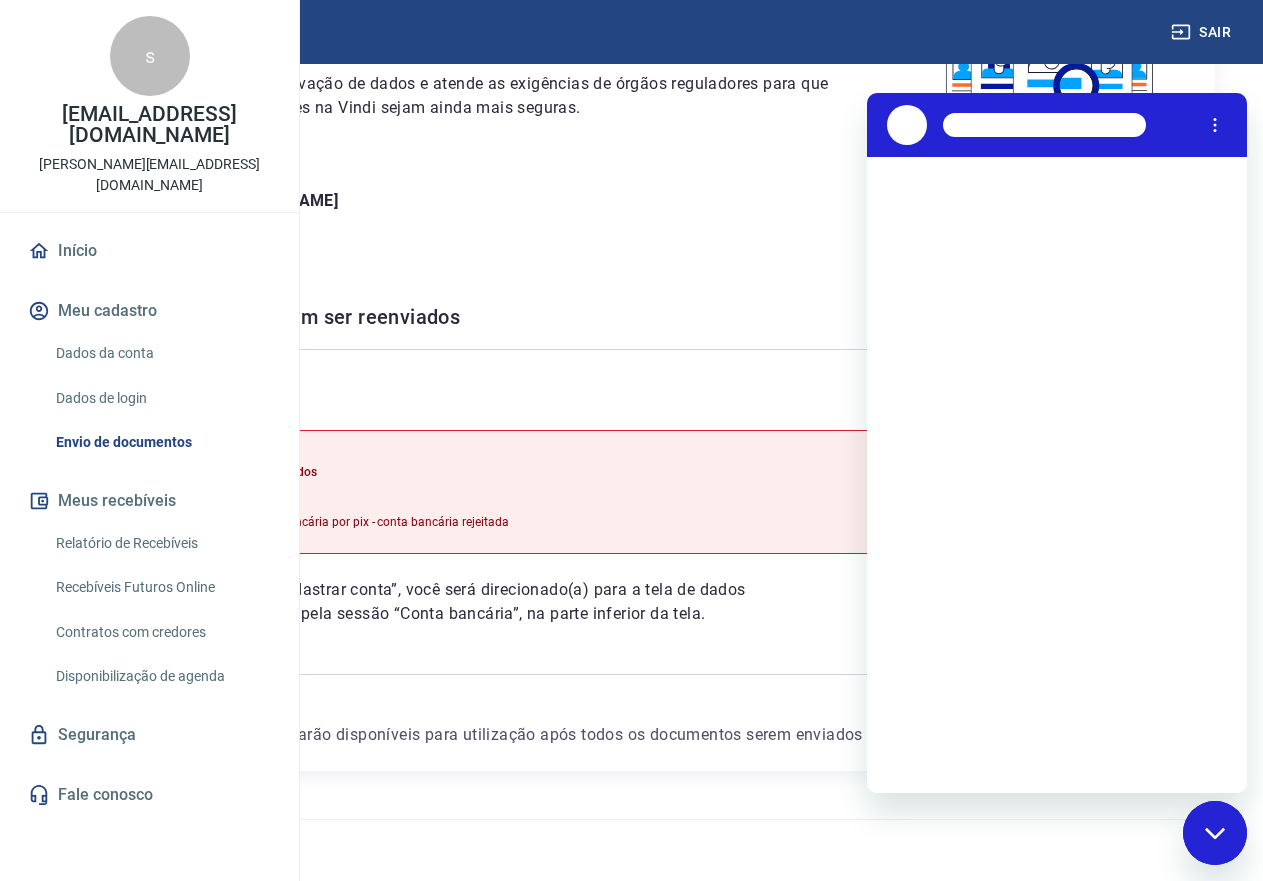 scroll, scrollTop: 0, scrollLeft: 0, axis: both 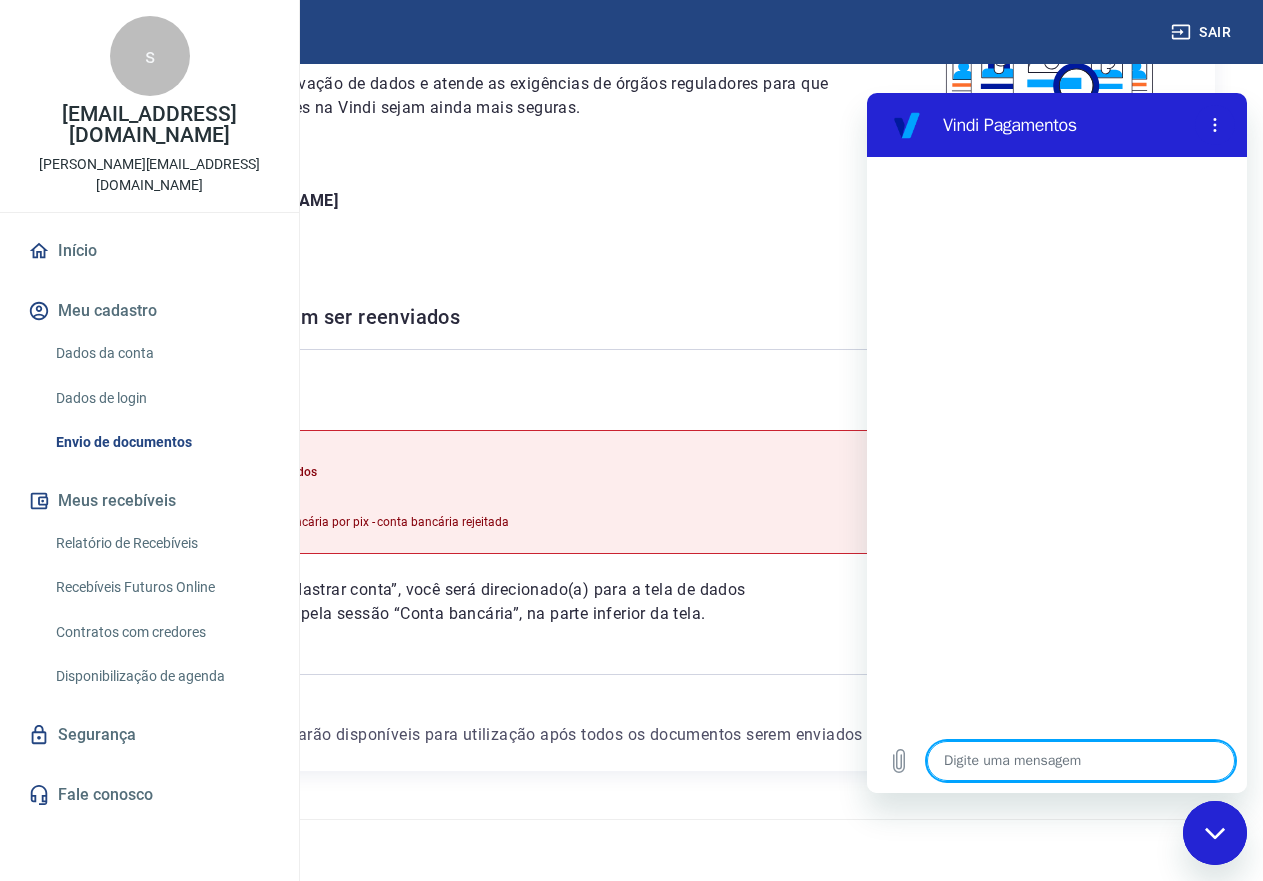 type on "c" 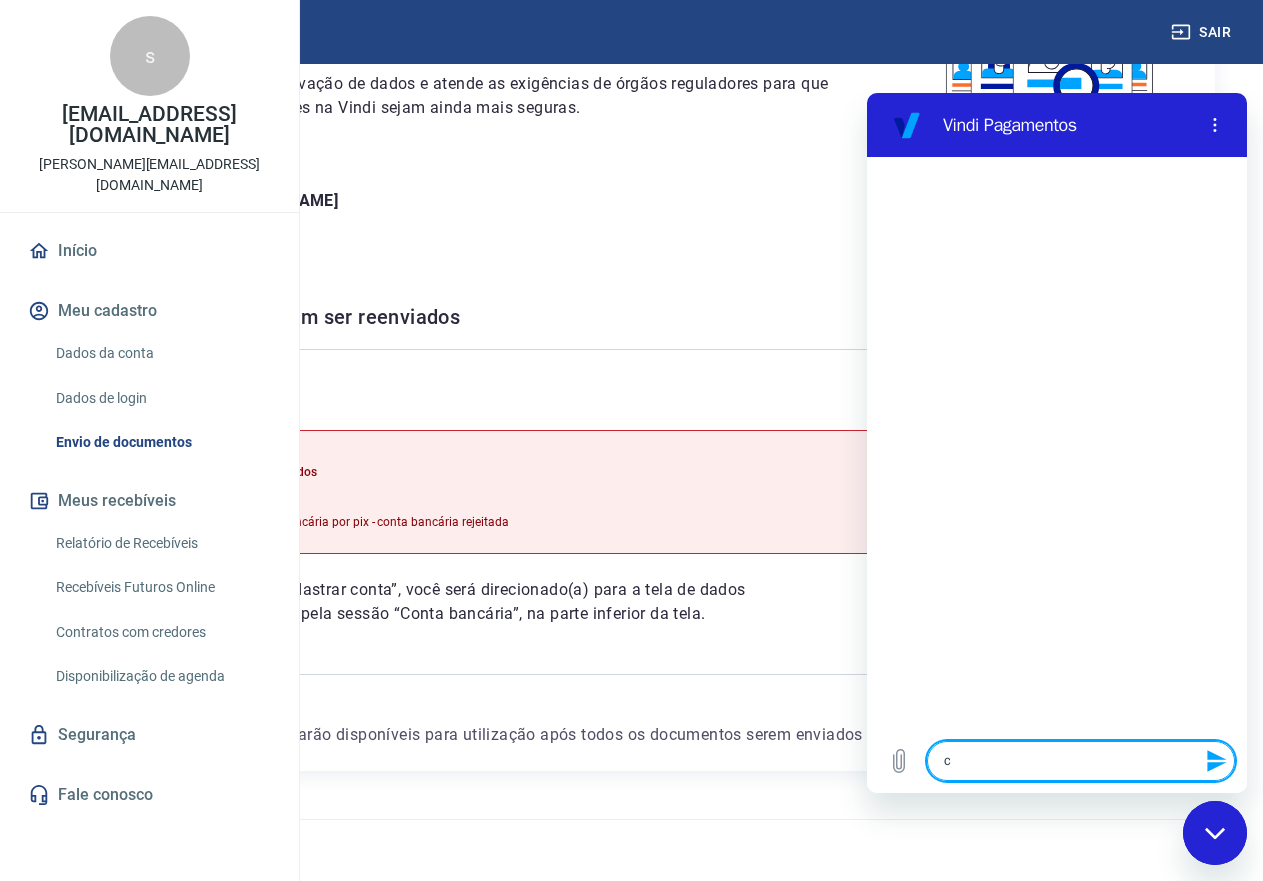 type on "ca" 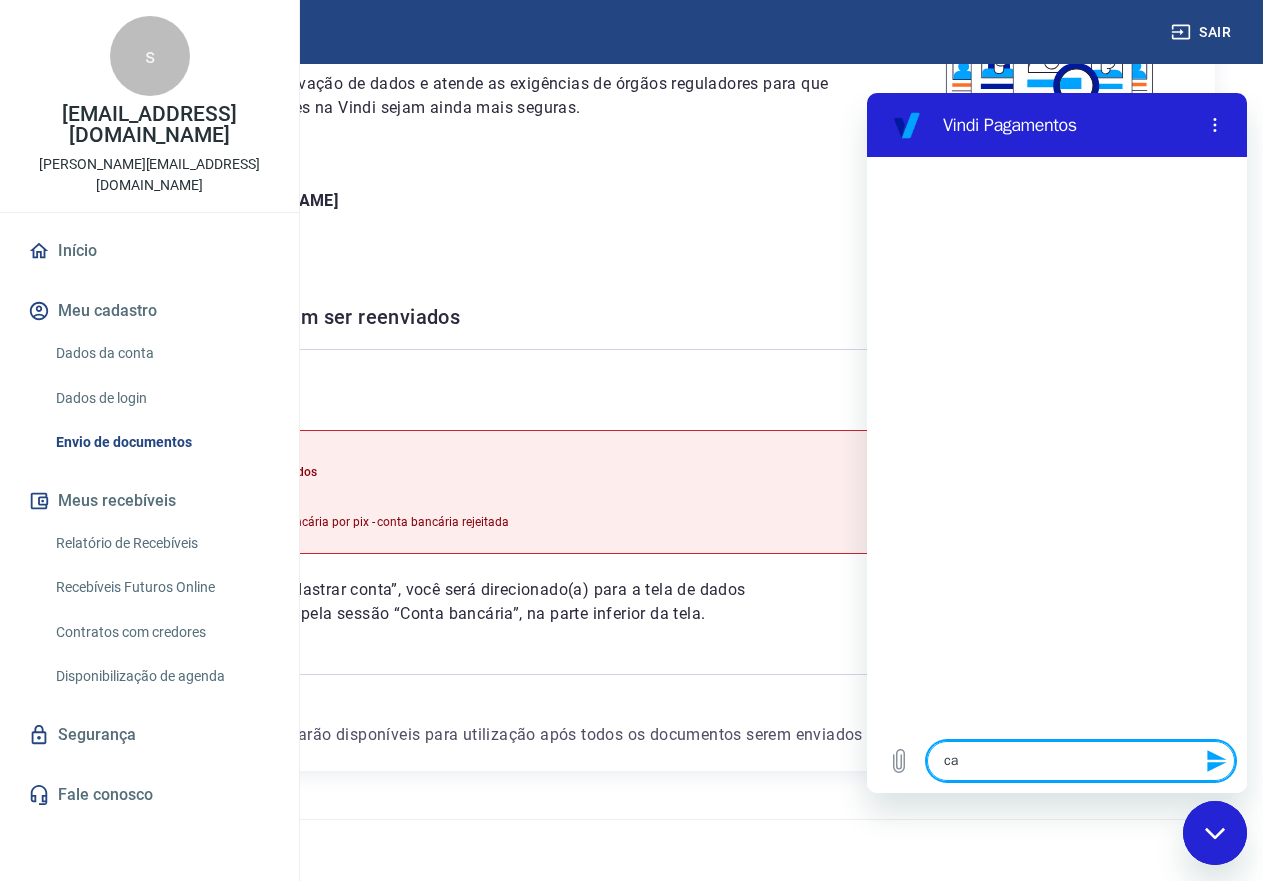 type on "cad" 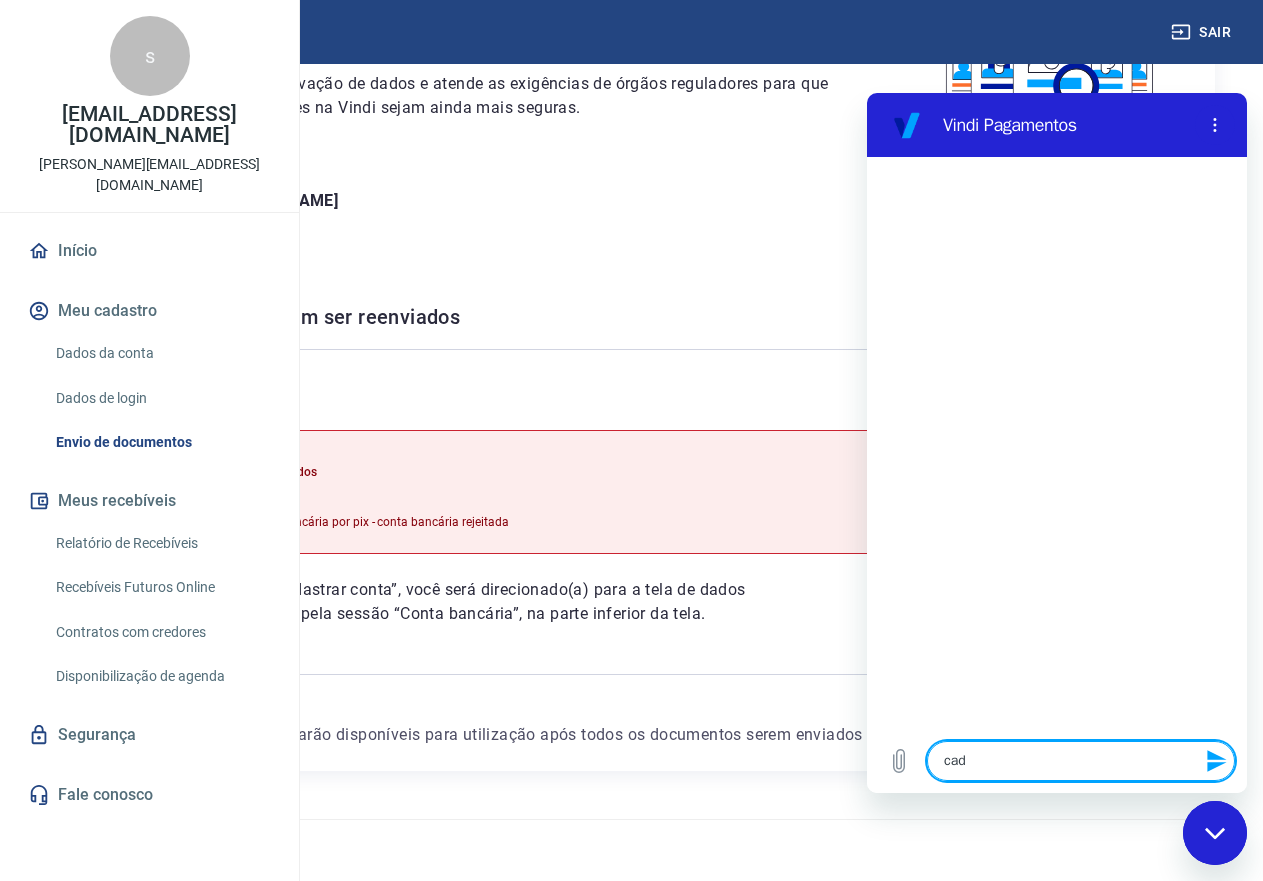 type on "cada" 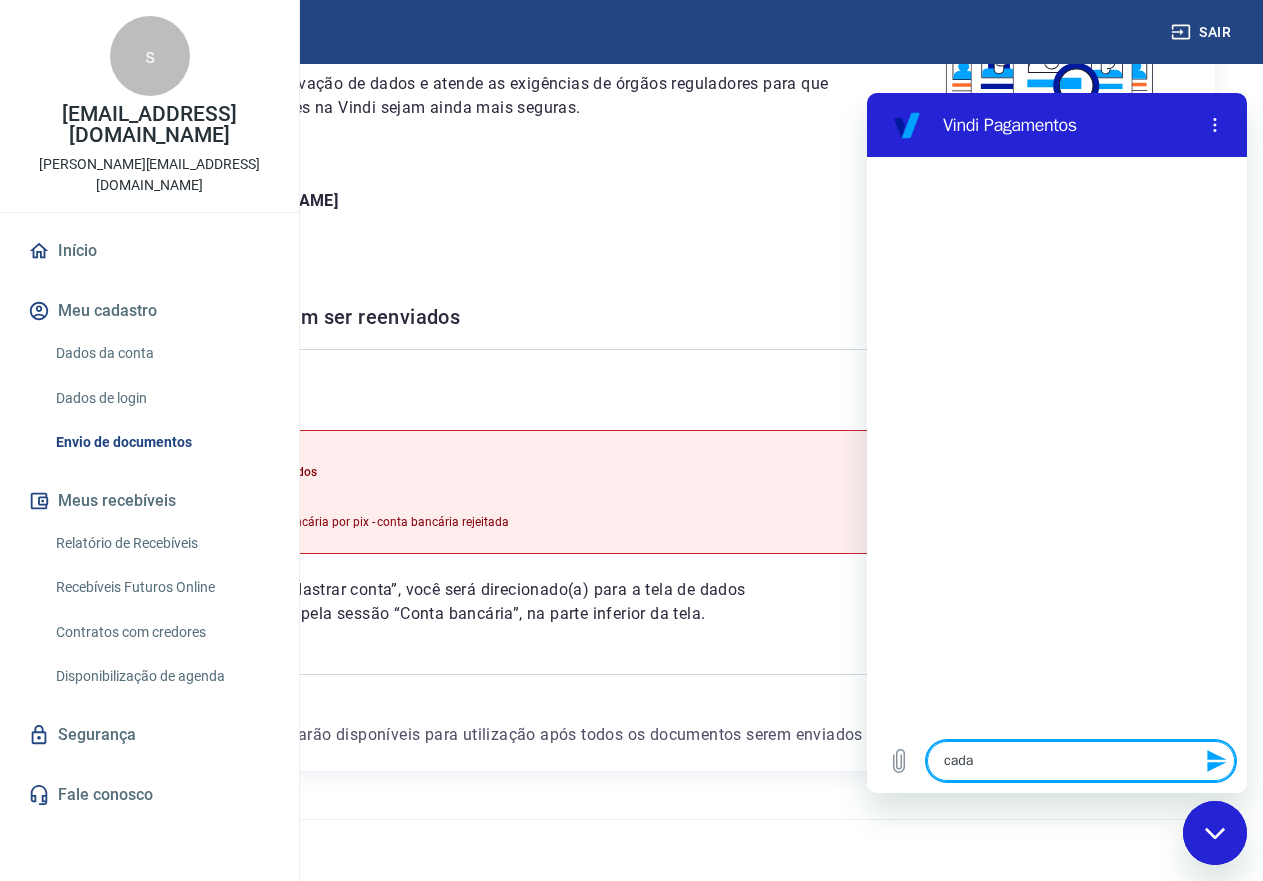 type on "cadas" 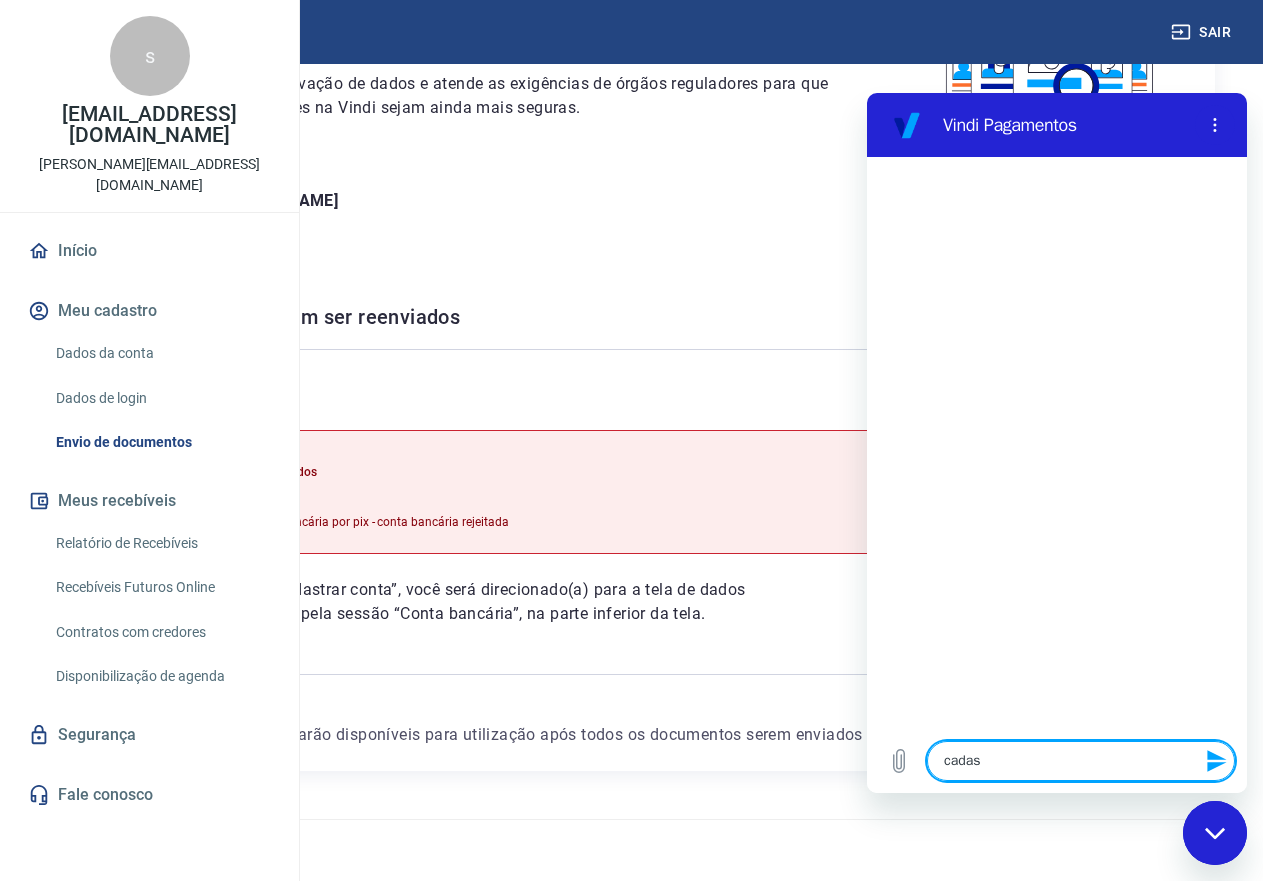 type on "cadasr" 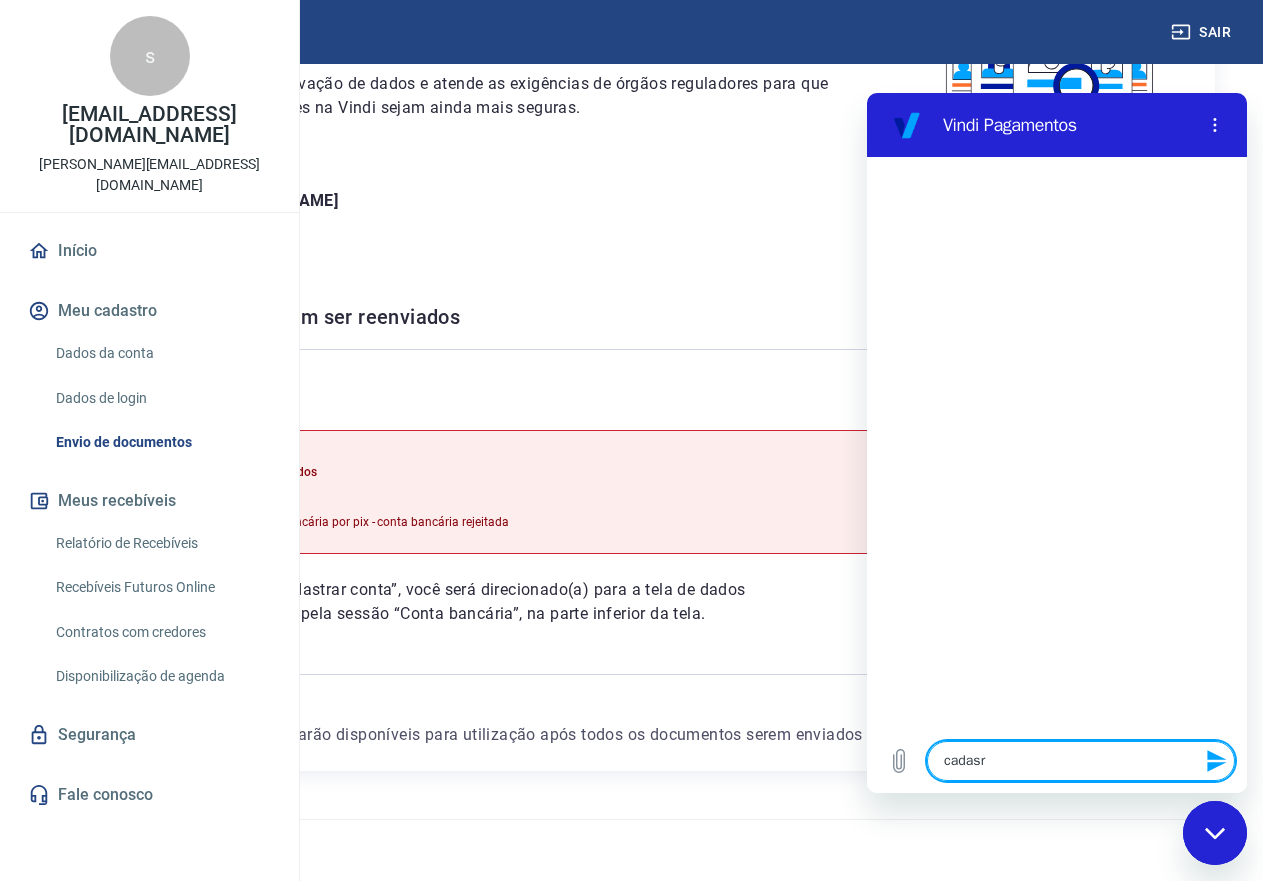 type on "cadasra" 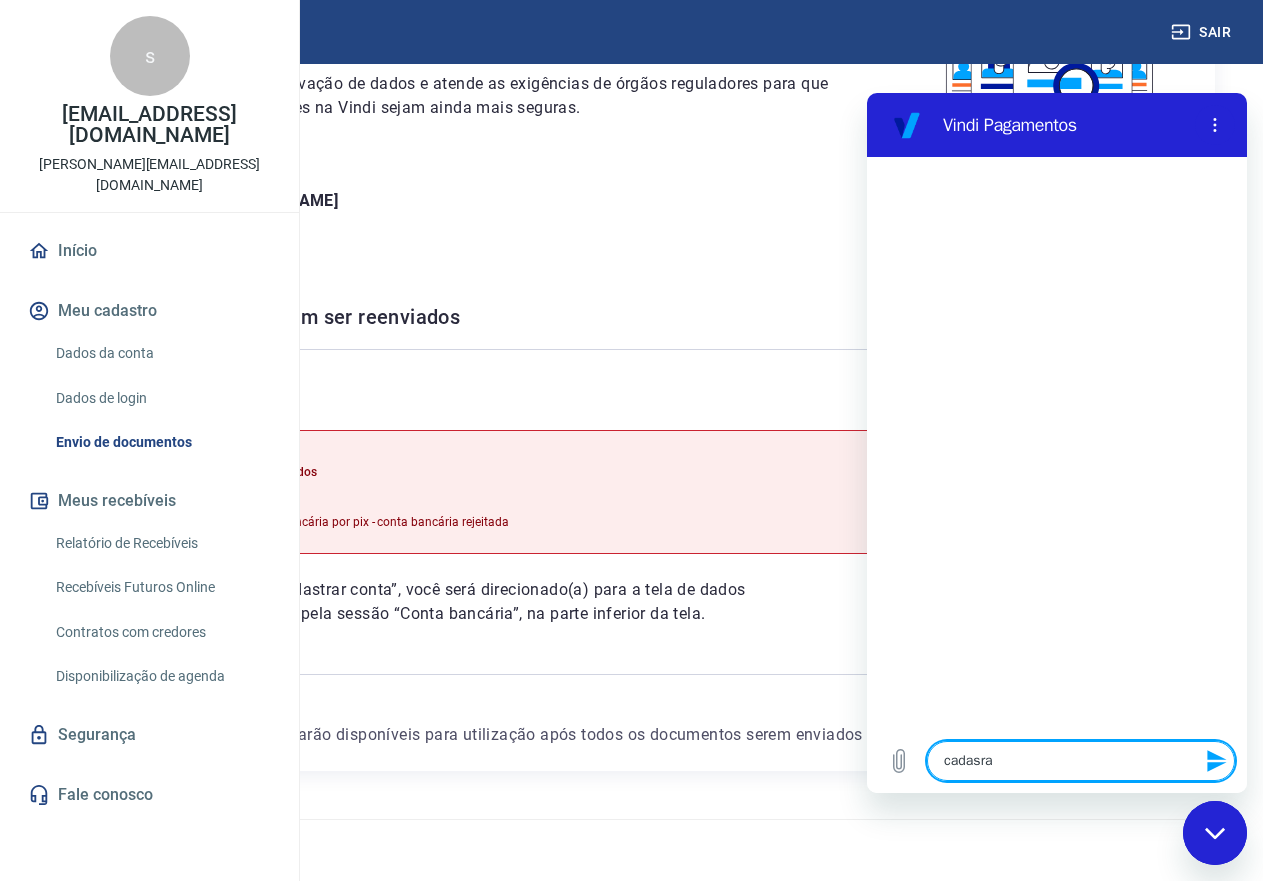 type on "cadasrar" 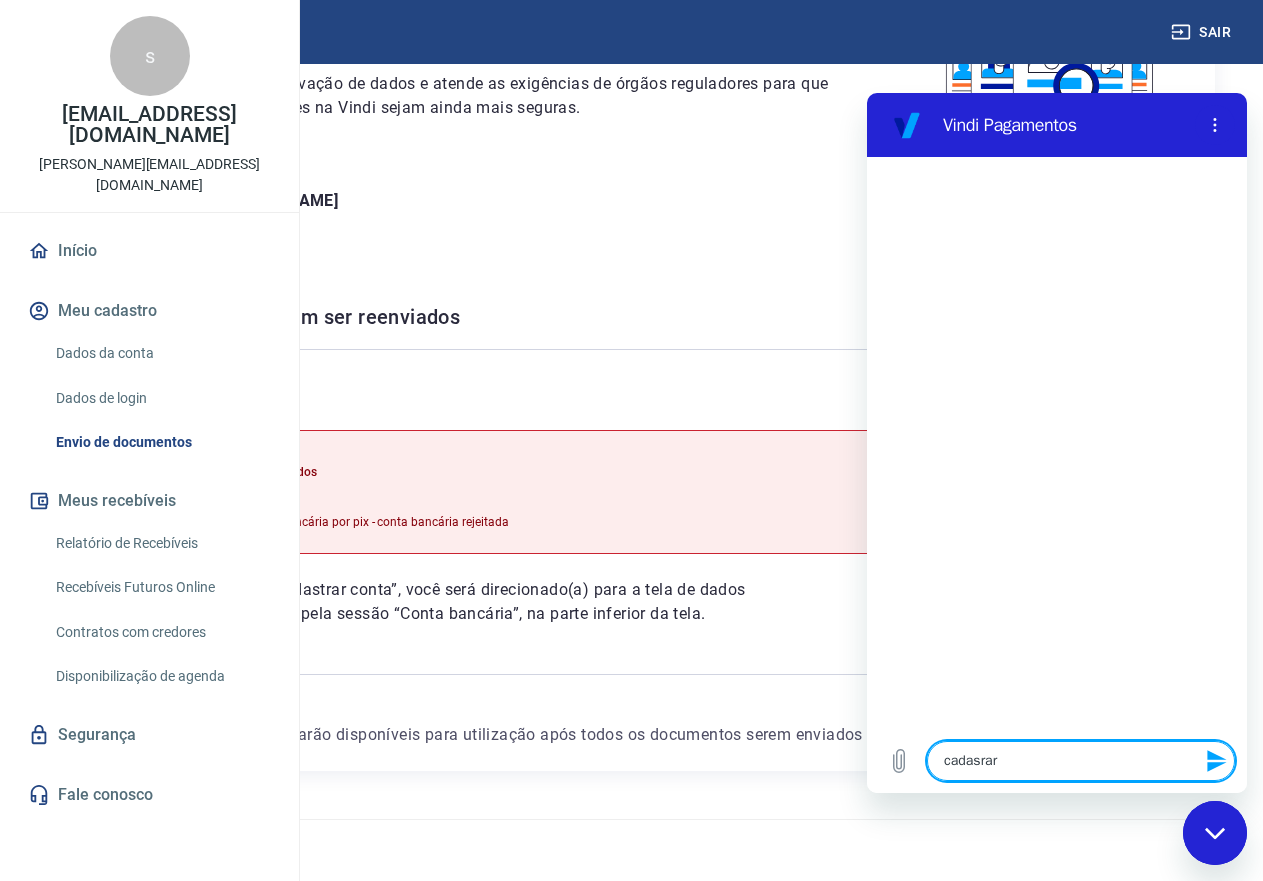 type on "x" 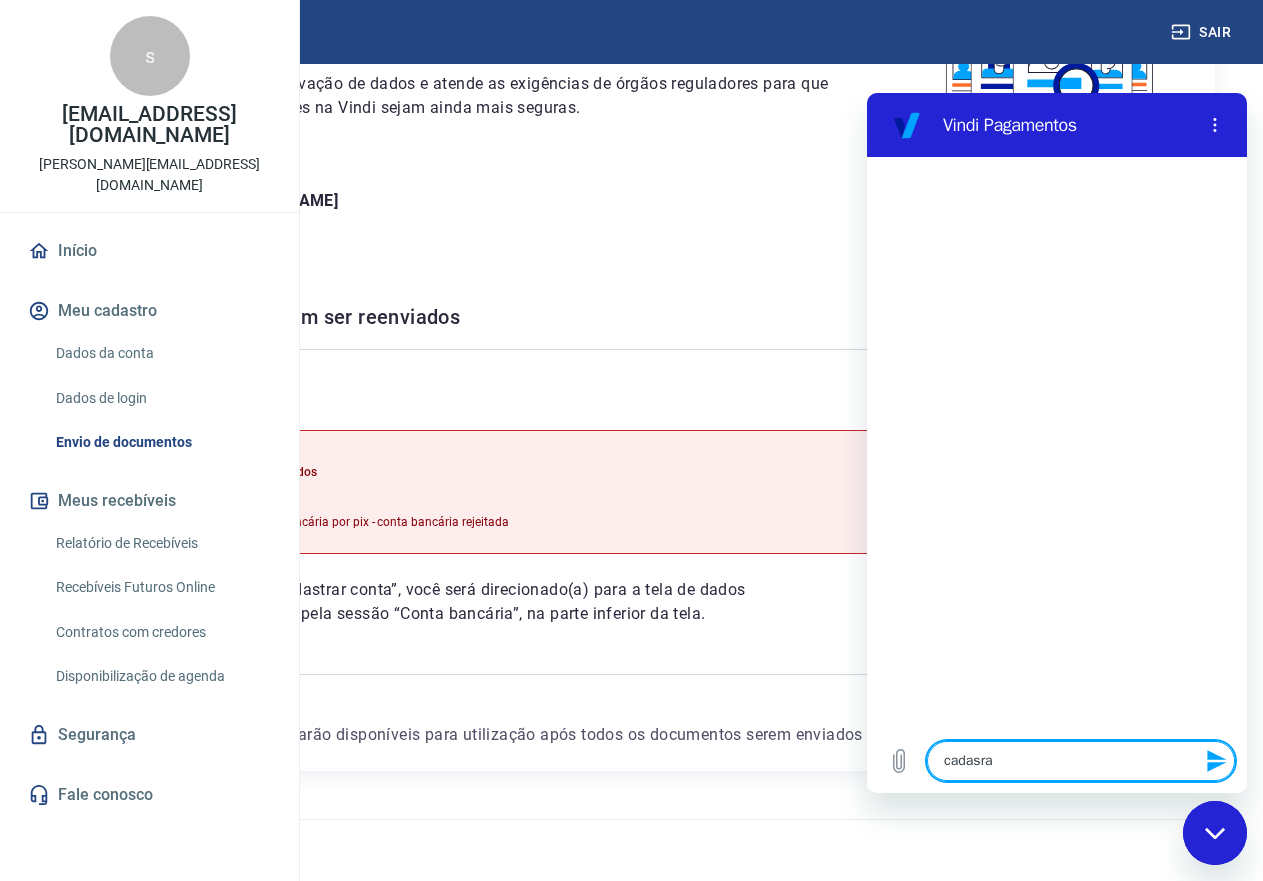 type on "cadasr" 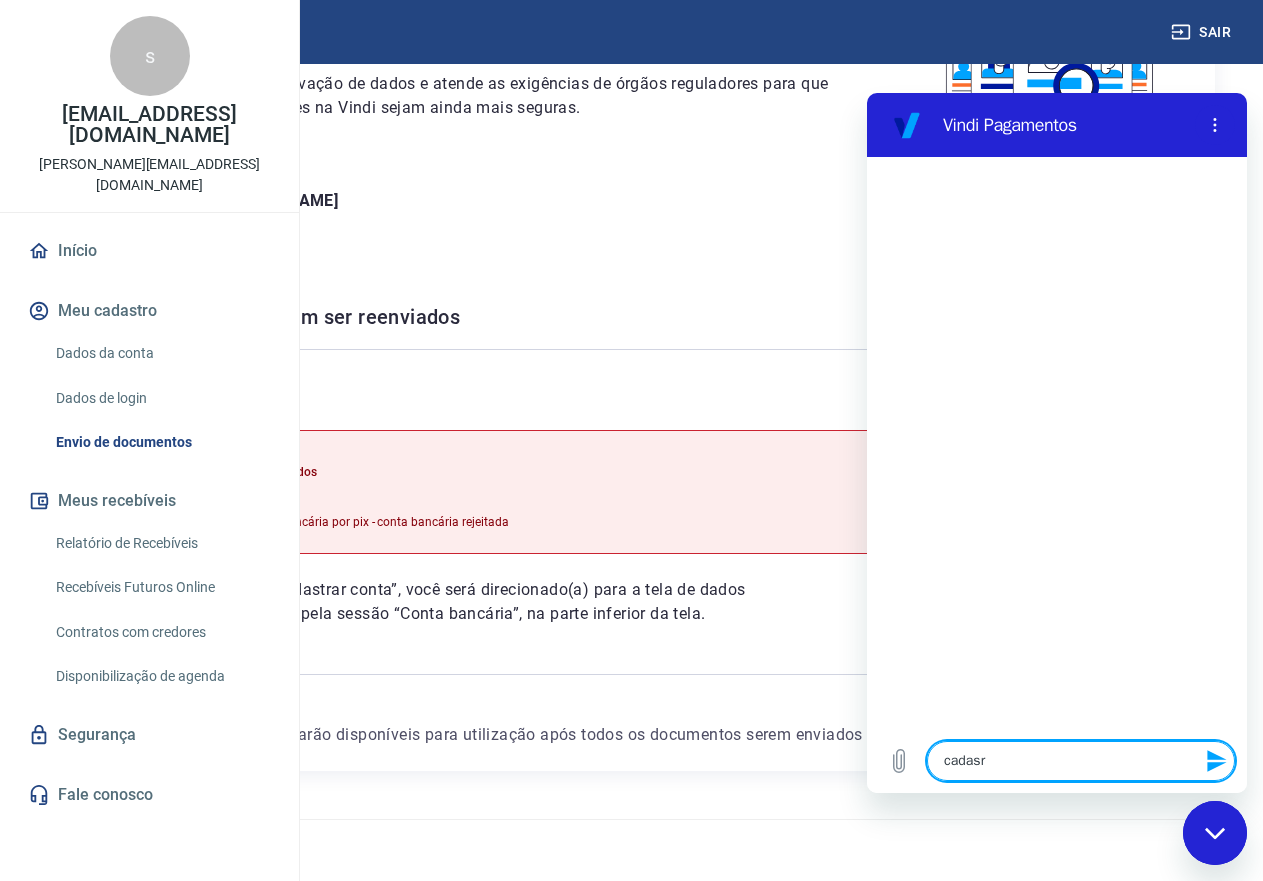 type on "cadas" 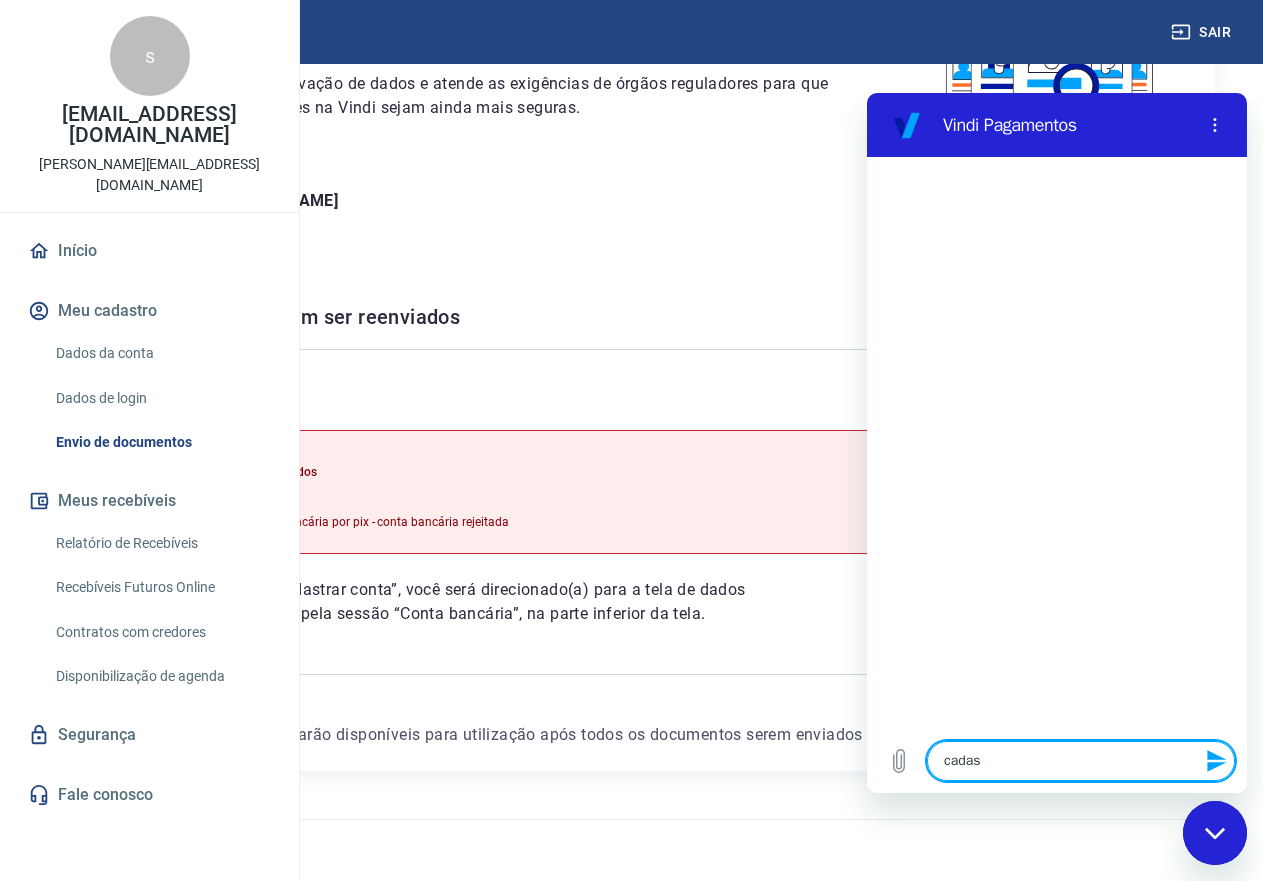 type on "cadast" 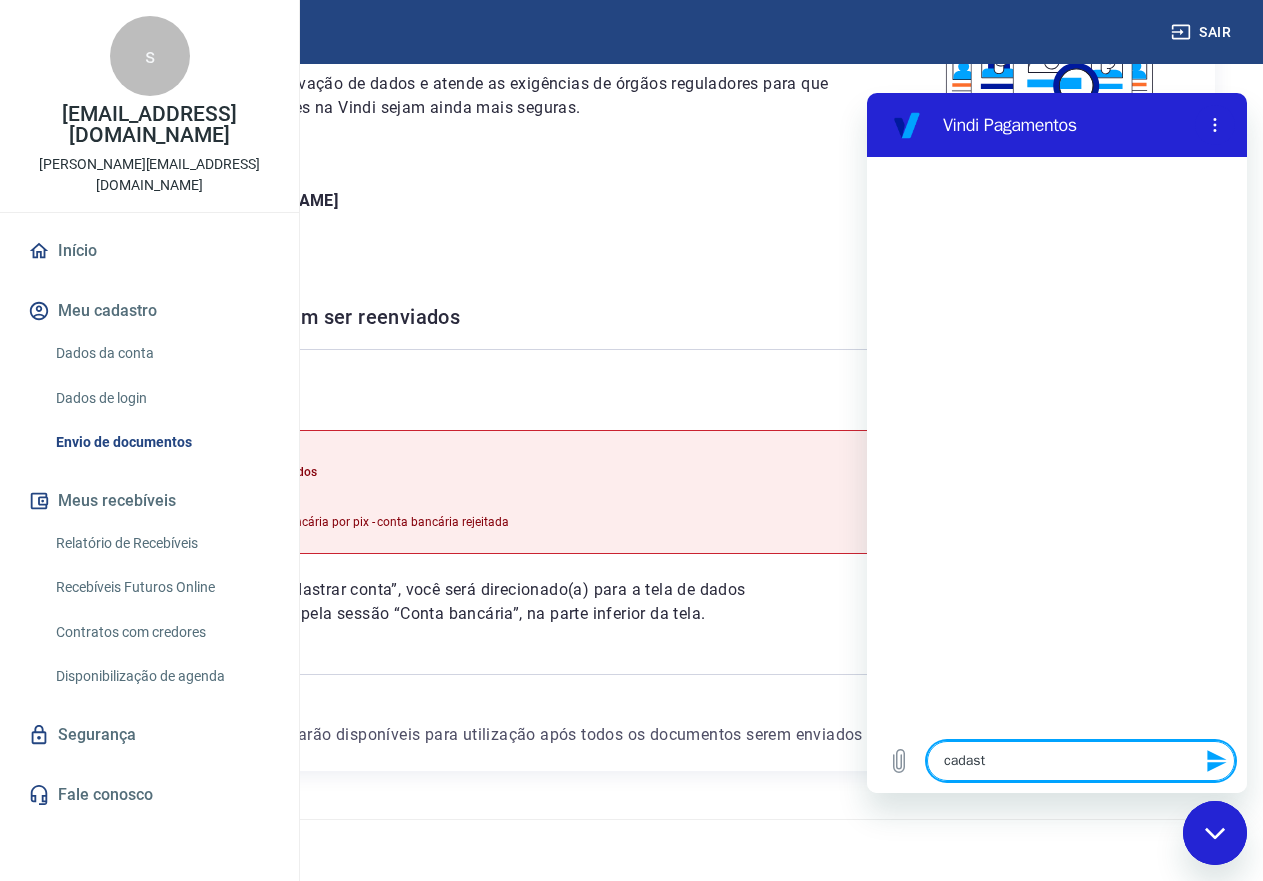 type on "cadastr" 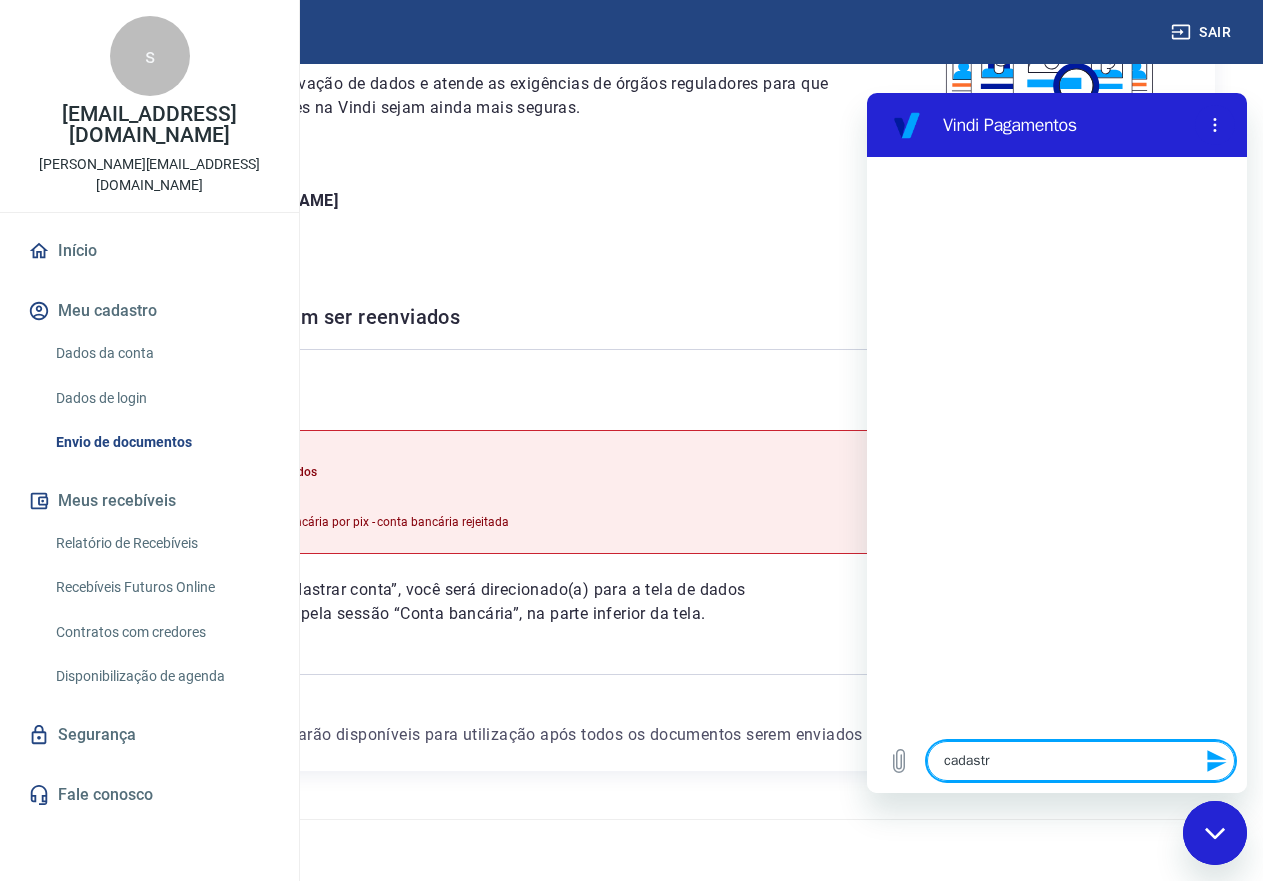 type on "x" 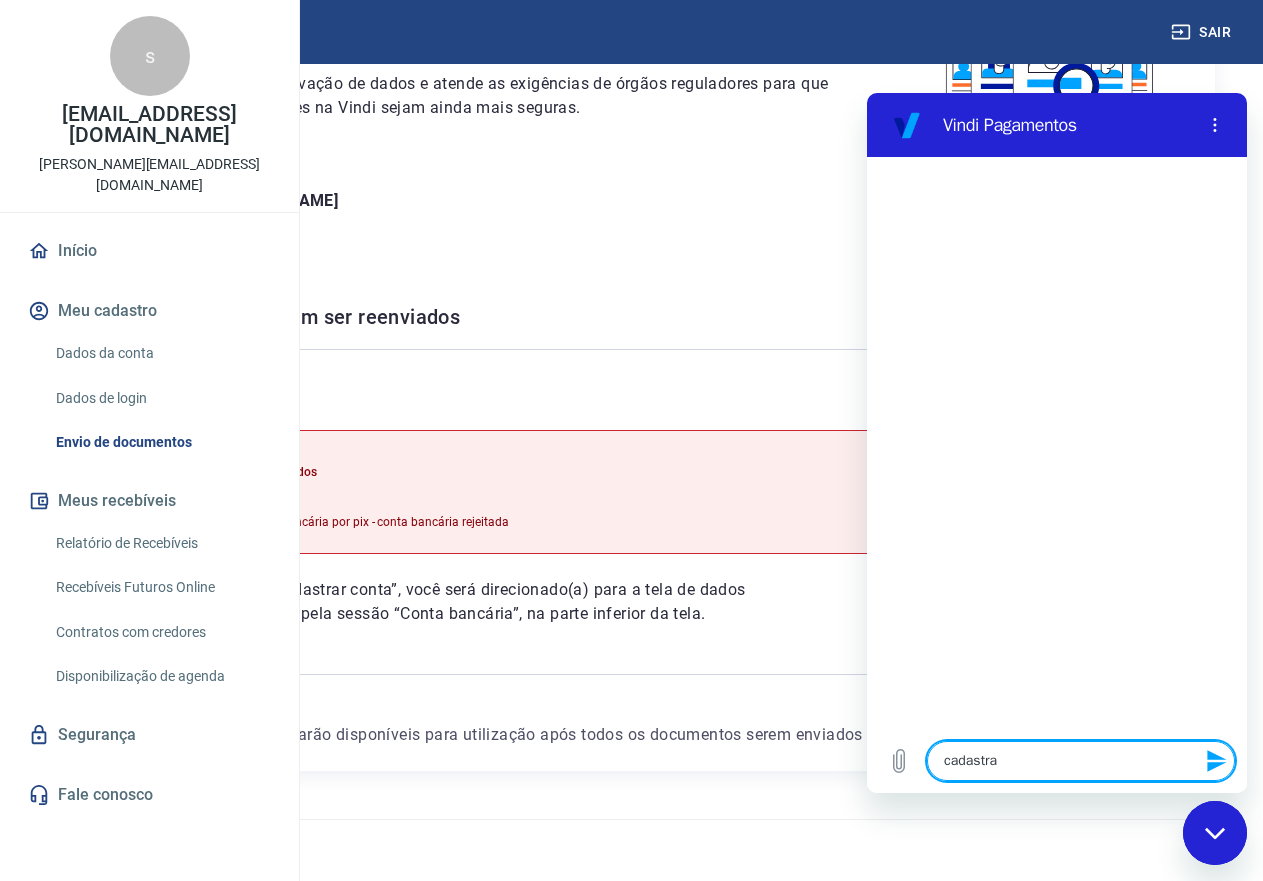 type on "cadastrar" 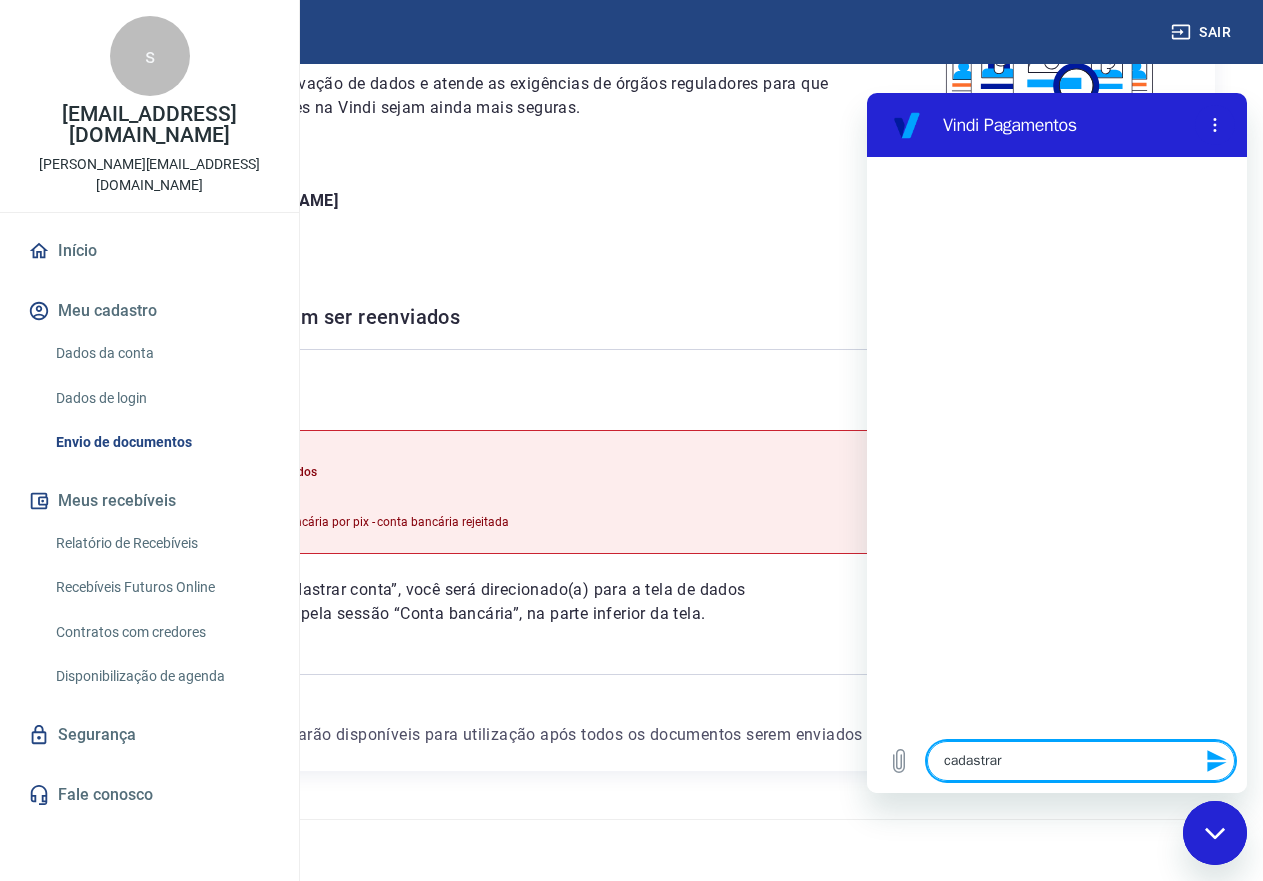 type on "cadastrar" 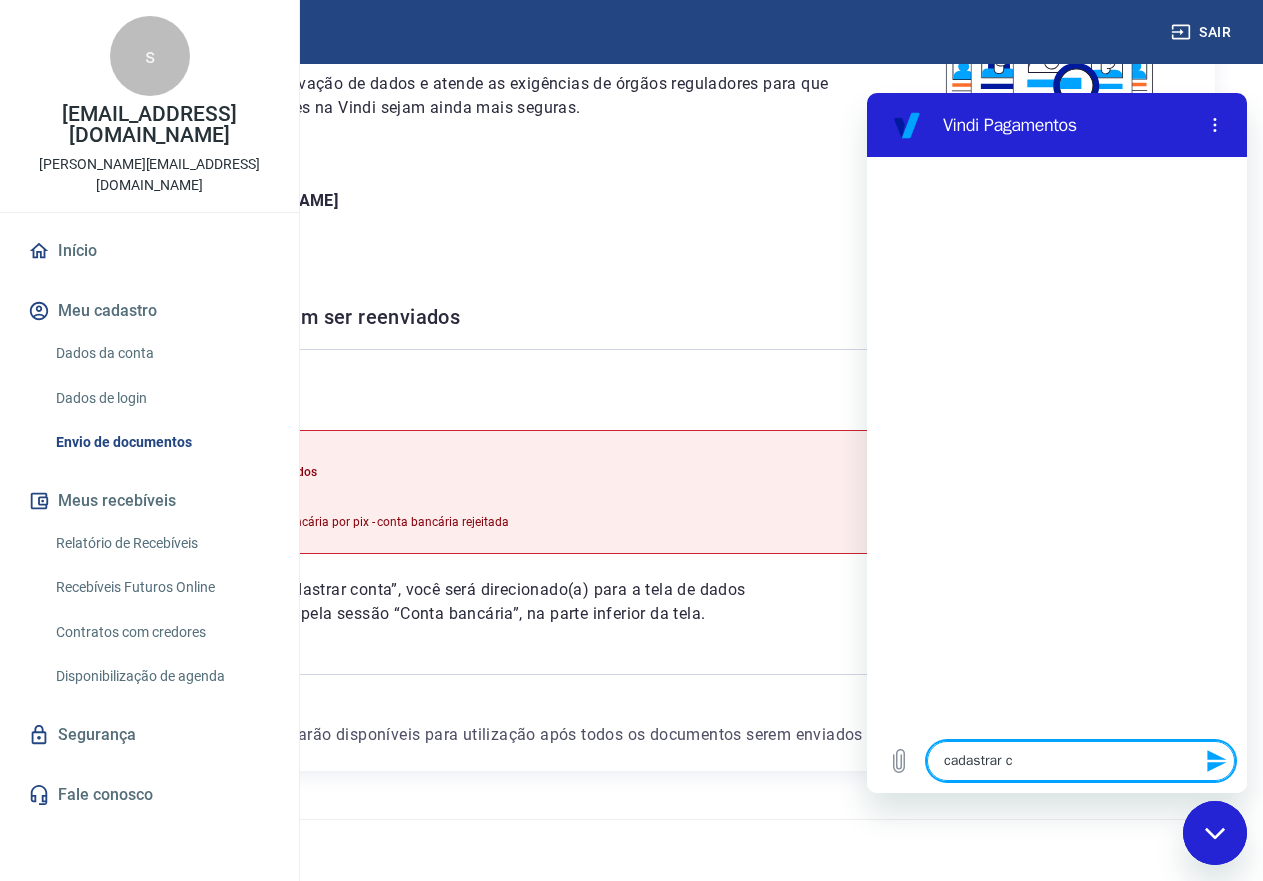 type on "cadastrar co" 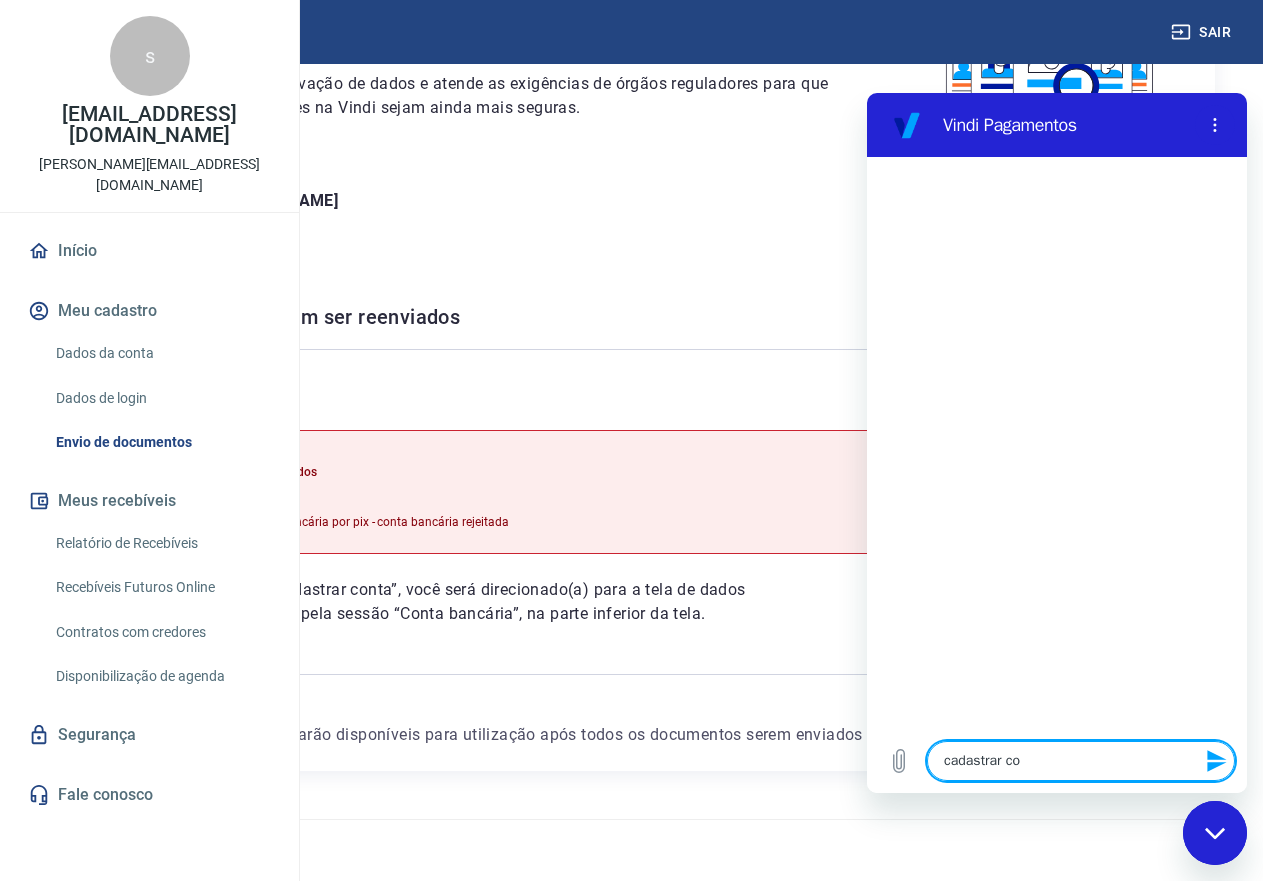 type on "cadastrar con" 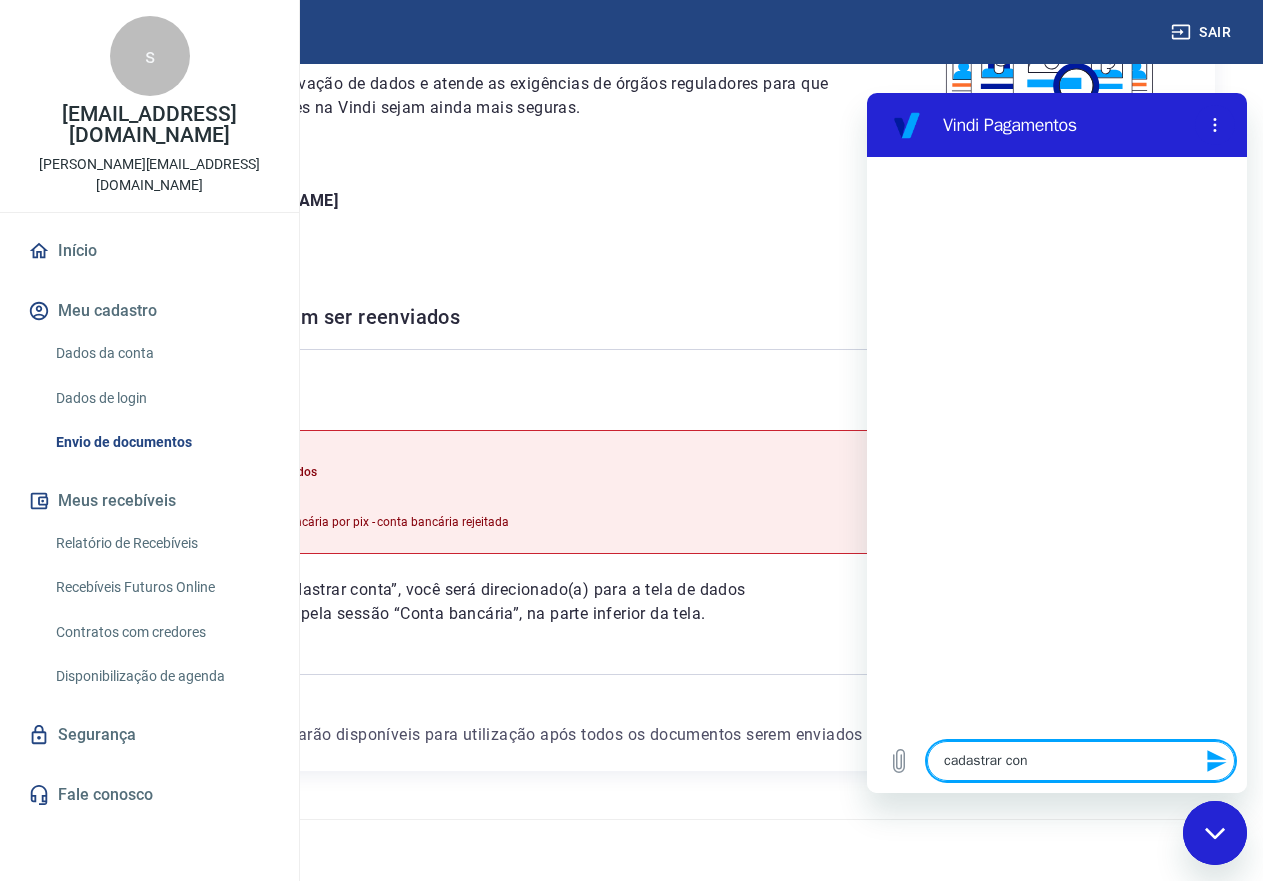 type on "cadastrar cont" 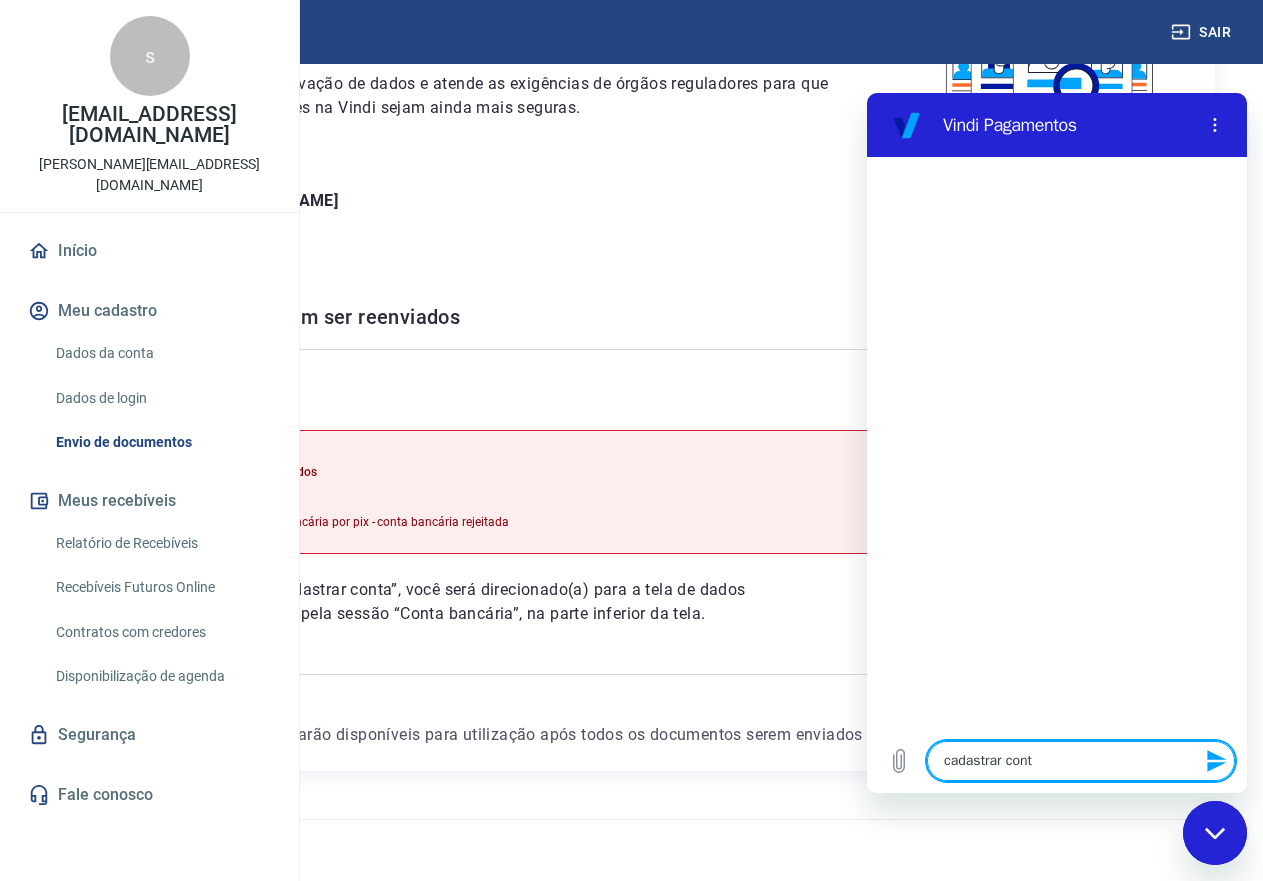 type on "cadastrar conta" 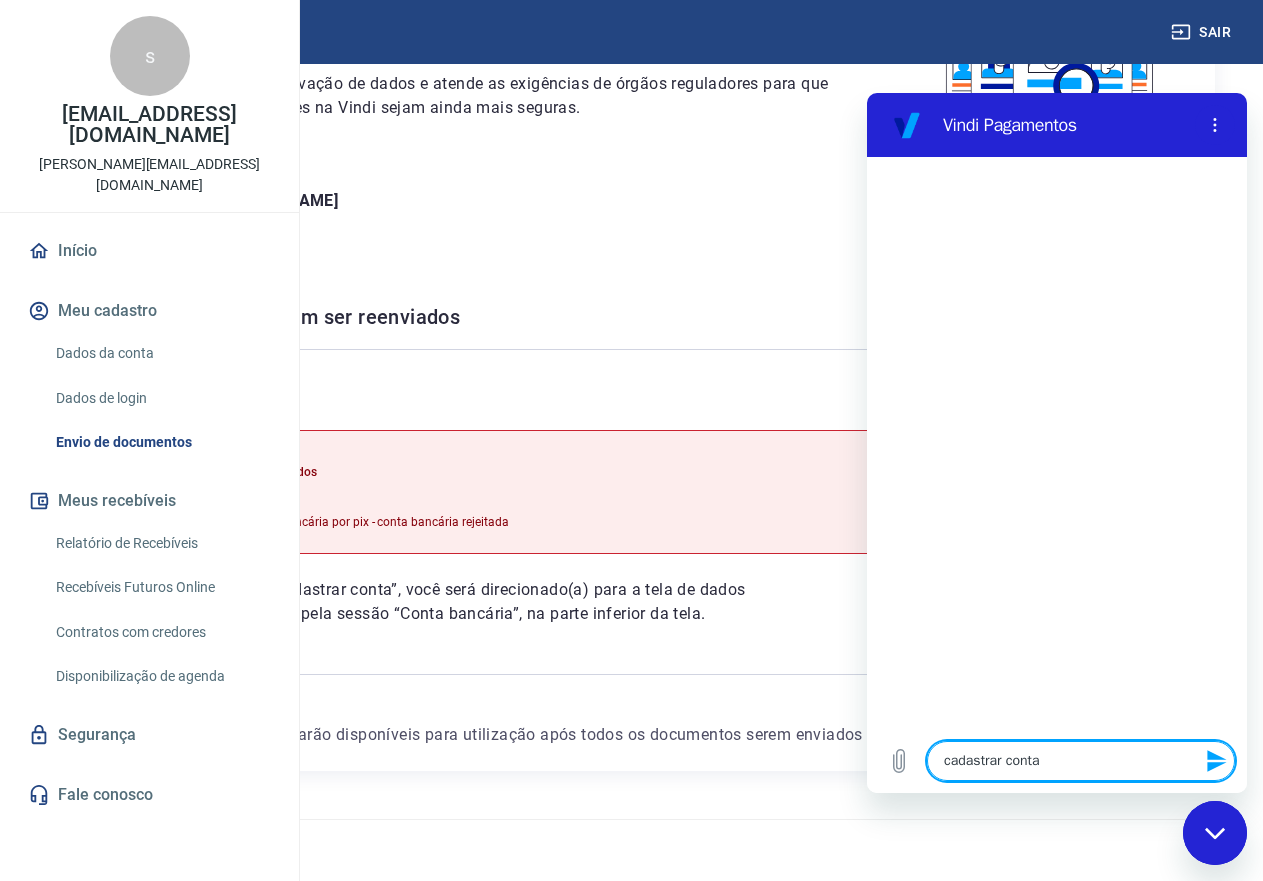 type on "cadastrar conta" 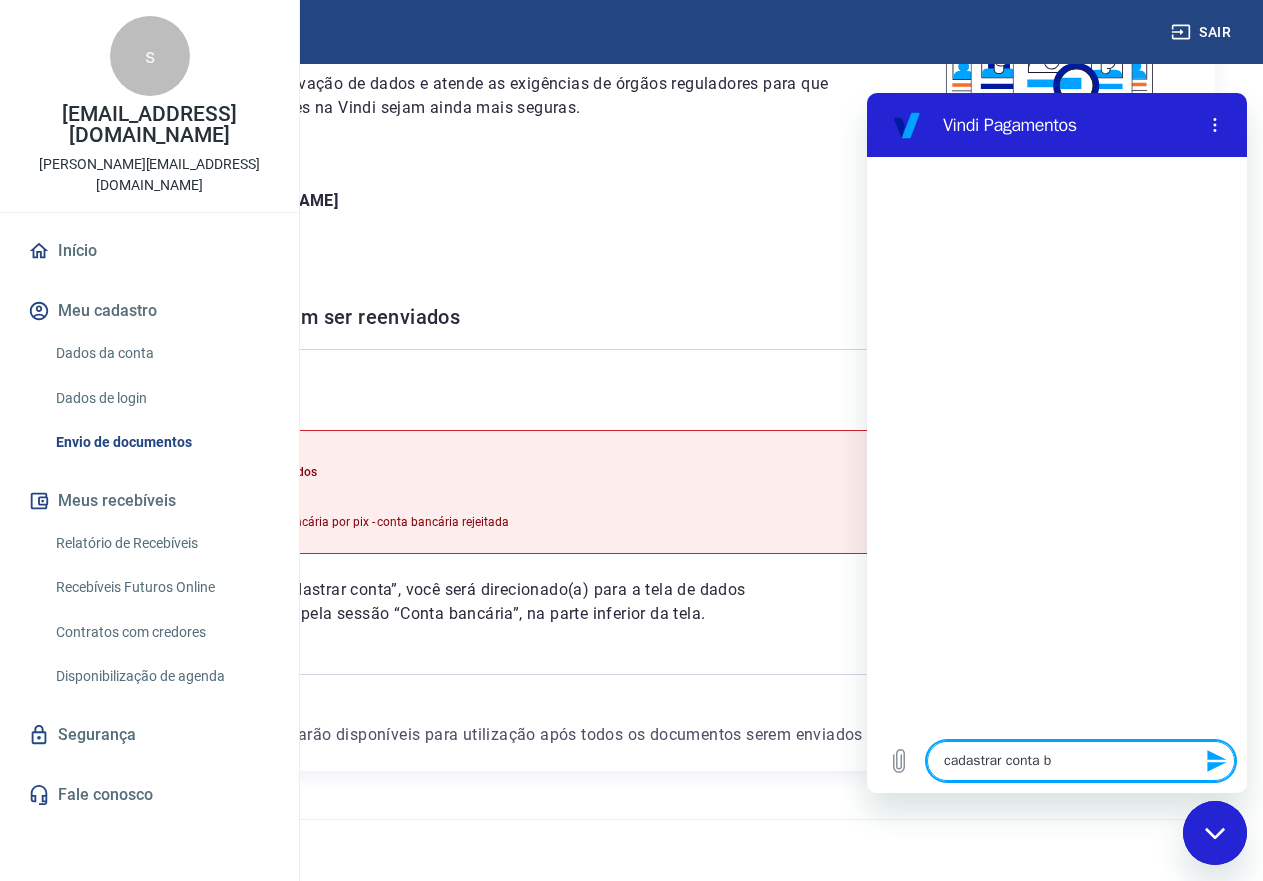 type on "cadastrar conta ba" 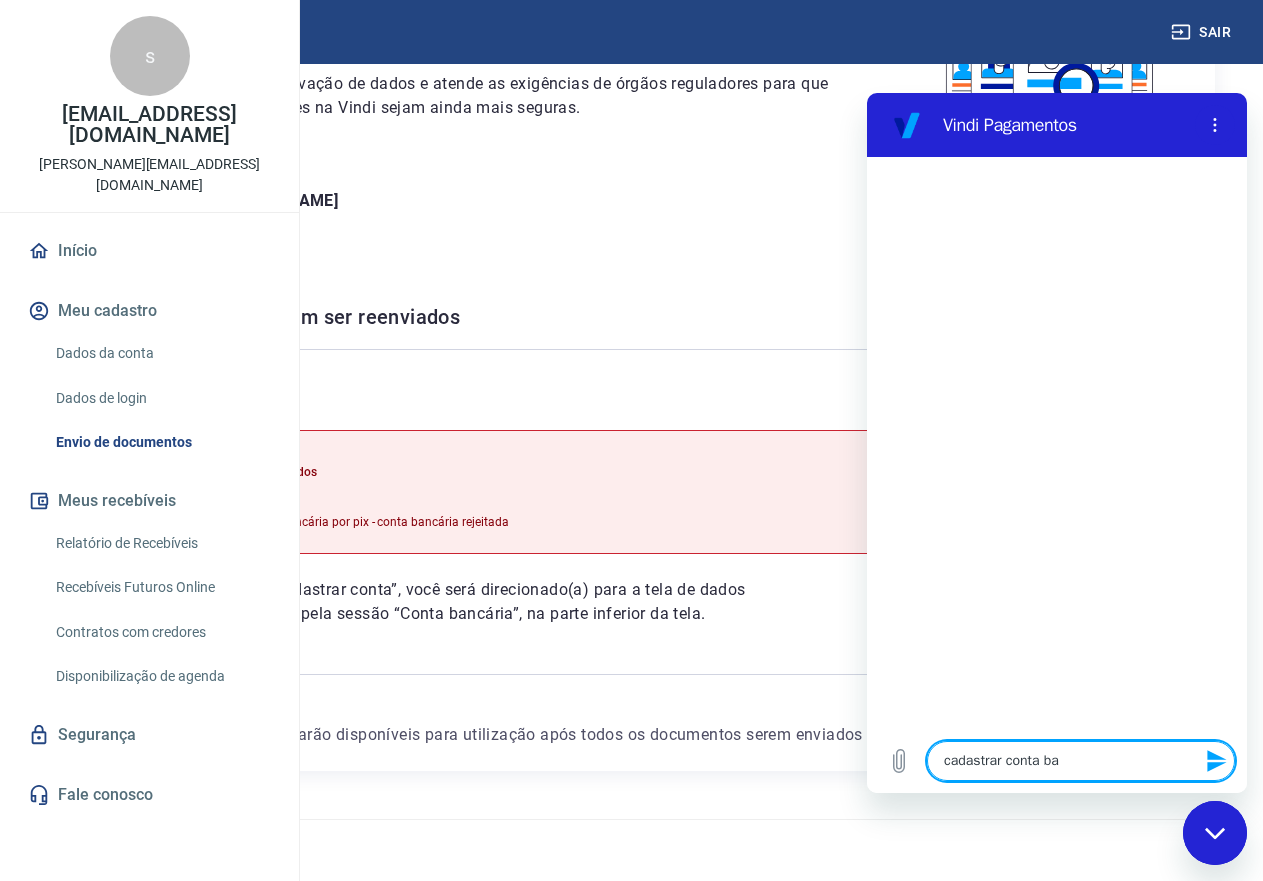 type on "cadastrar conta ban" 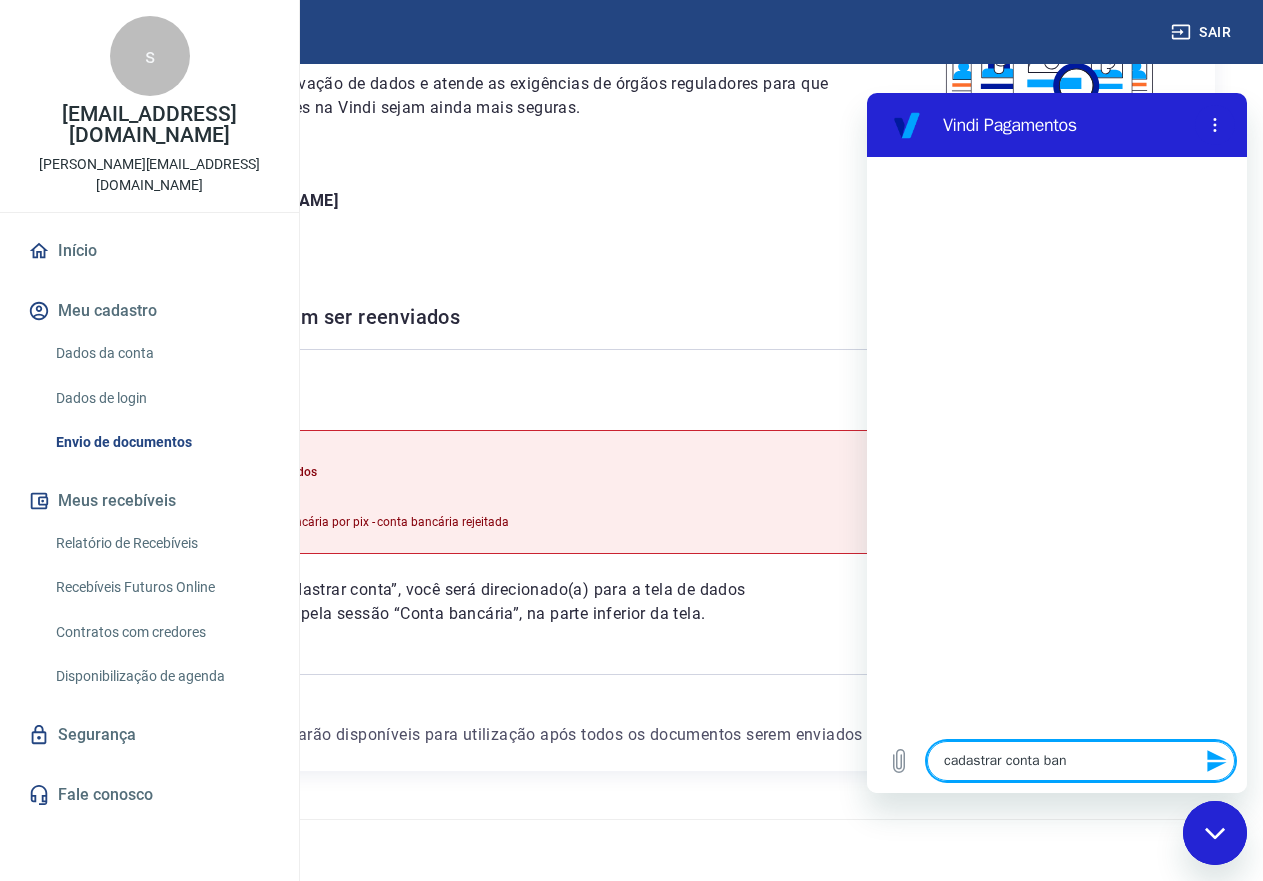 type on "cadastrar conta banc" 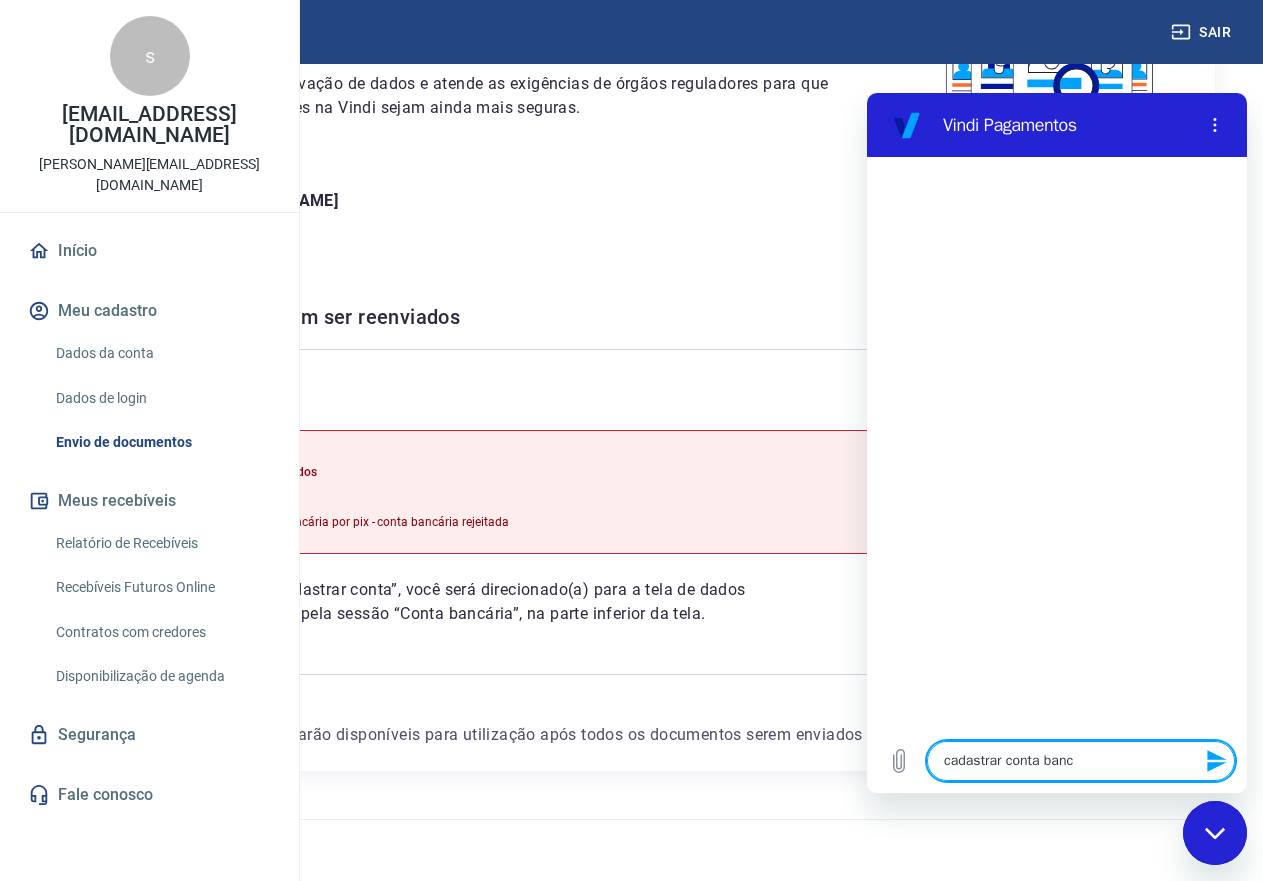type on "cadastrar conta banca" 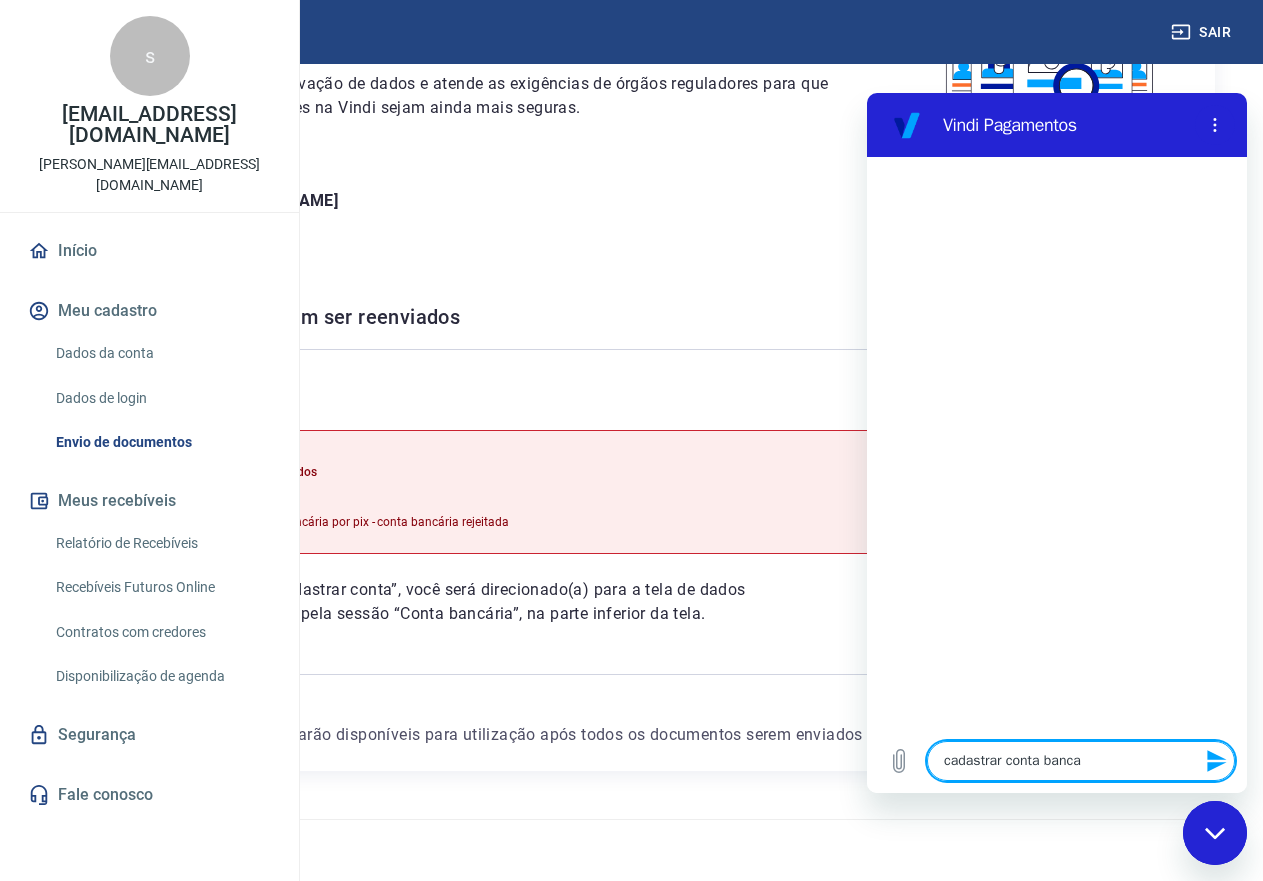 type on "cadastrar conta bancar" 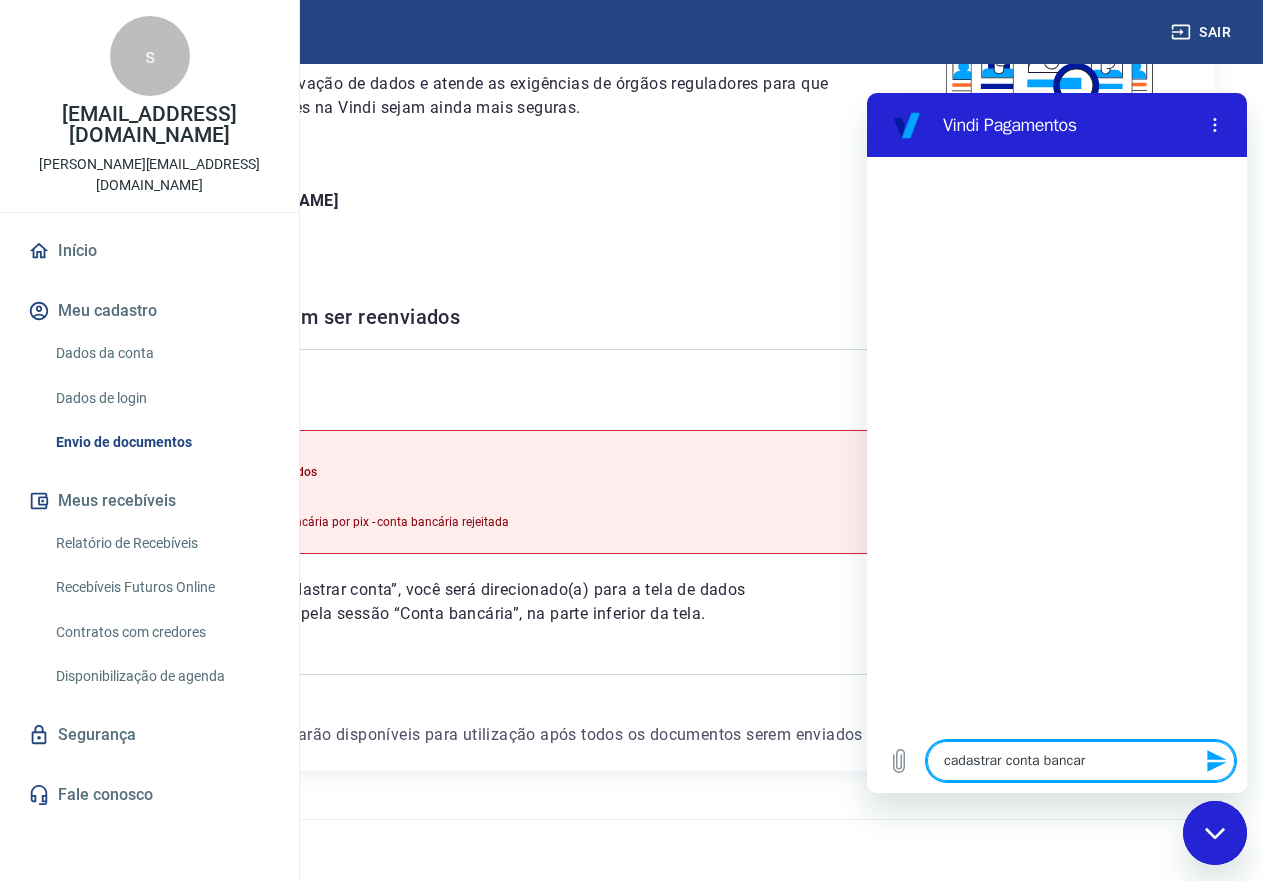 type on "cadastrar conta bancari" 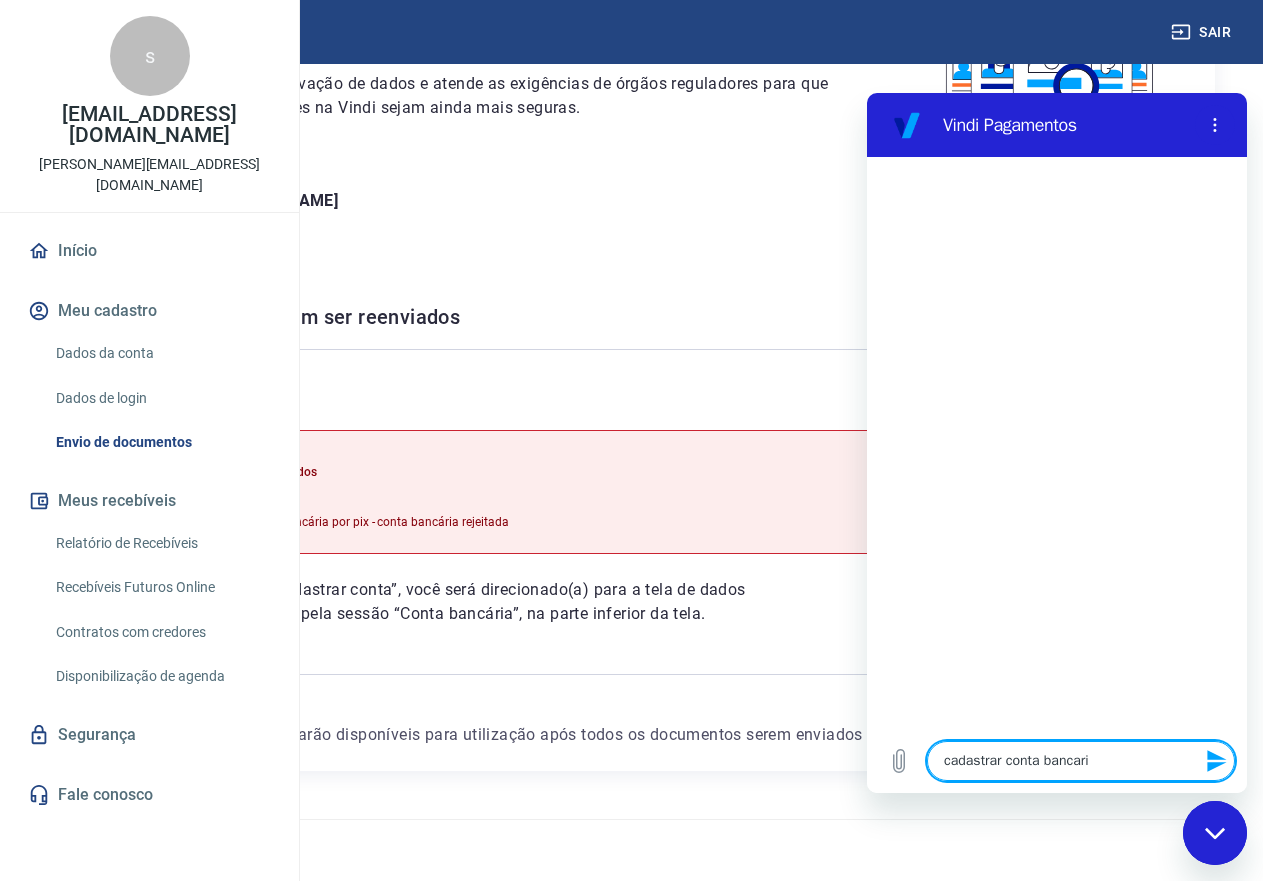 type on "cadastrar conta bancaria" 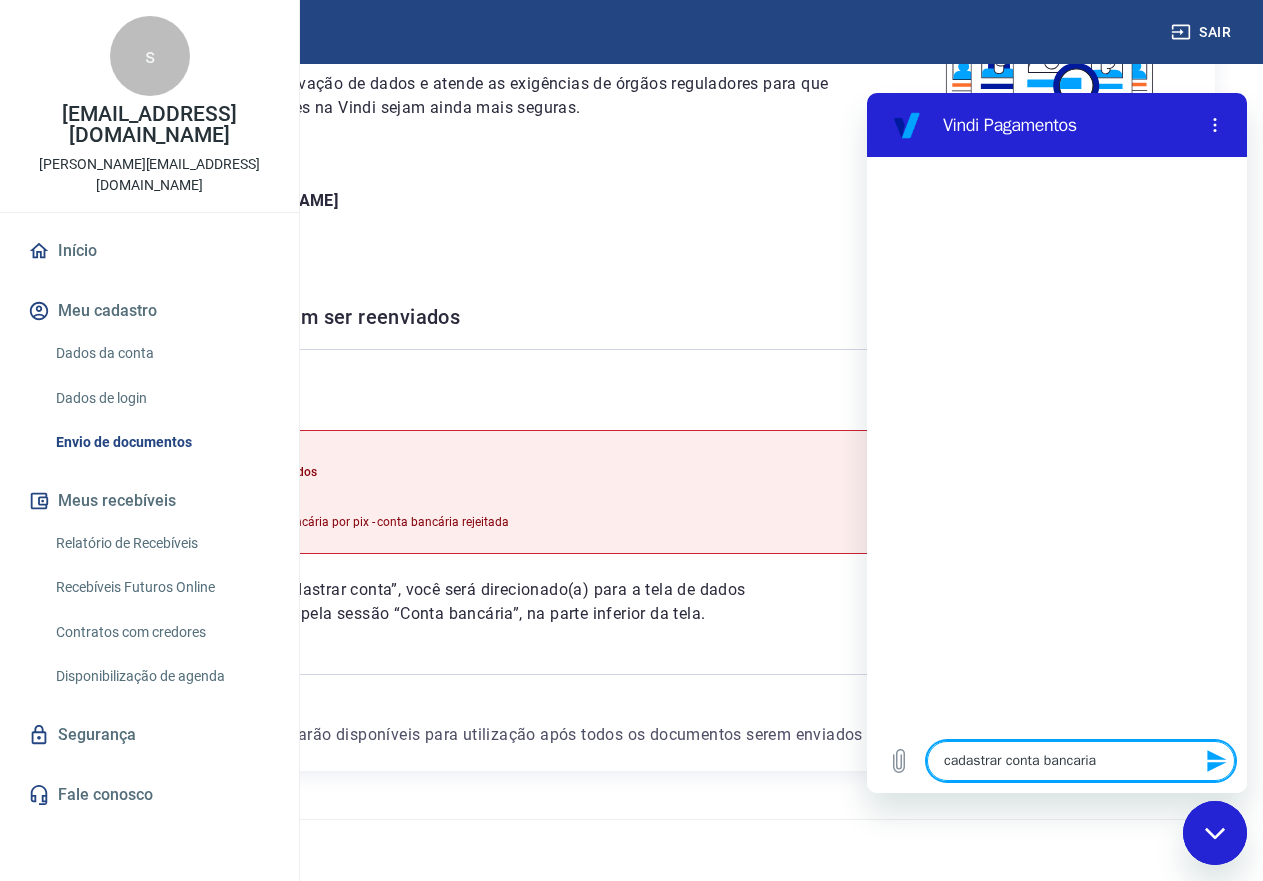 type 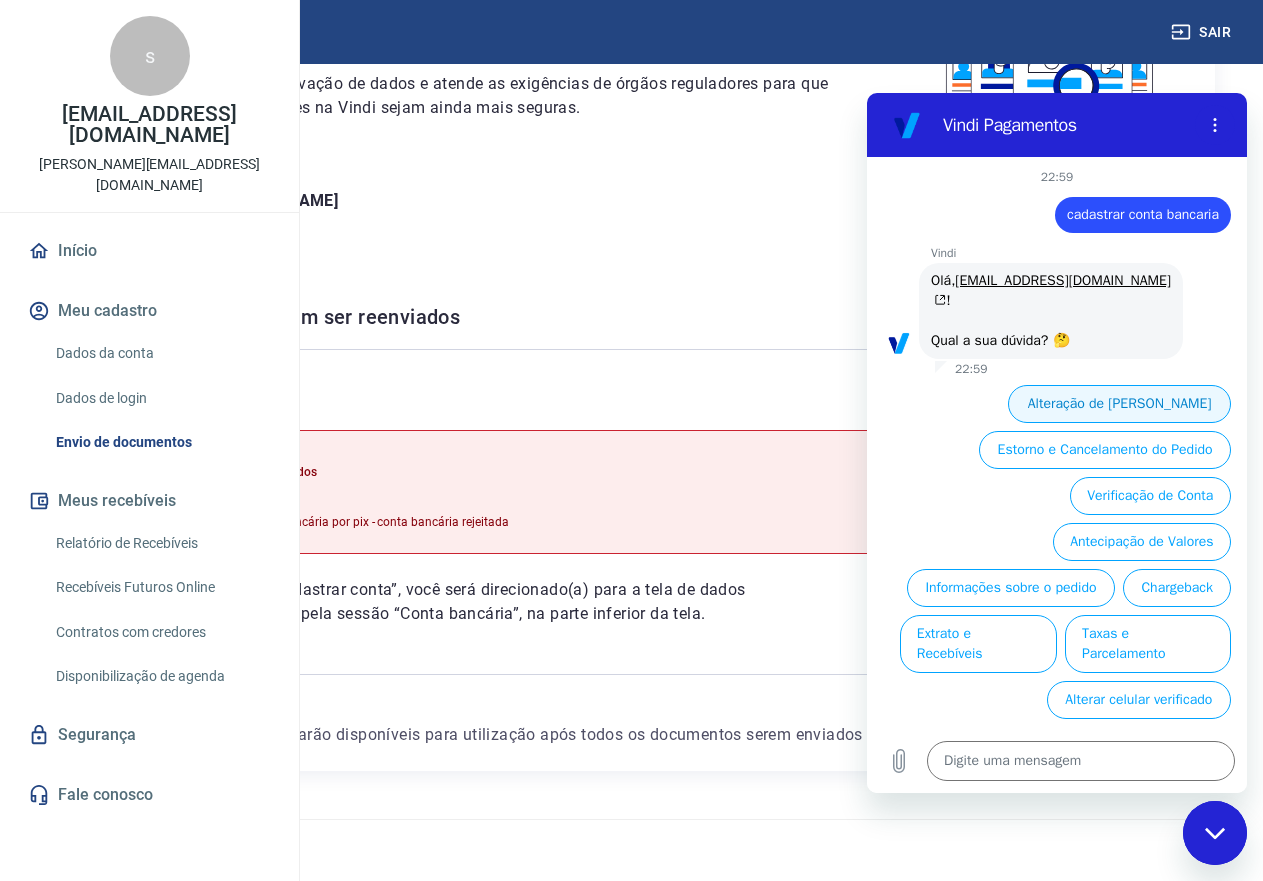 click on "Alteração de Dados Cadastrais" at bounding box center (1119, 404) 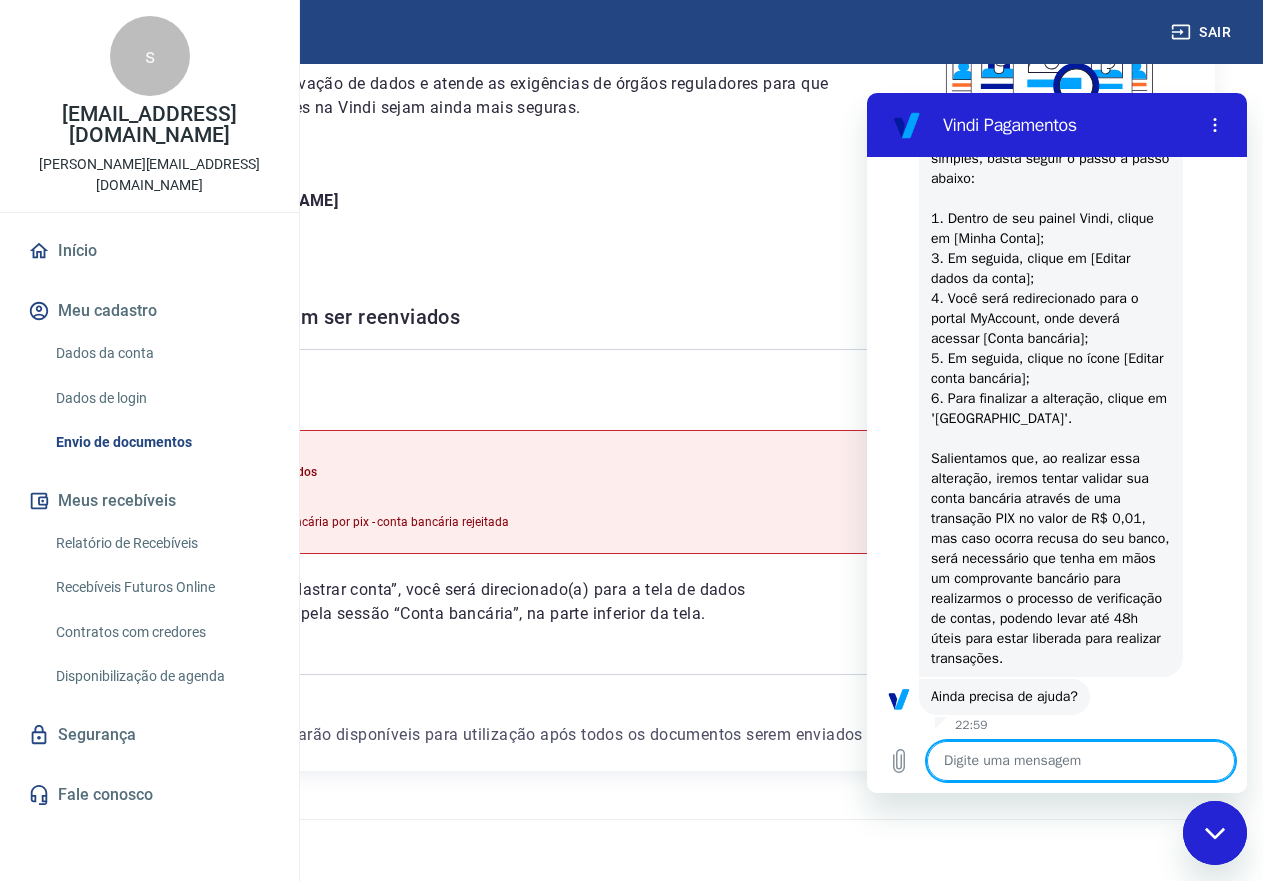 scroll, scrollTop: 371, scrollLeft: 0, axis: vertical 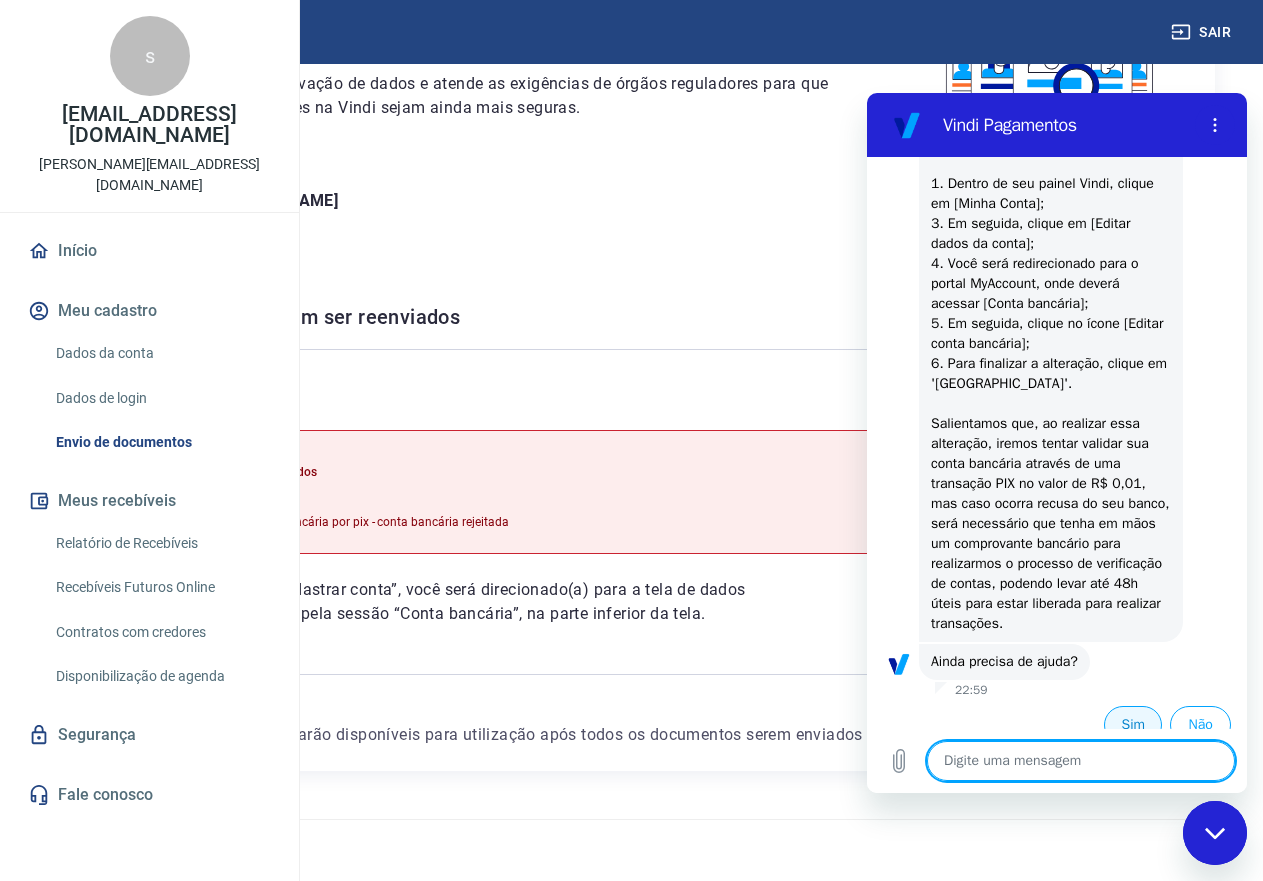 click on "Sim" at bounding box center (1133, 725) 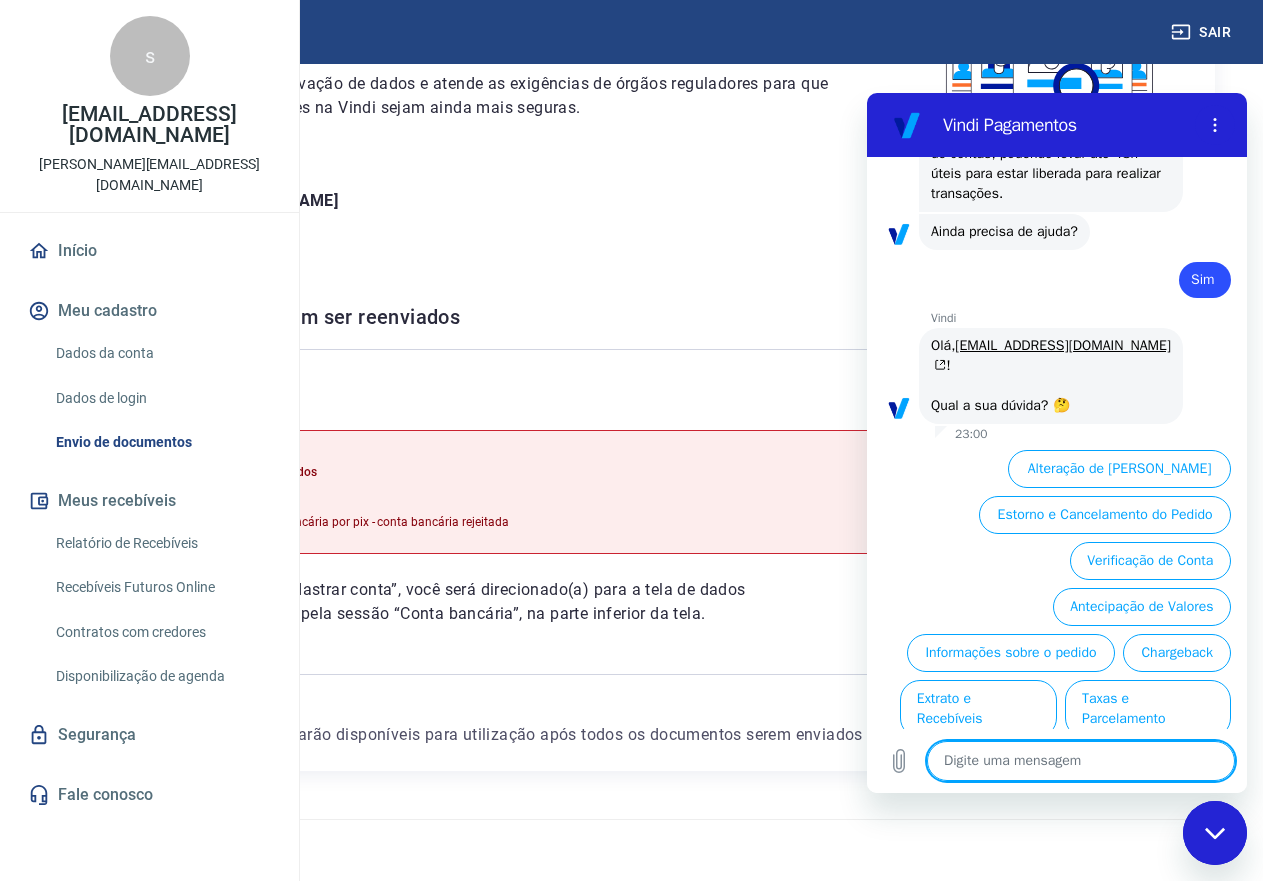 scroll, scrollTop: 847, scrollLeft: 0, axis: vertical 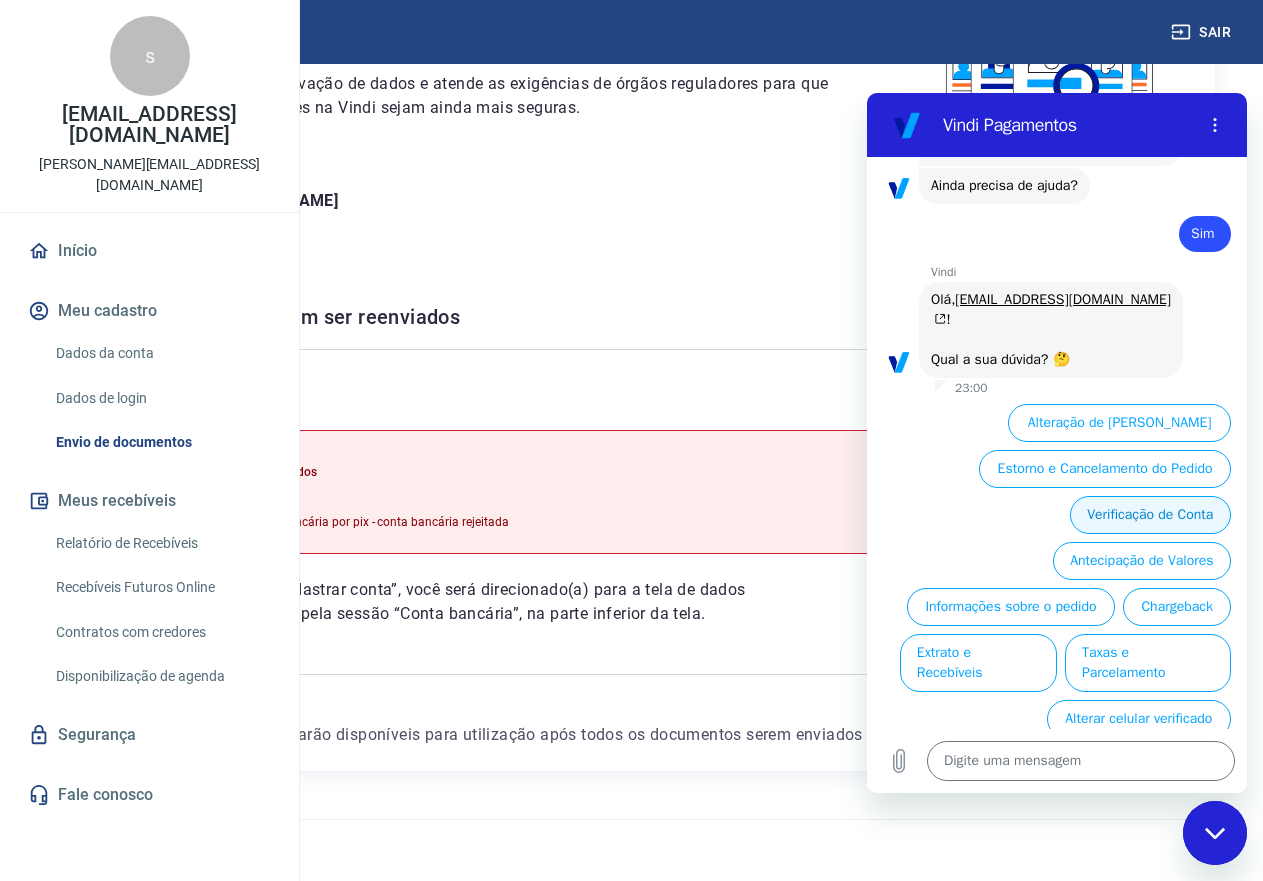 click on "Verificação de Conta" at bounding box center [1150, 515] 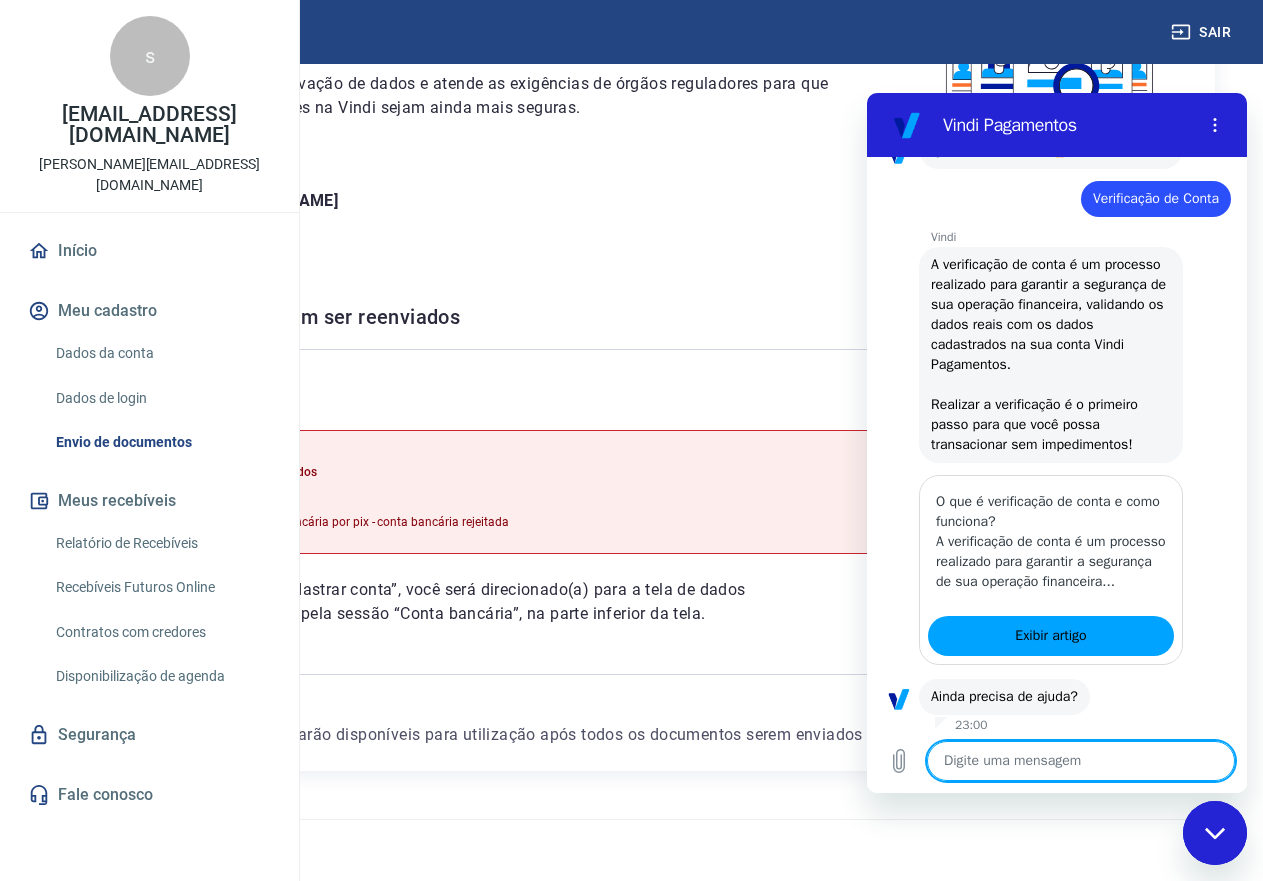 scroll, scrollTop: 1091, scrollLeft: 0, axis: vertical 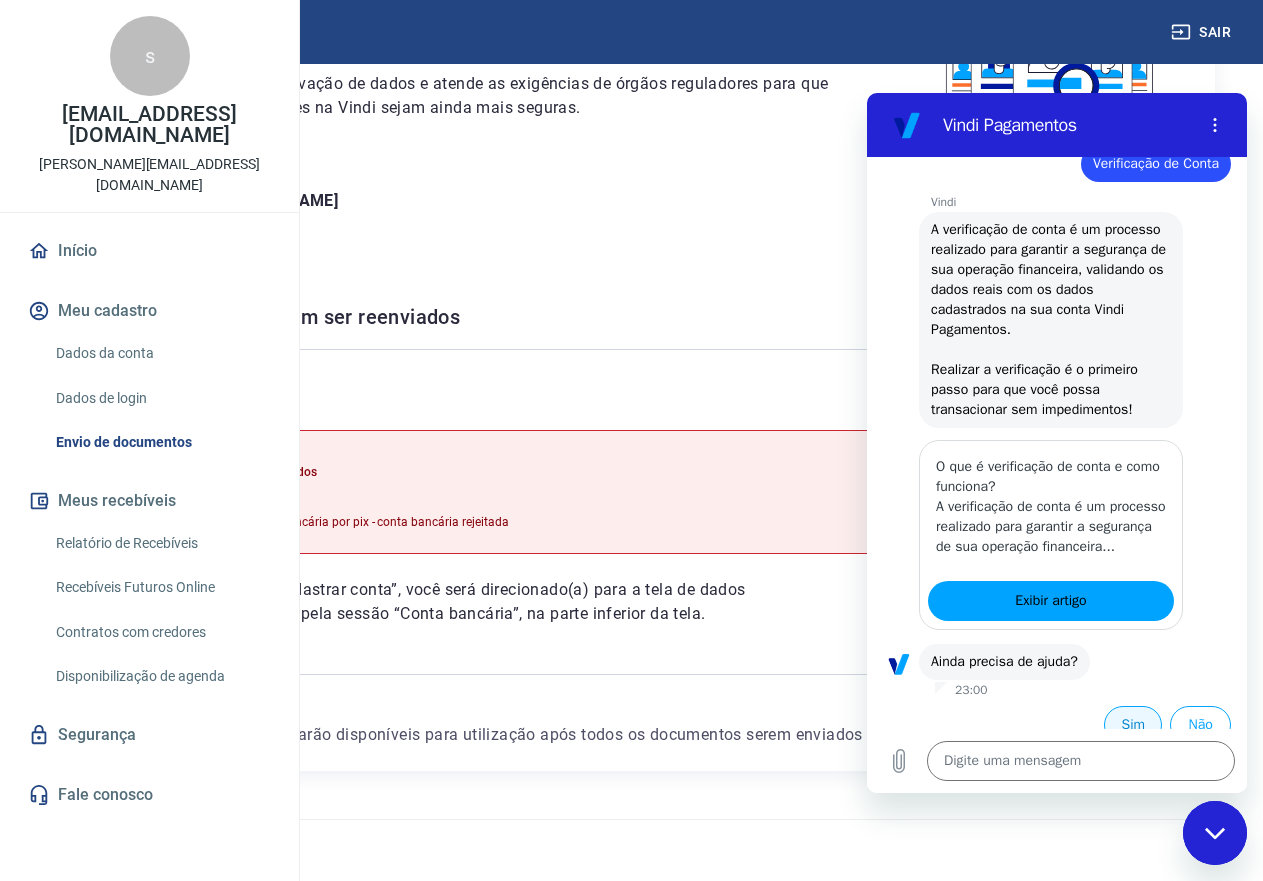 click on "Sim" at bounding box center (1133, 725) 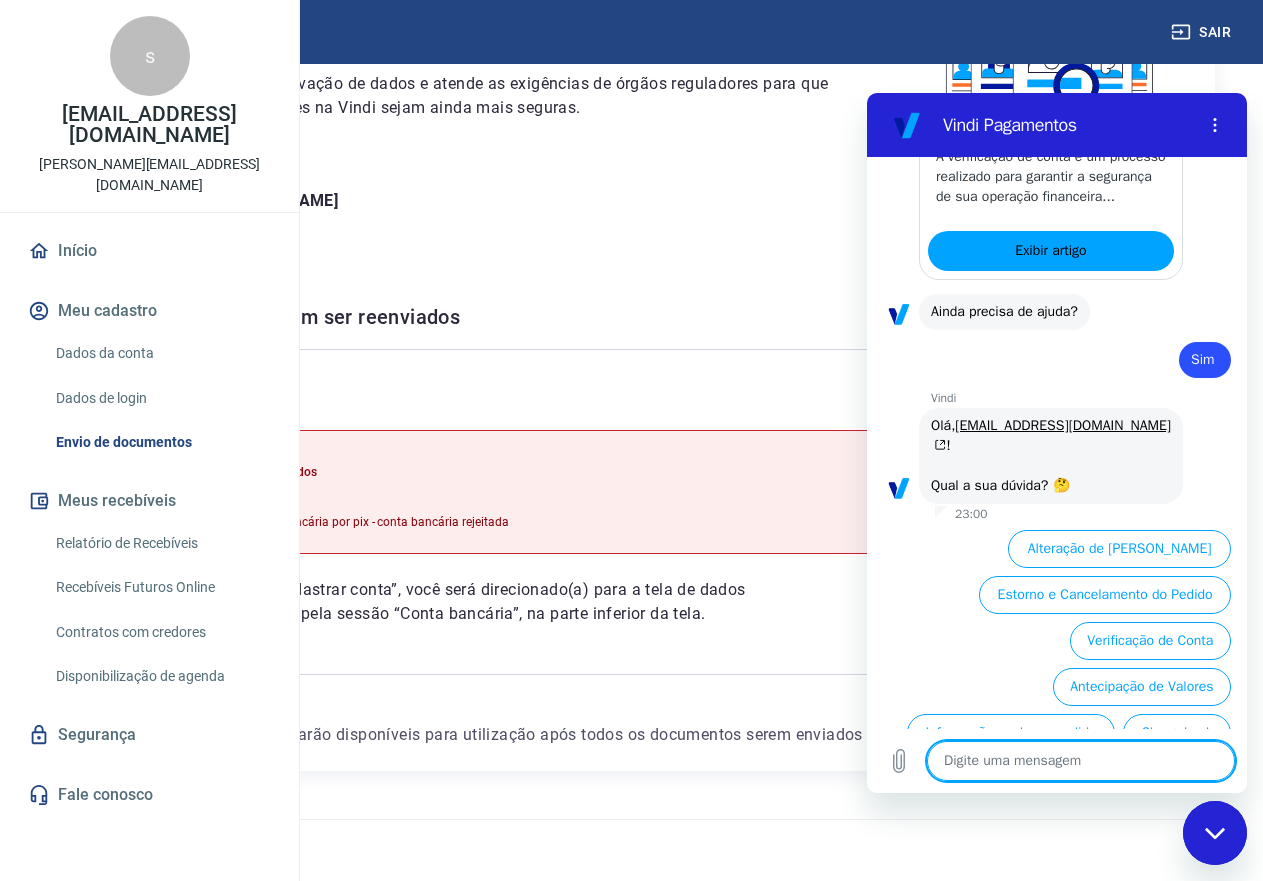 scroll, scrollTop: 1567, scrollLeft: 0, axis: vertical 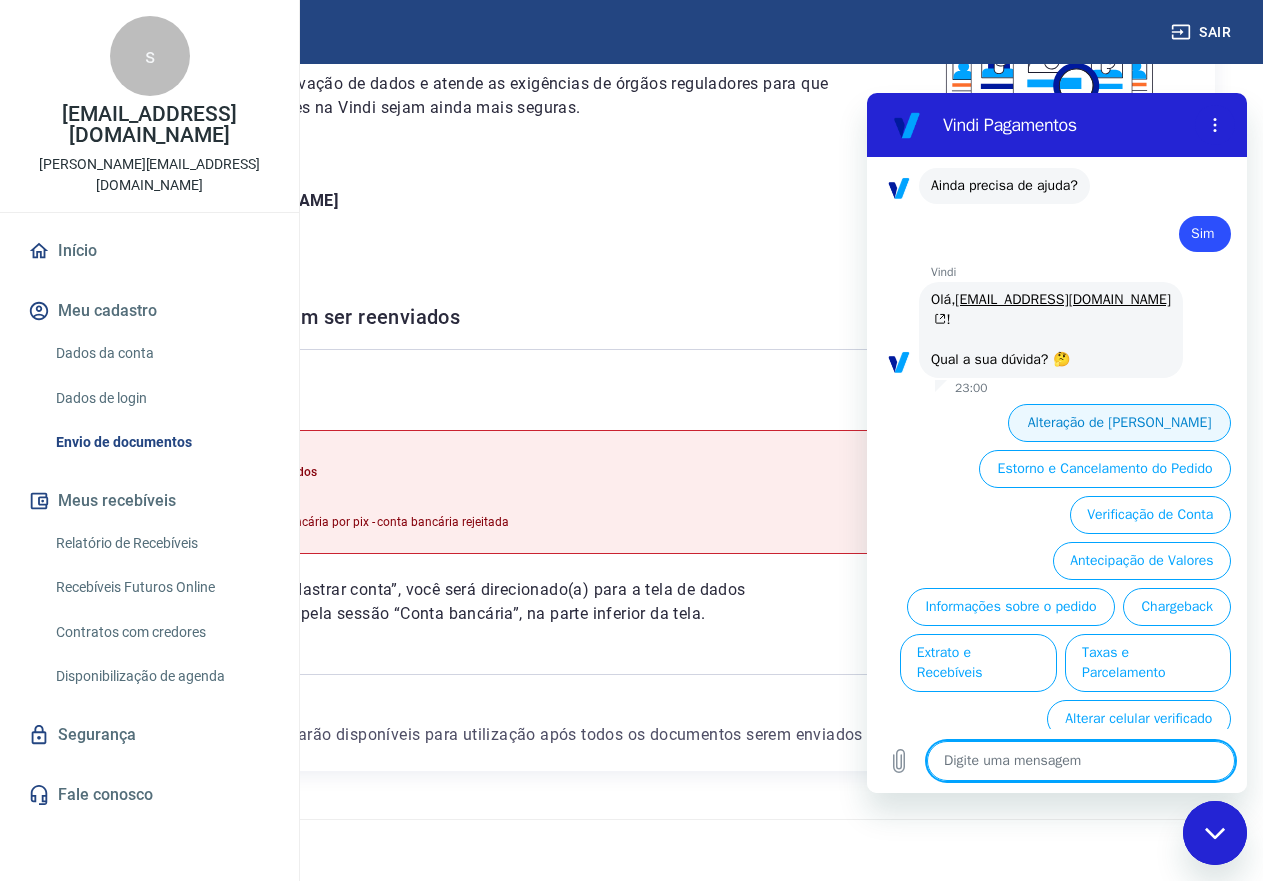 click on "Alteração de Dados Cadastrais" at bounding box center (1119, 423) 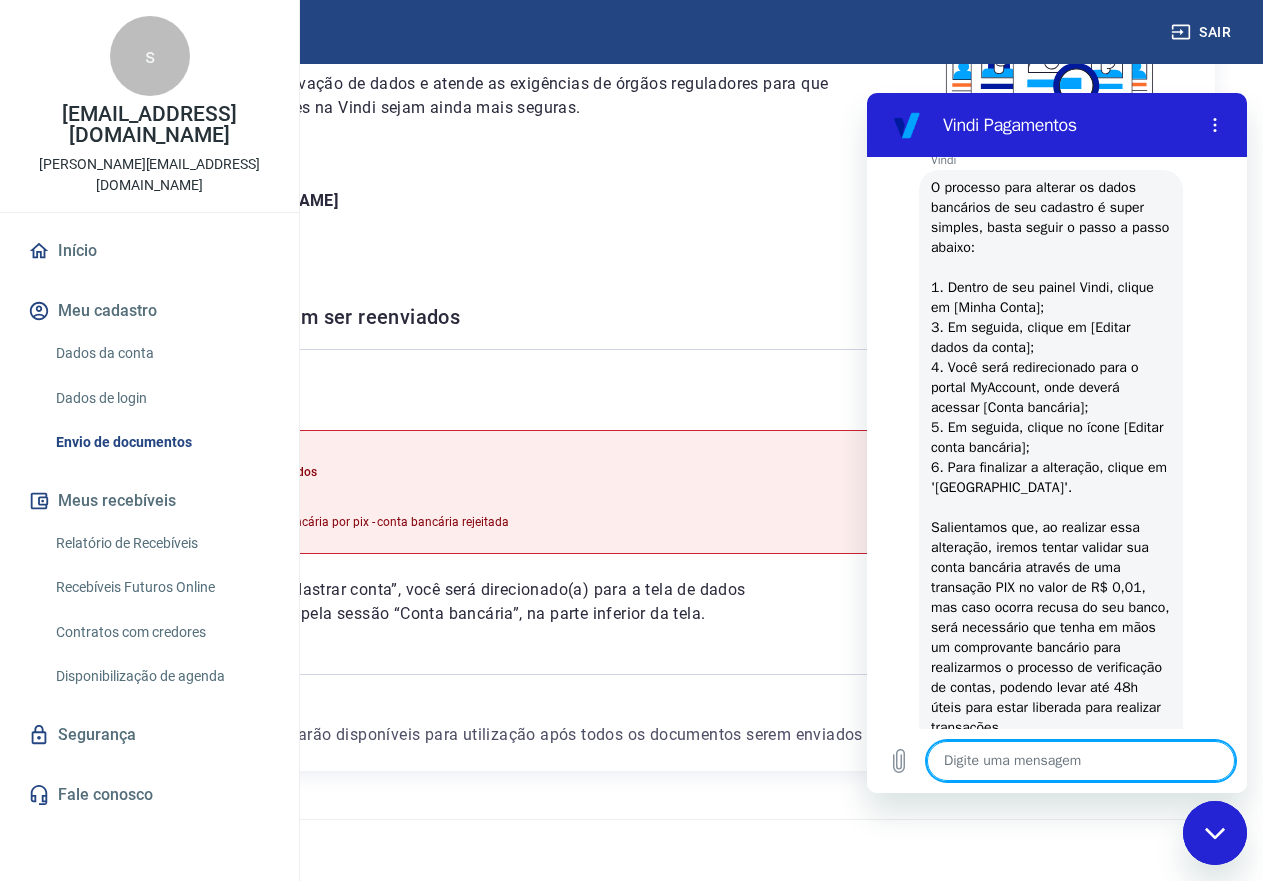 scroll, scrollTop: 1937, scrollLeft: 0, axis: vertical 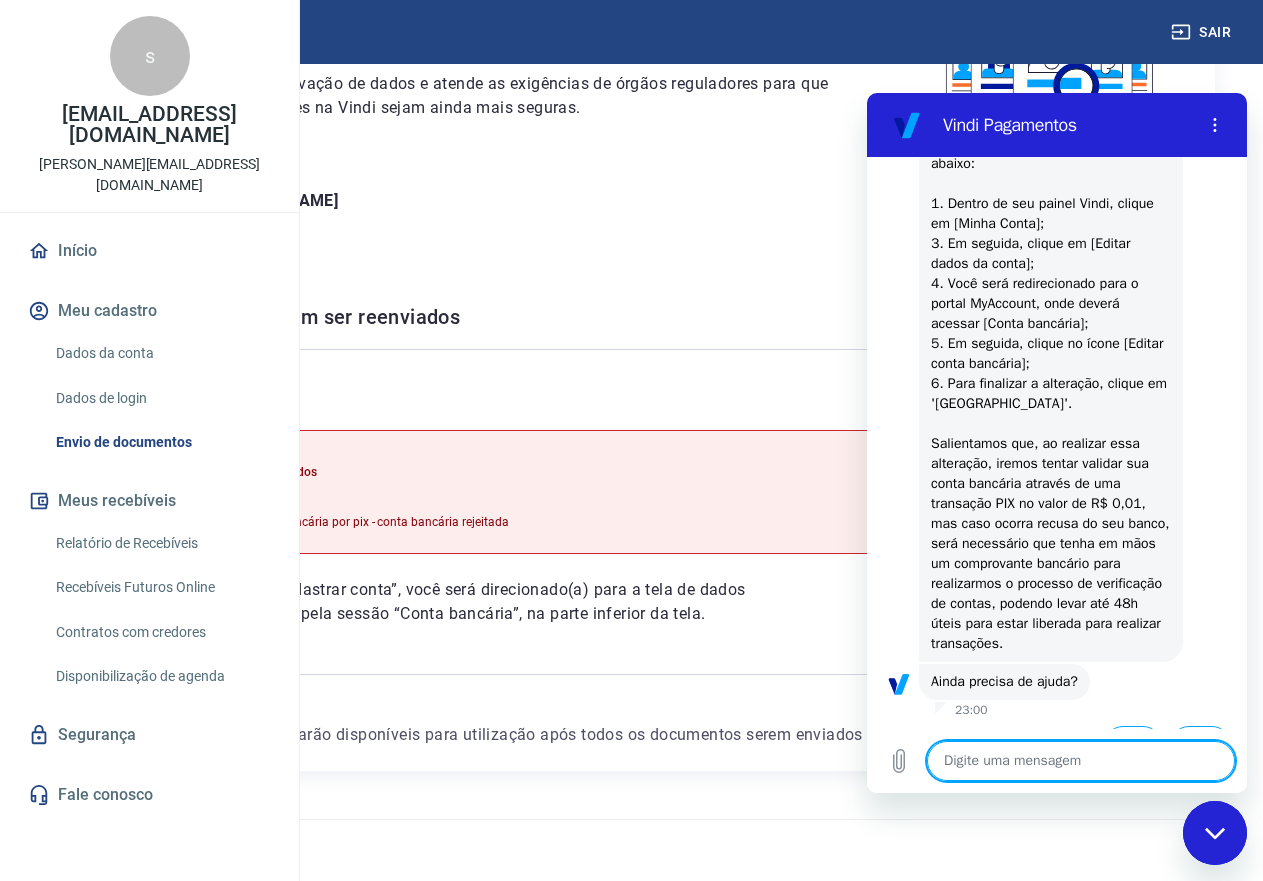 click on "2025  ©   Vindi Pagamentos" at bounding box center (631, 838) 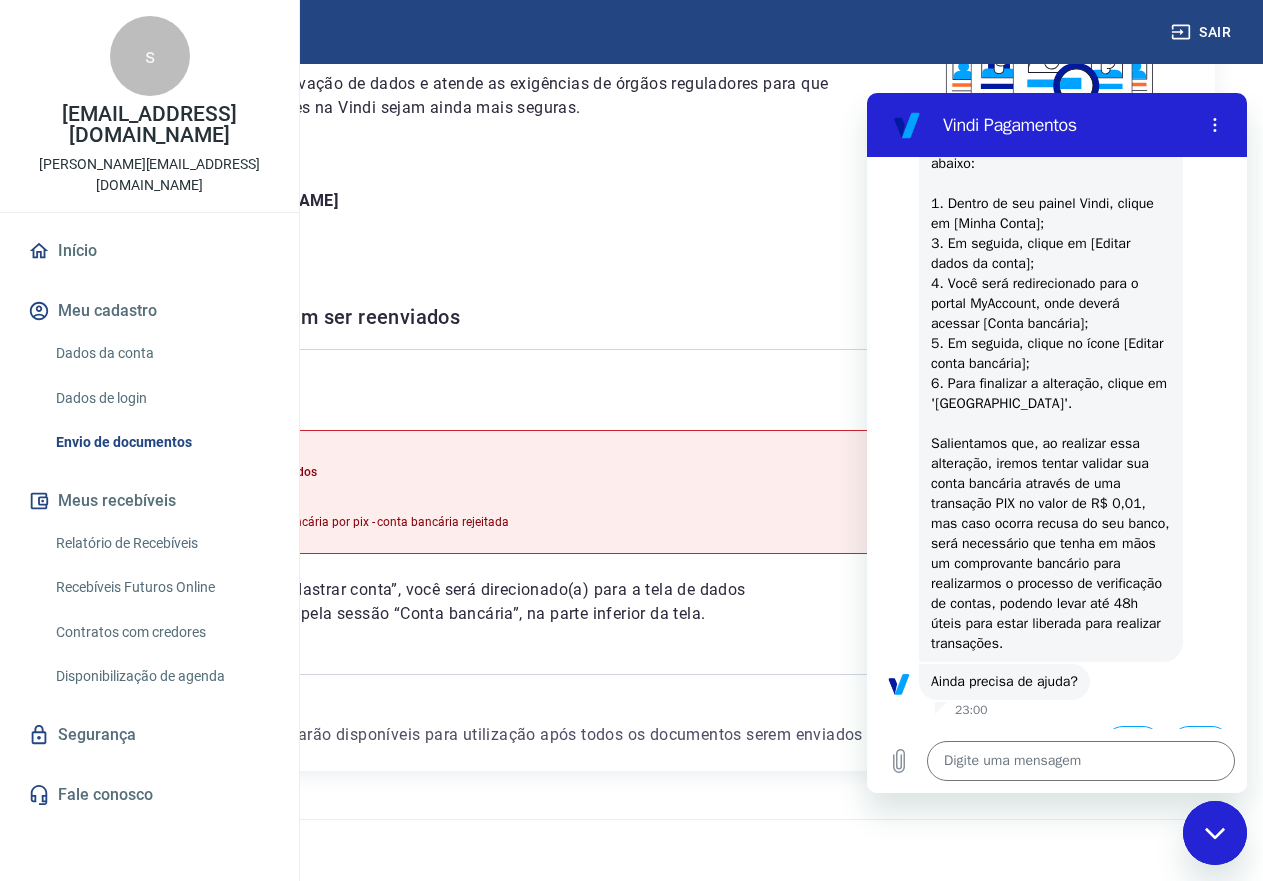click on "Fale conosco" at bounding box center [149, 795] 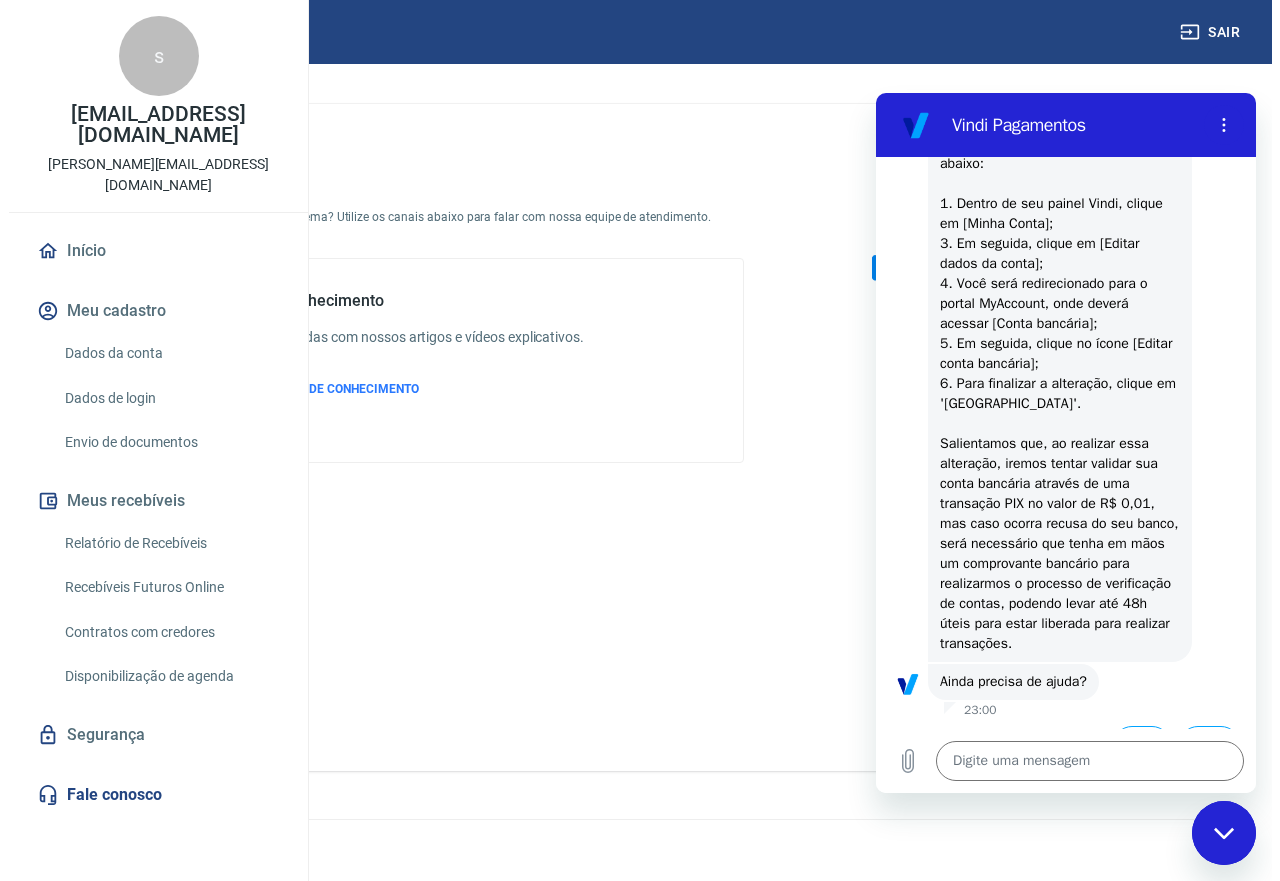 scroll, scrollTop: 0, scrollLeft: 0, axis: both 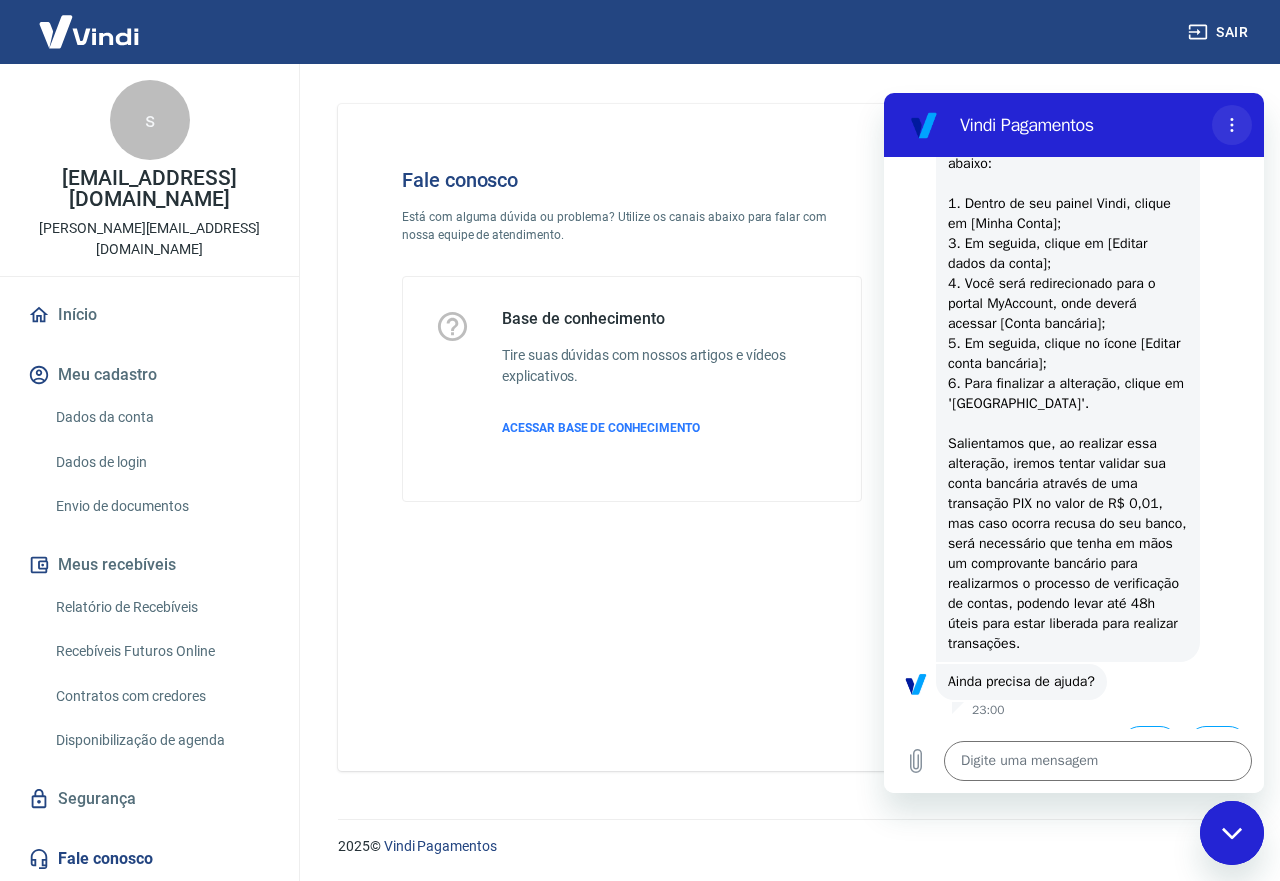 click 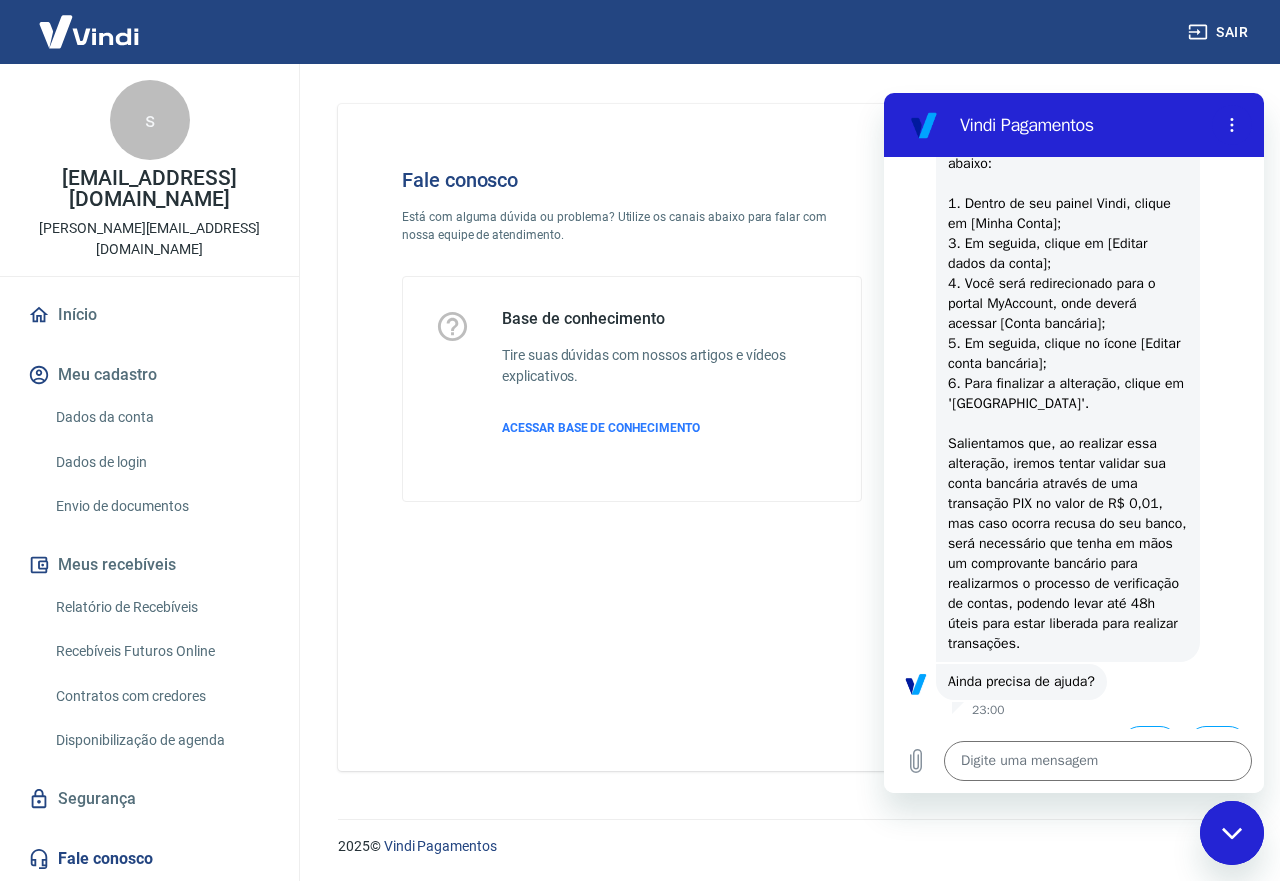click on "Fale conosco Está com alguma dúvida ou problema? Utilize os canais abaixo para falar com nossa equipe de atendimento. Base de conhecimento Tire suas dúvidas com nossos artigos e vídeos explicativos. ACESSAR BASE DE CONHECIMENTO" at bounding box center (785, 437) 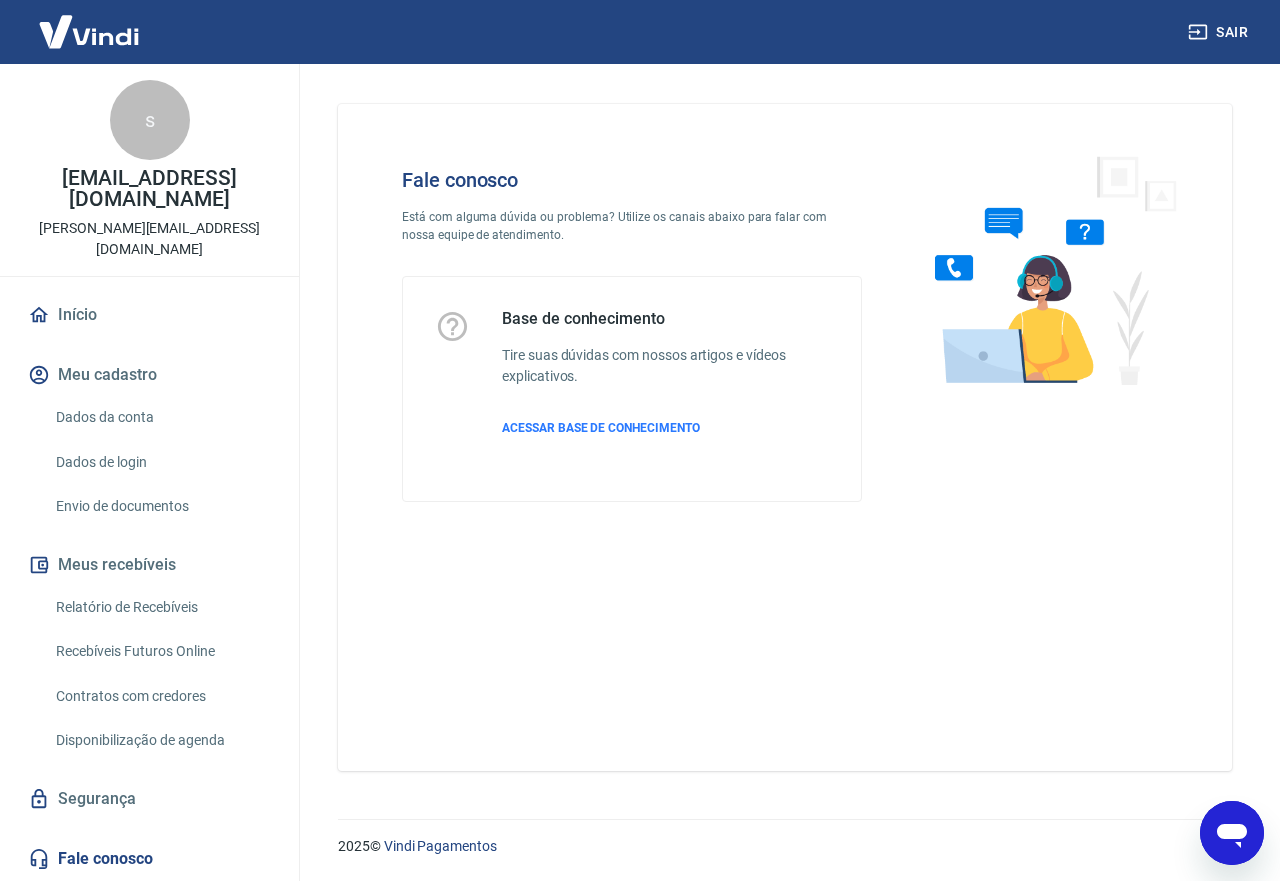 scroll, scrollTop: 1939, scrollLeft: 0, axis: vertical 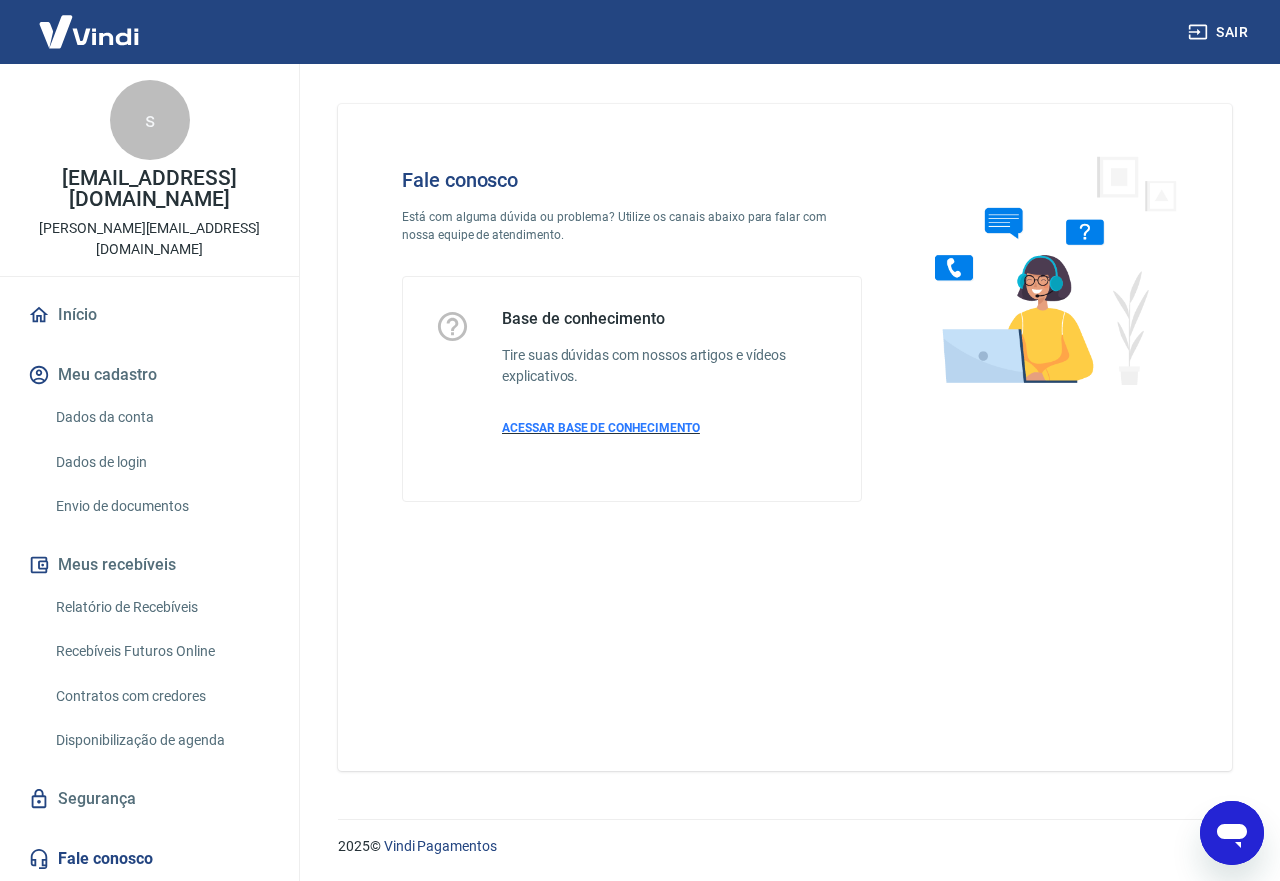 click on "ACESSAR BASE DE CONHECIMENTO" at bounding box center (601, 428) 